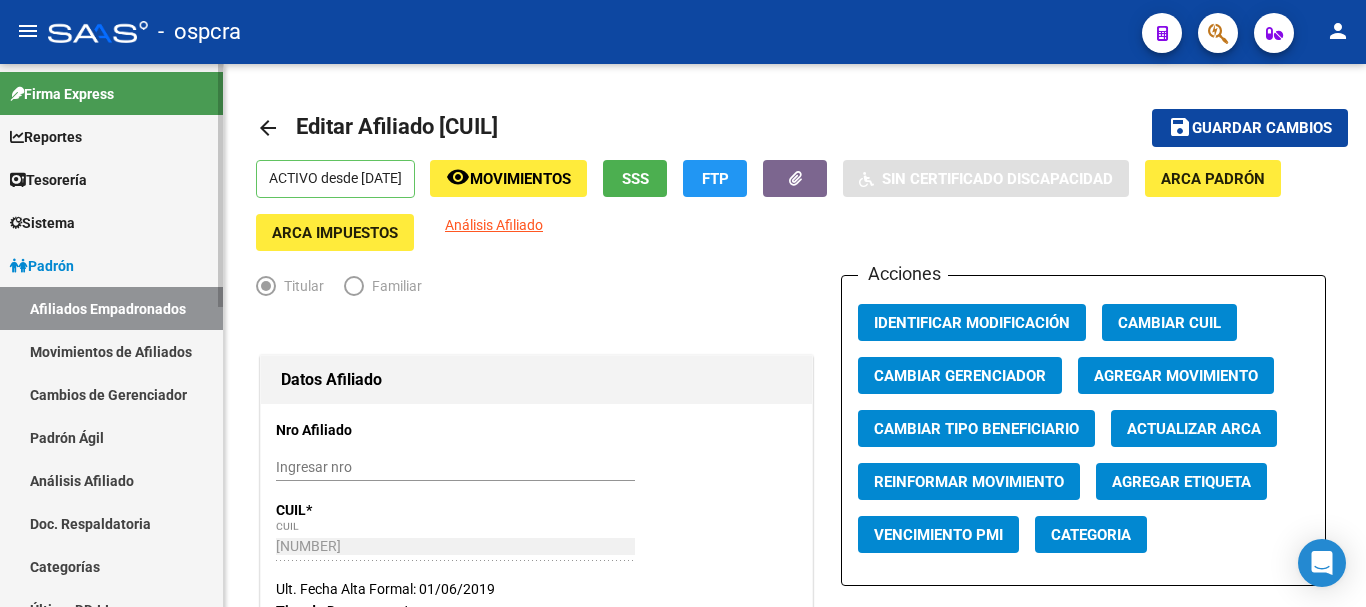 scroll, scrollTop: 0, scrollLeft: 0, axis: both 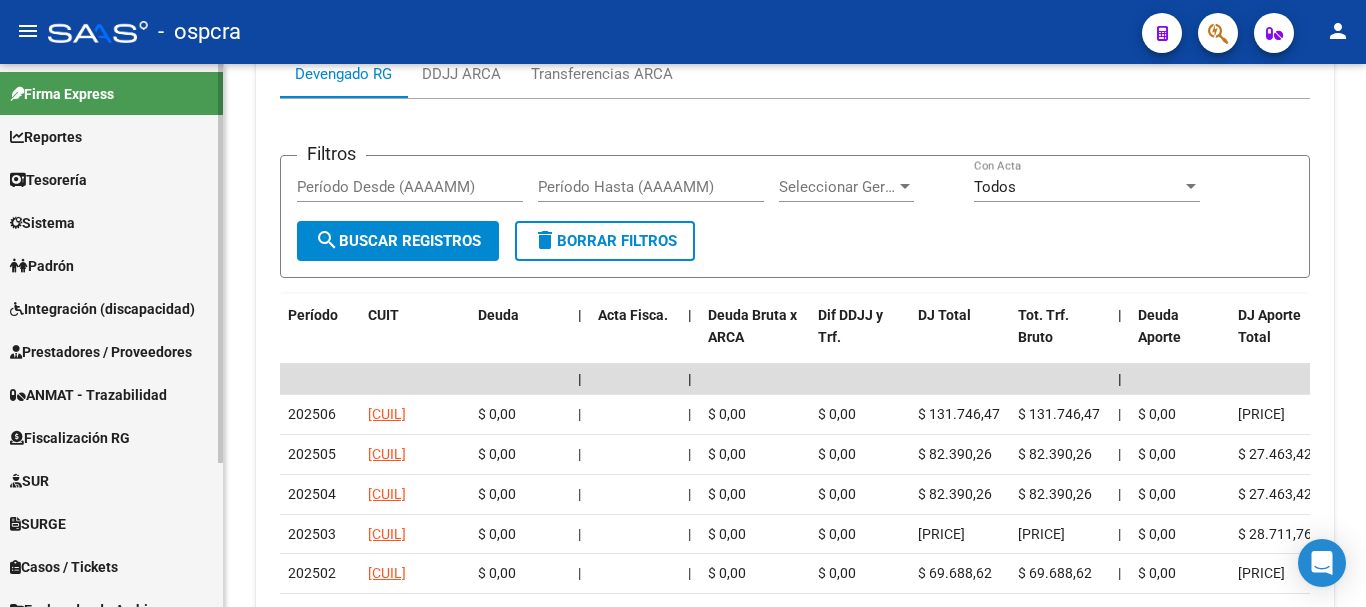click on "Padrón" at bounding box center (111, 265) 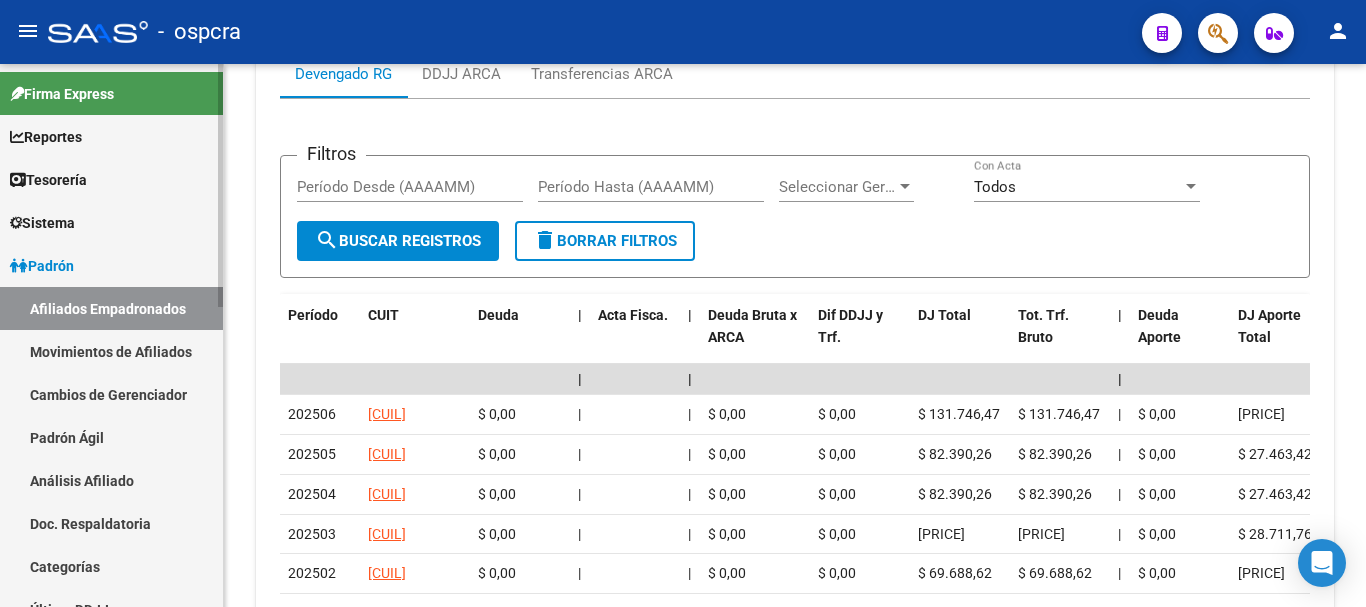 click on "Afiliados Empadronados" at bounding box center [111, 308] 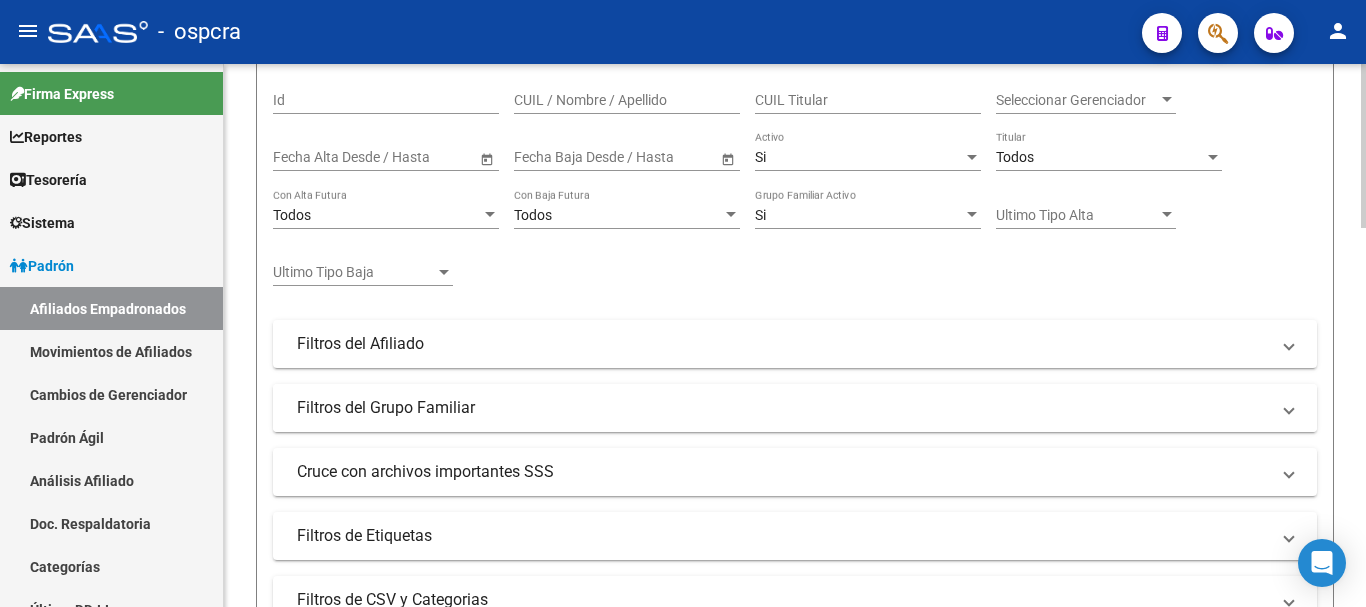 scroll, scrollTop: 260, scrollLeft: 0, axis: vertical 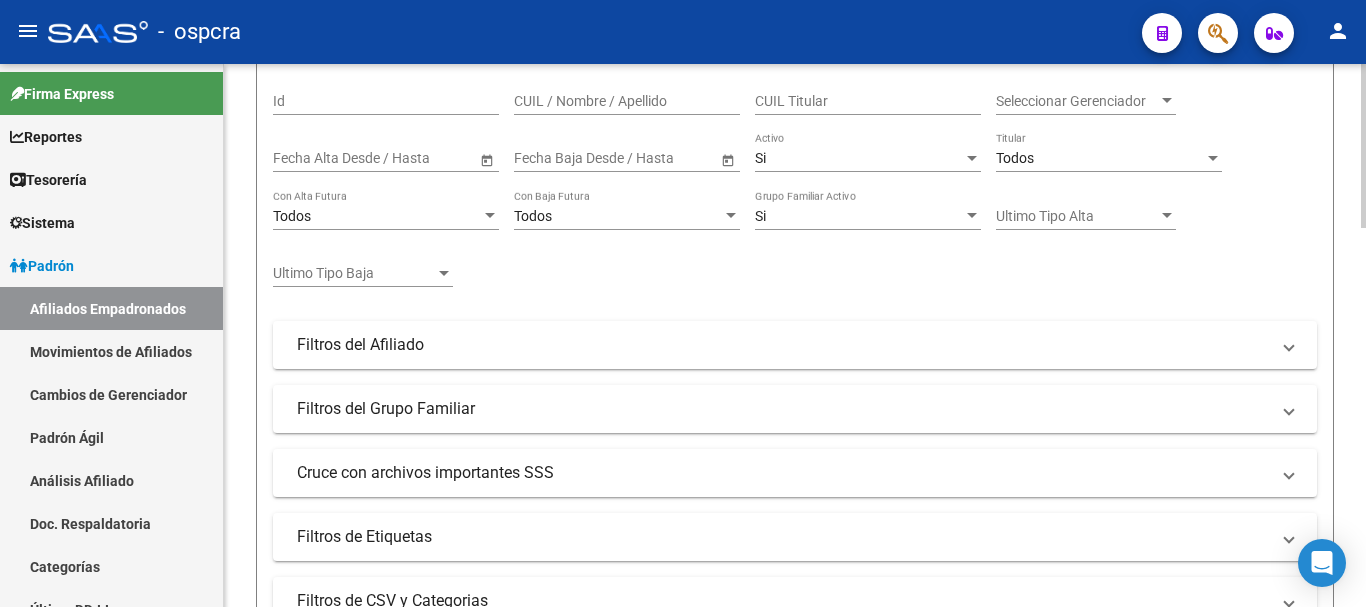 click on "Todos" at bounding box center (377, 216) 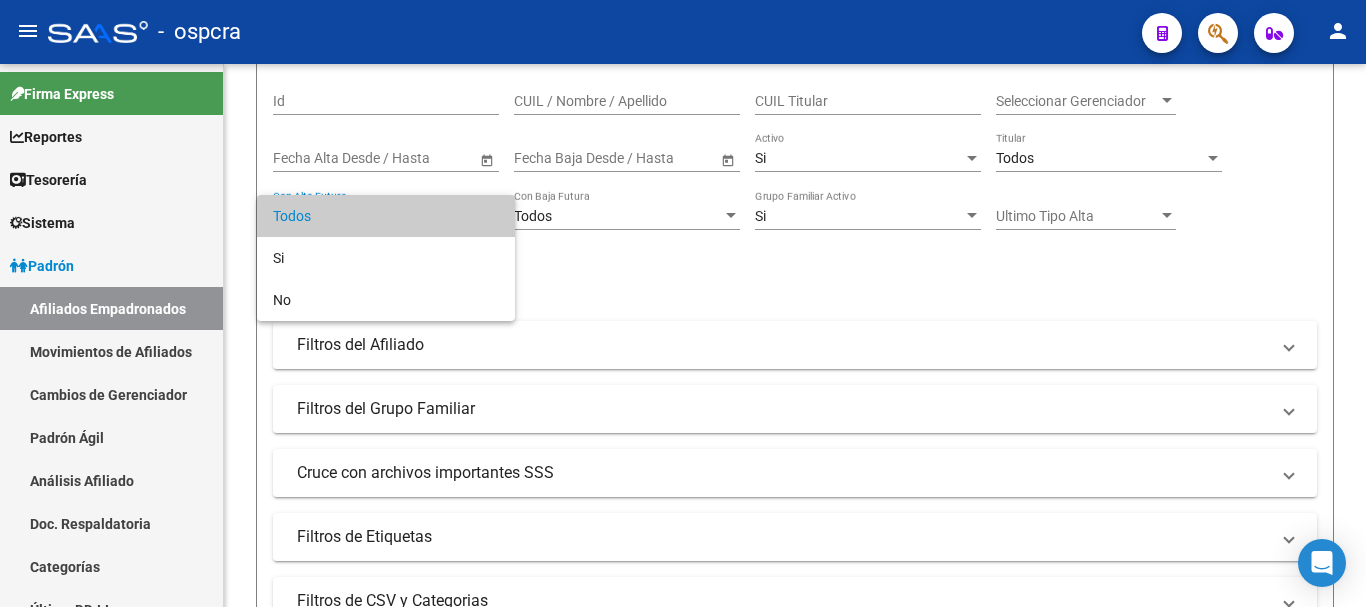 click at bounding box center [683, 303] 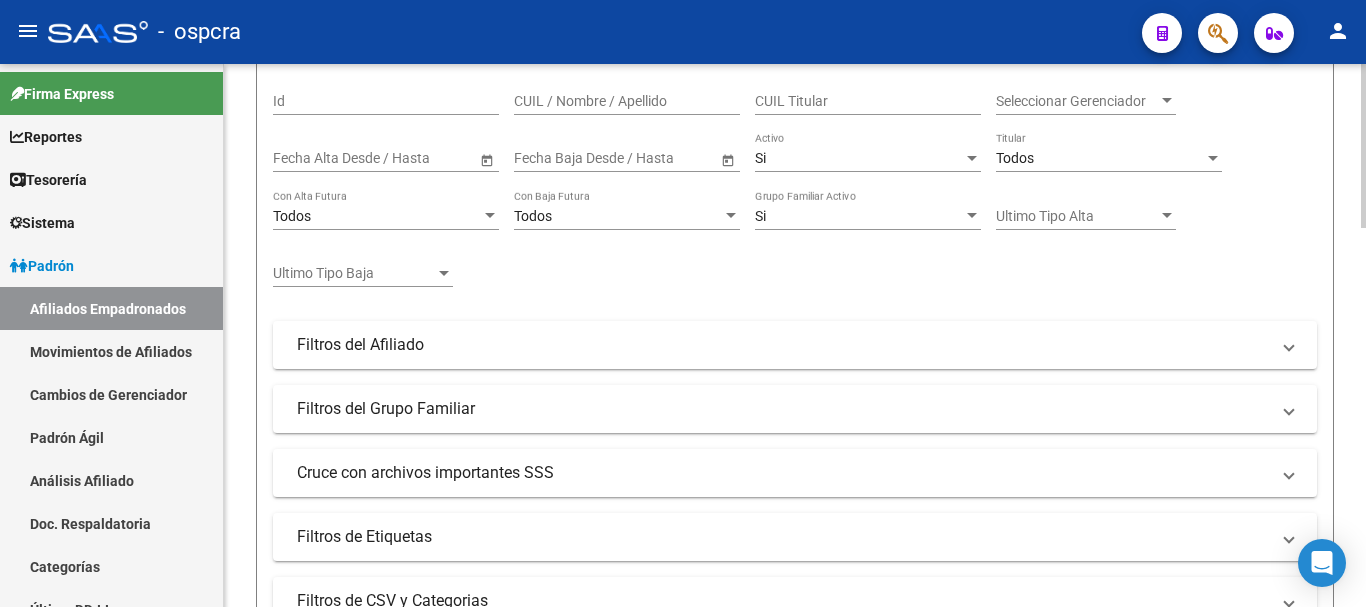 click on "Si" at bounding box center [859, 158] 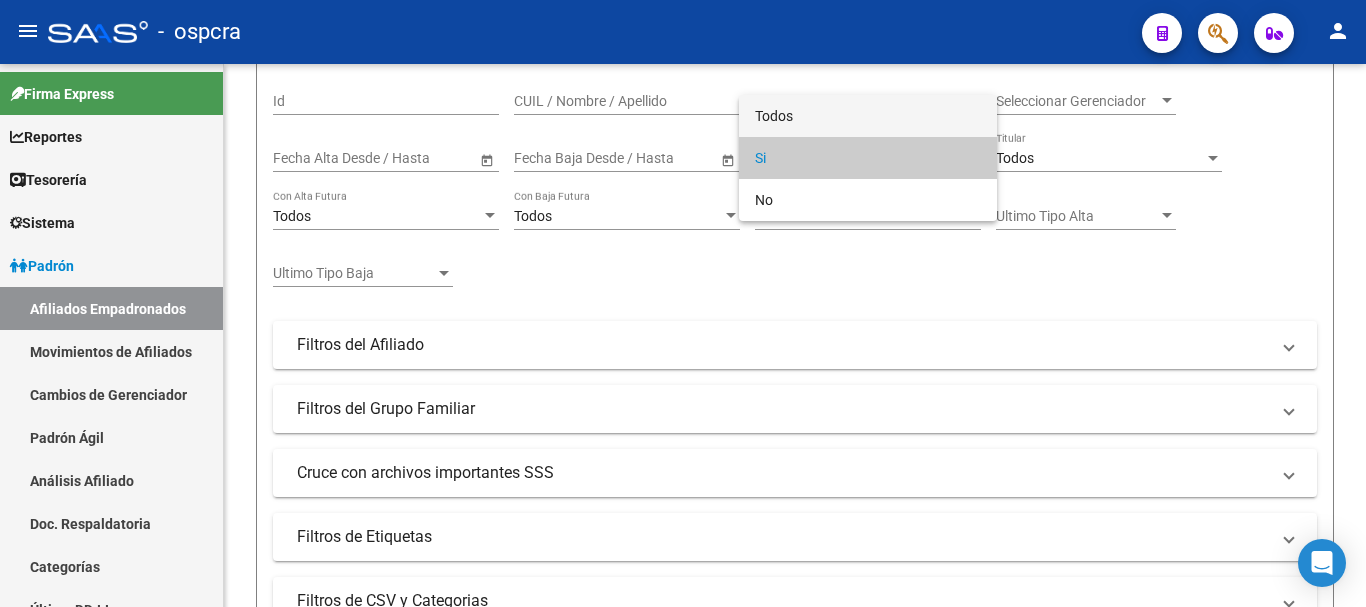 click on "Todos" at bounding box center (868, 116) 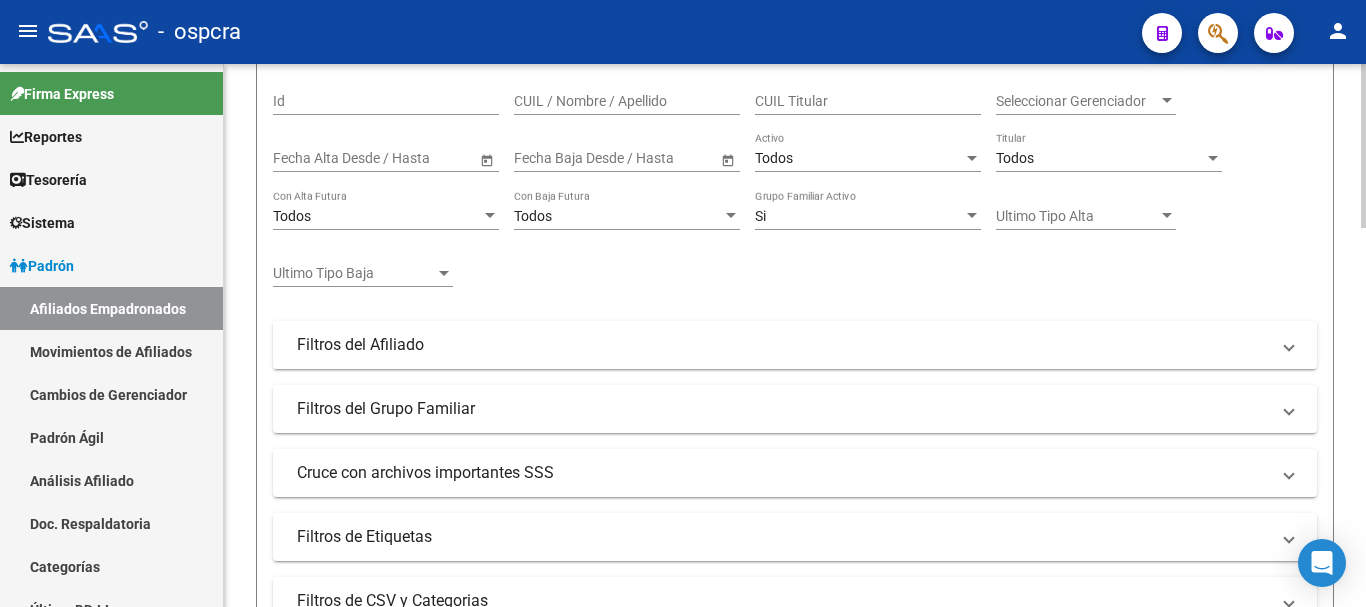 click on "Filtros del Afiliado" at bounding box center (783, 345) 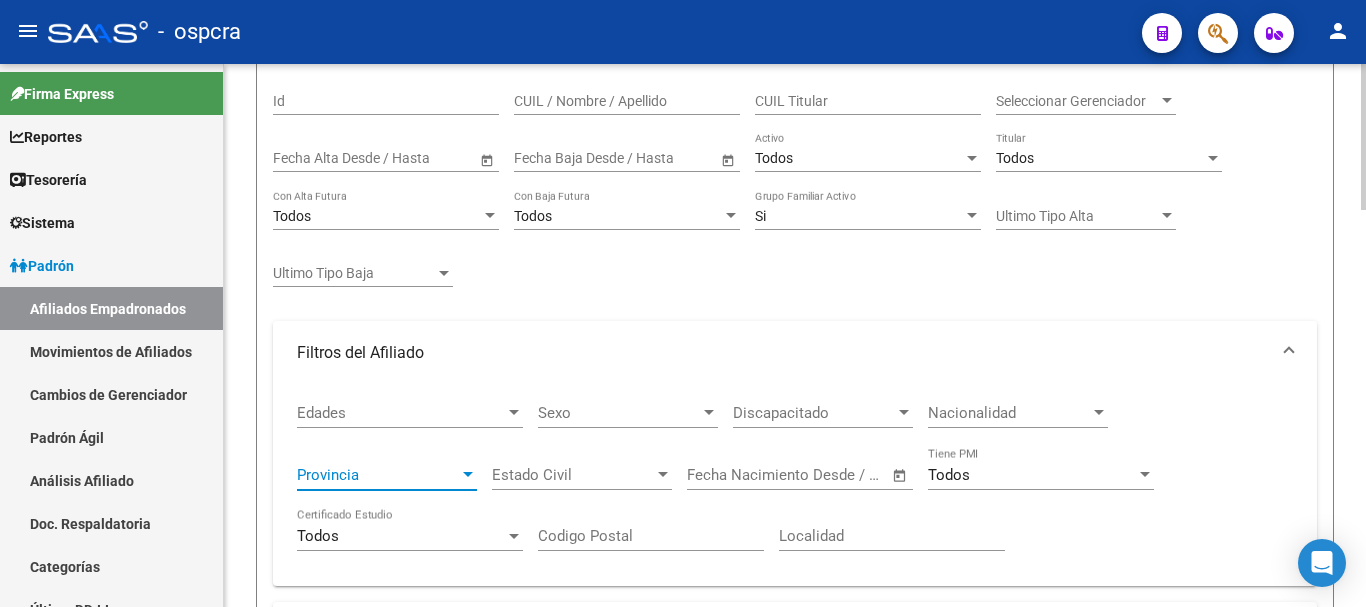 click on "Provincia" at bounding box center [378, 475] 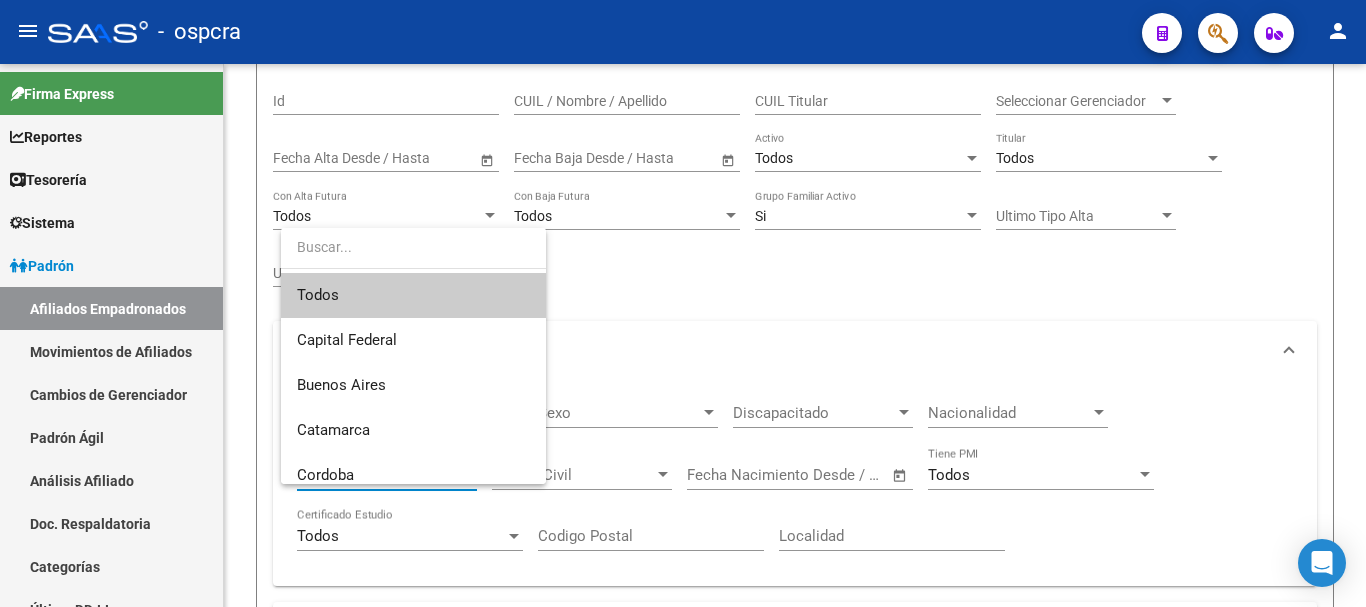 click at bounding box center (683, 303) 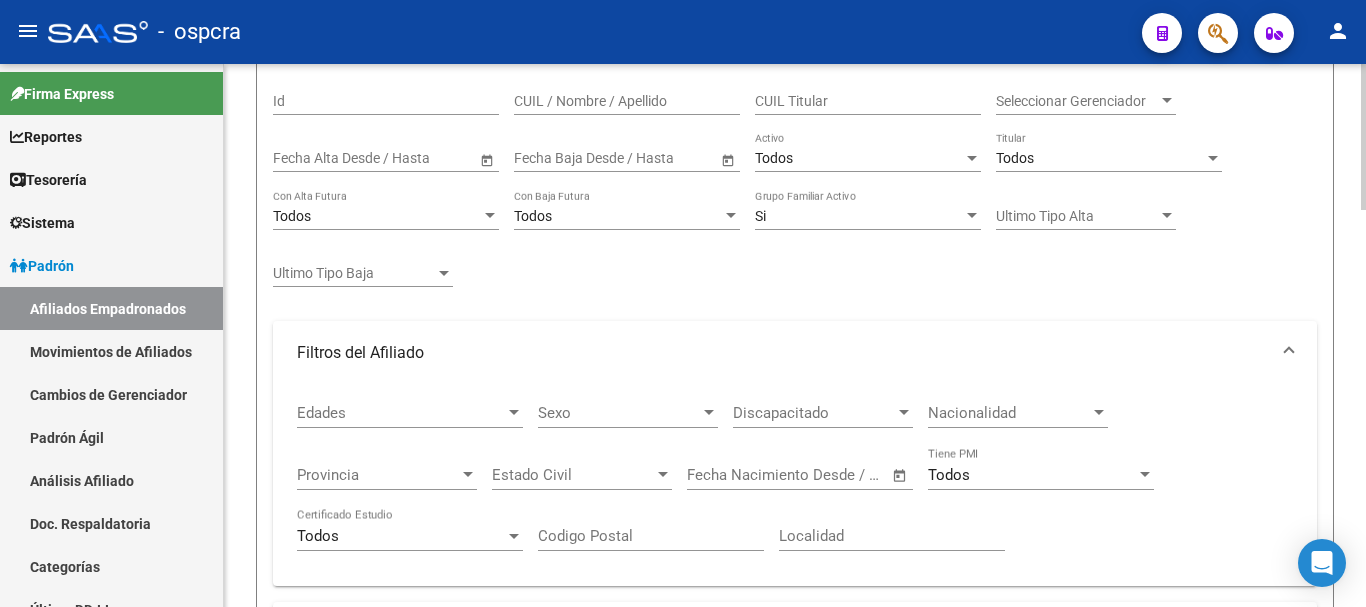 click at bounding box center [818, 475] 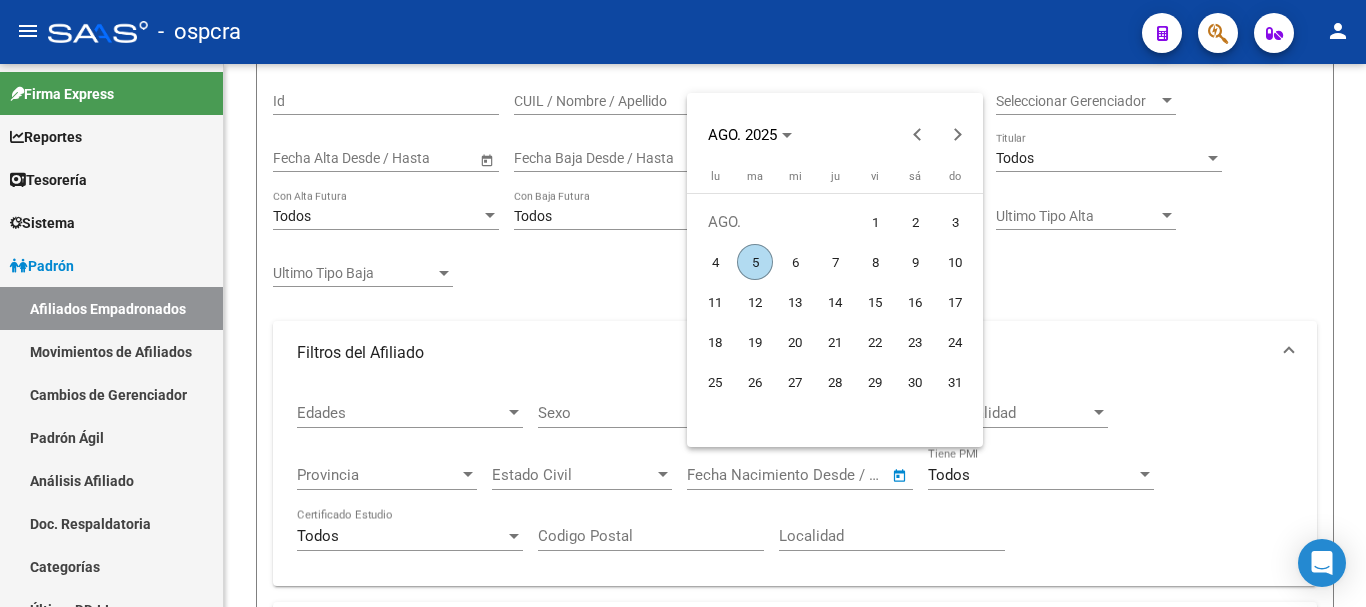click at bounding box center (683, 303) 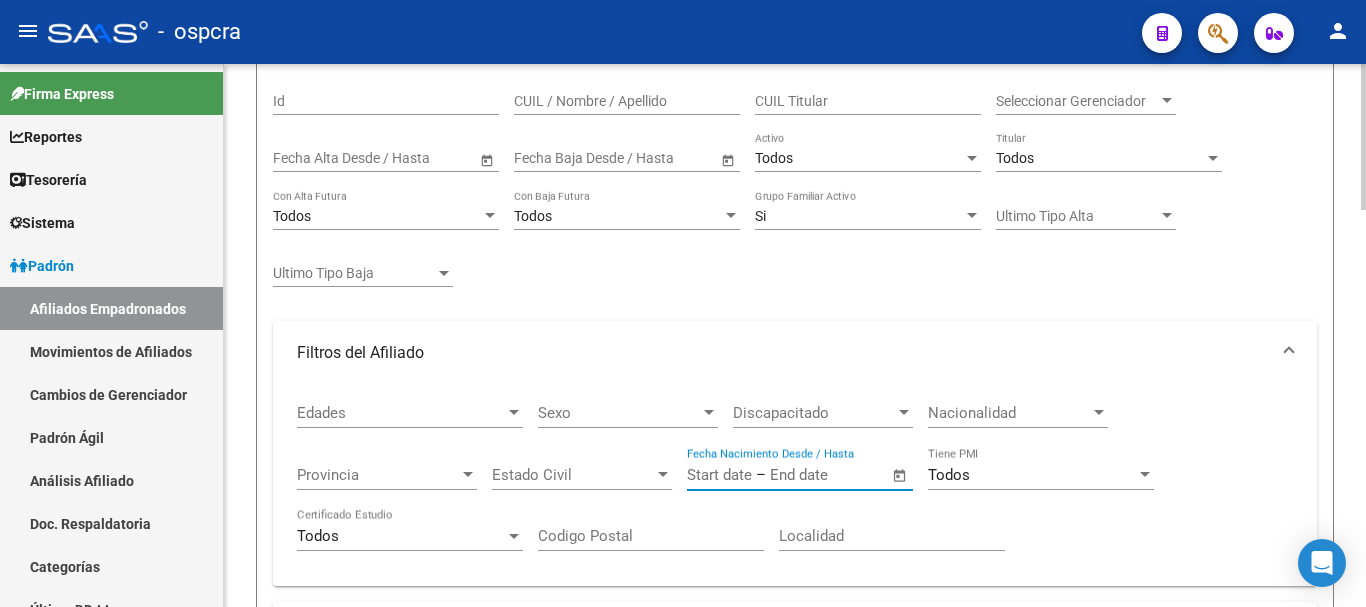 click on "Localidad" at bounding box center [892, 536] 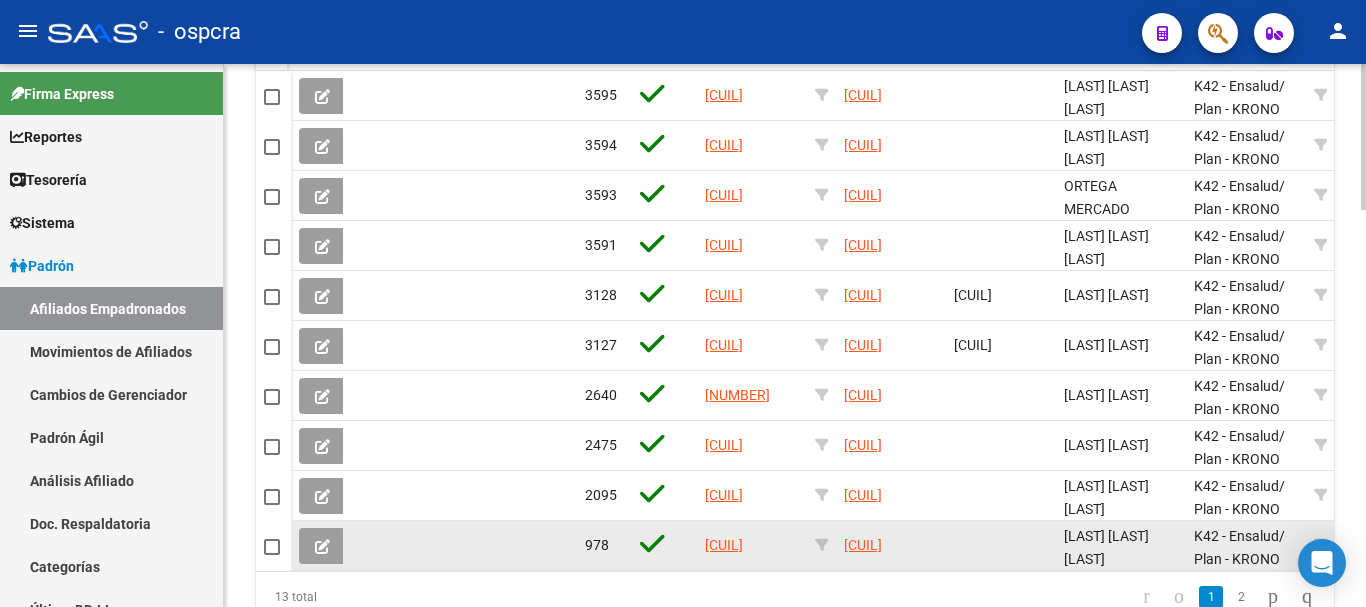 scroll, scrollTop: 1477, scrollLeft: 0, axis: vertical 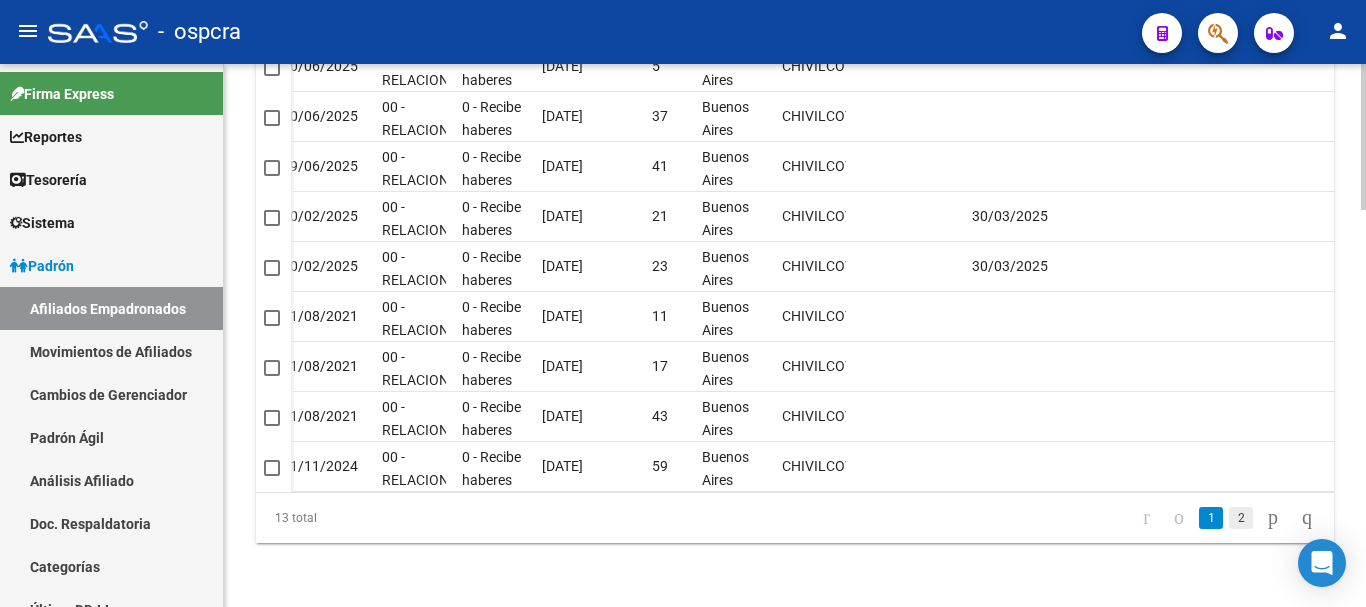 type on "CHIVI" 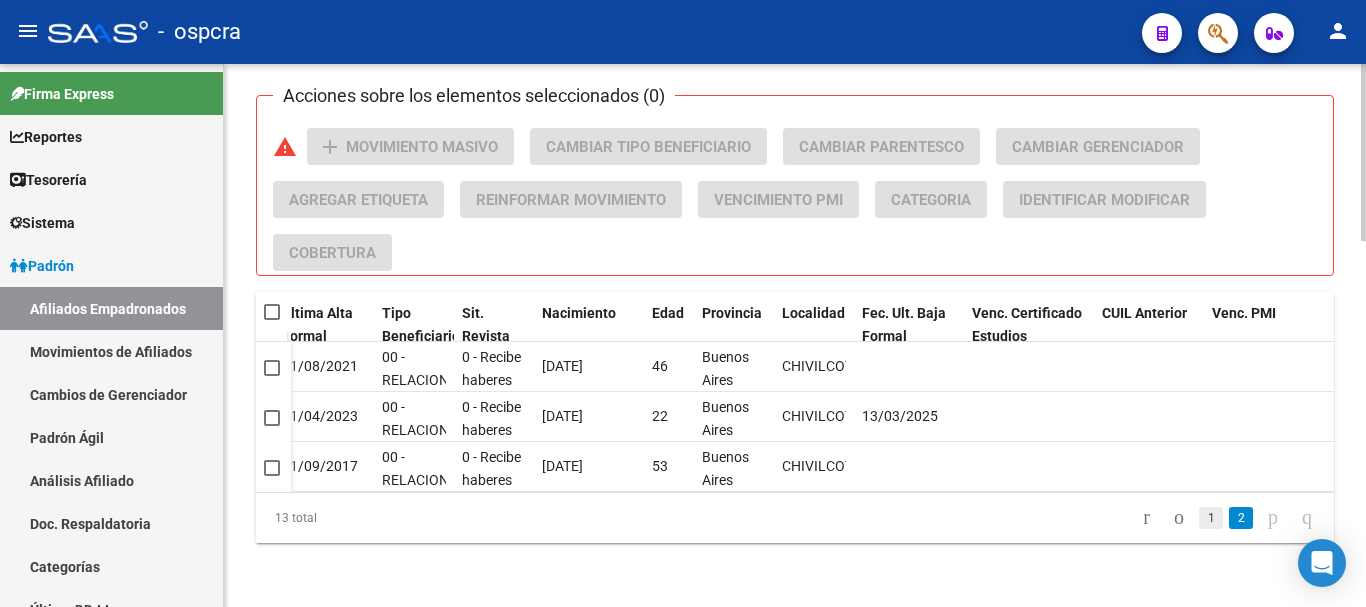 scroll, scrollTop: 1127, scrollLeft: 0, axis: vertical 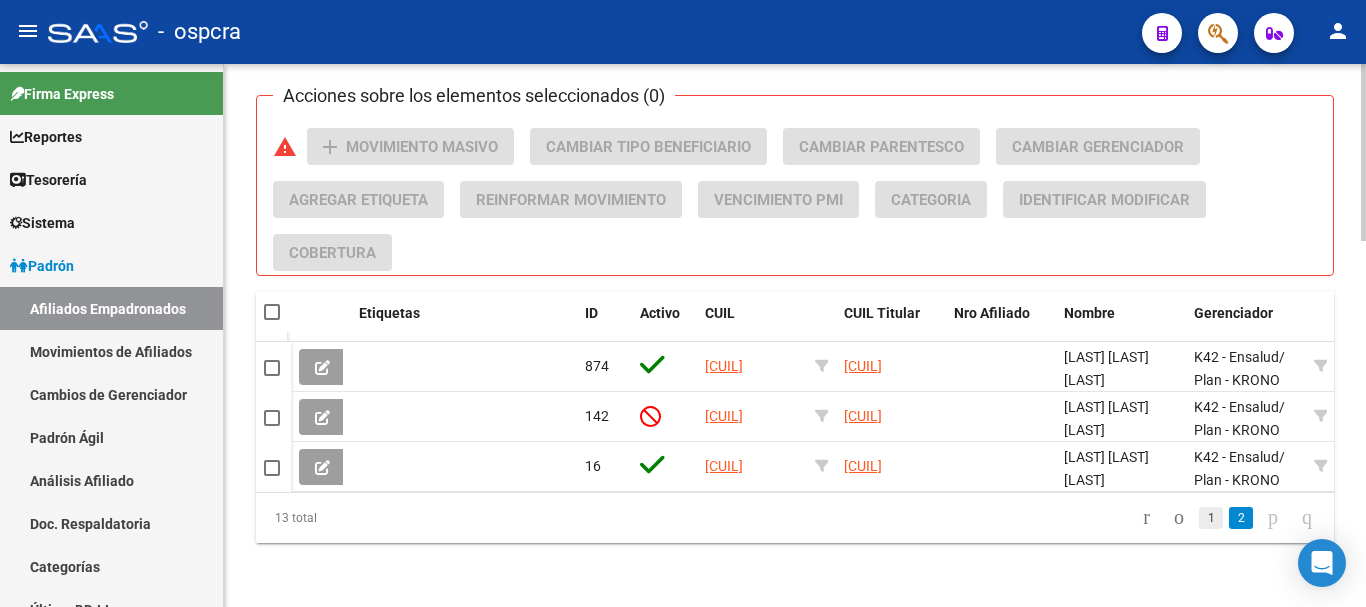 click on "1" 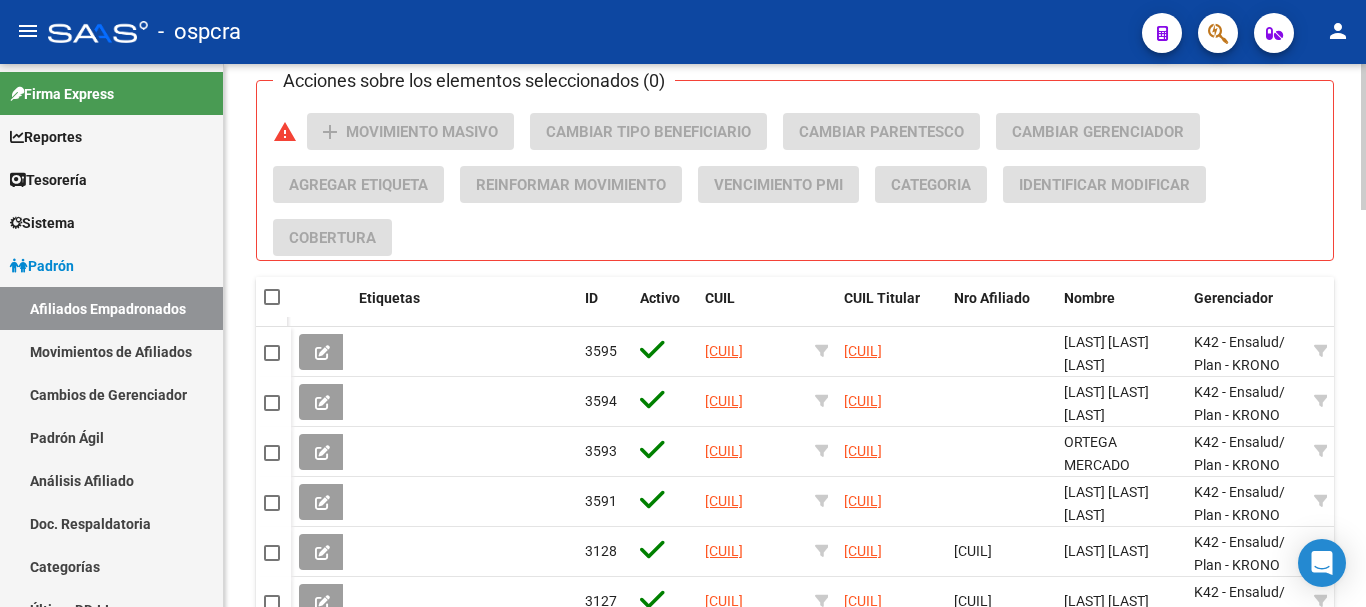 scroll, scrollTop: 1477, scrollLeft: 0, axis: vertical 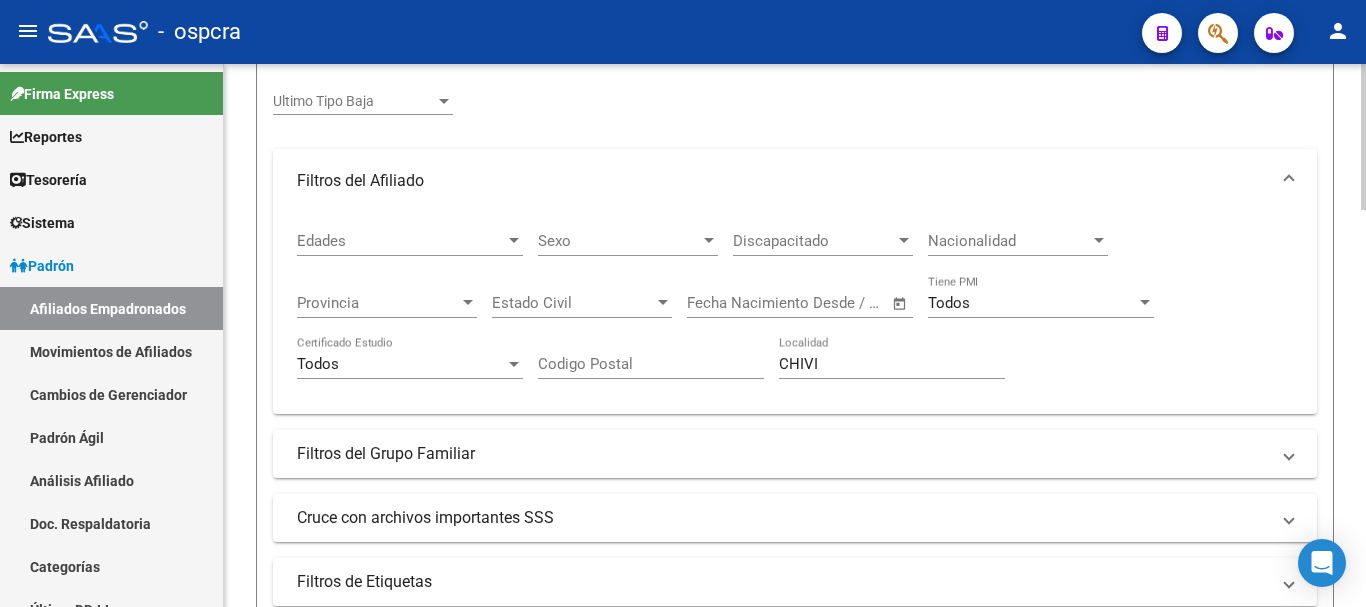 click 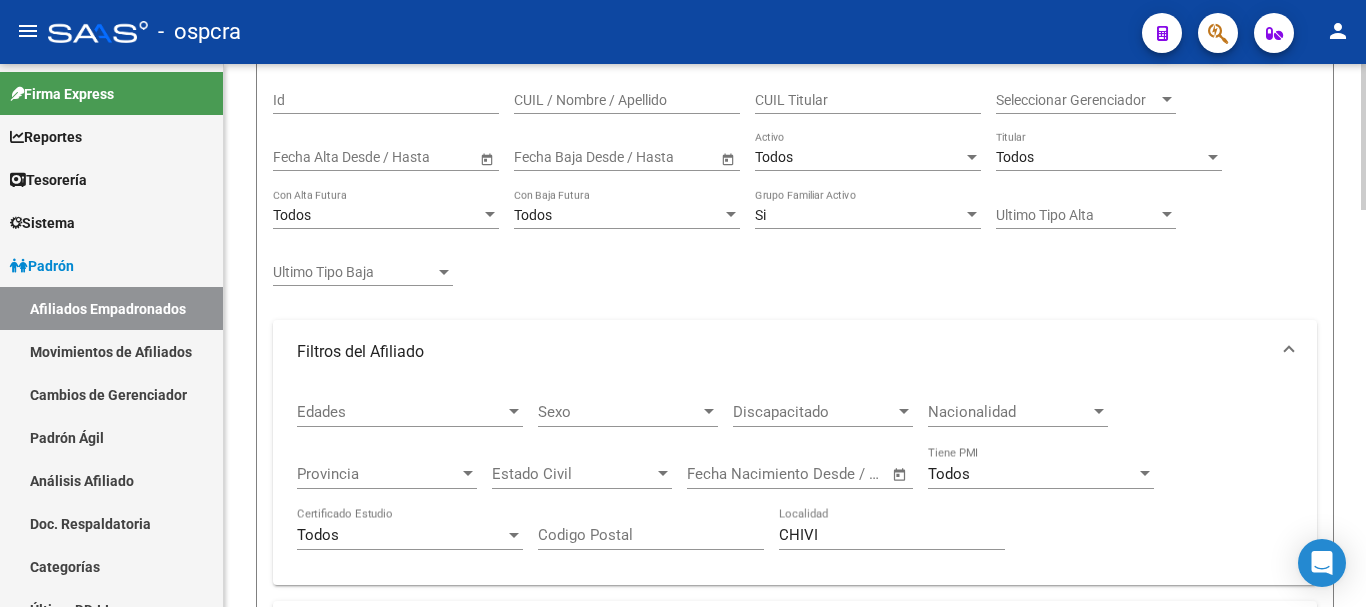 scroll, scrollTop: 0, scrollLeft: 0, axis: both 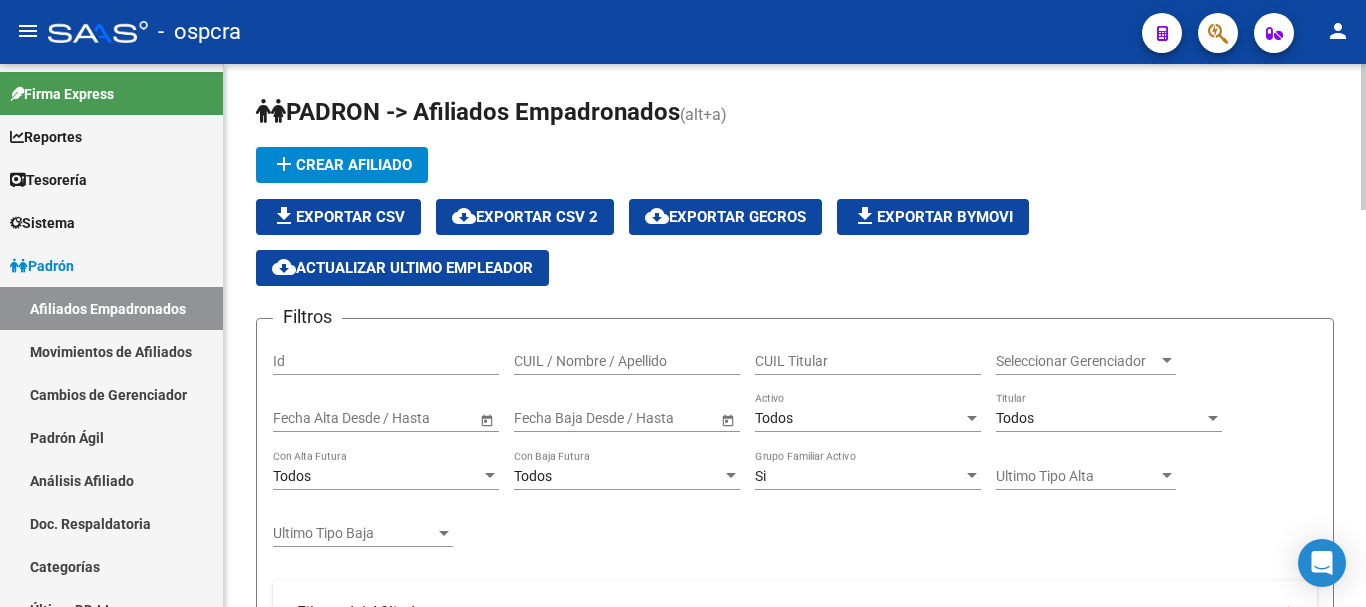 click on "CUIL / Nombre / Apellido" at bounding box center (627, 361) 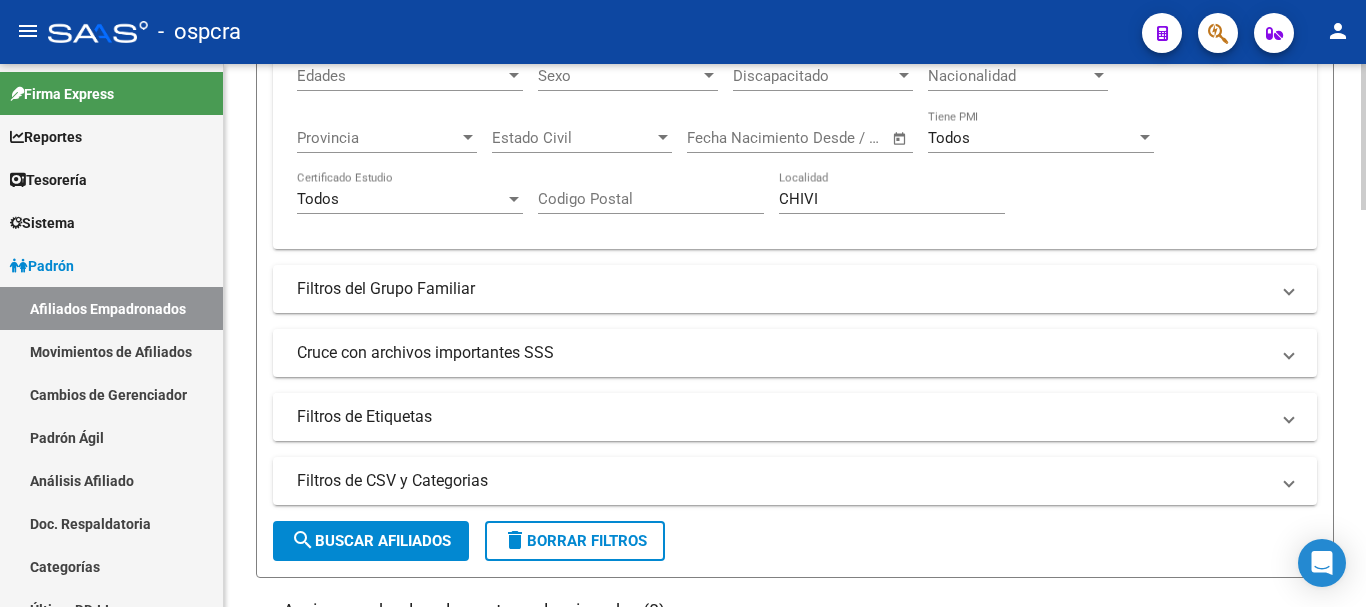 scroll, scrollTop: 600, scrollLeft: 0, axis: vertical 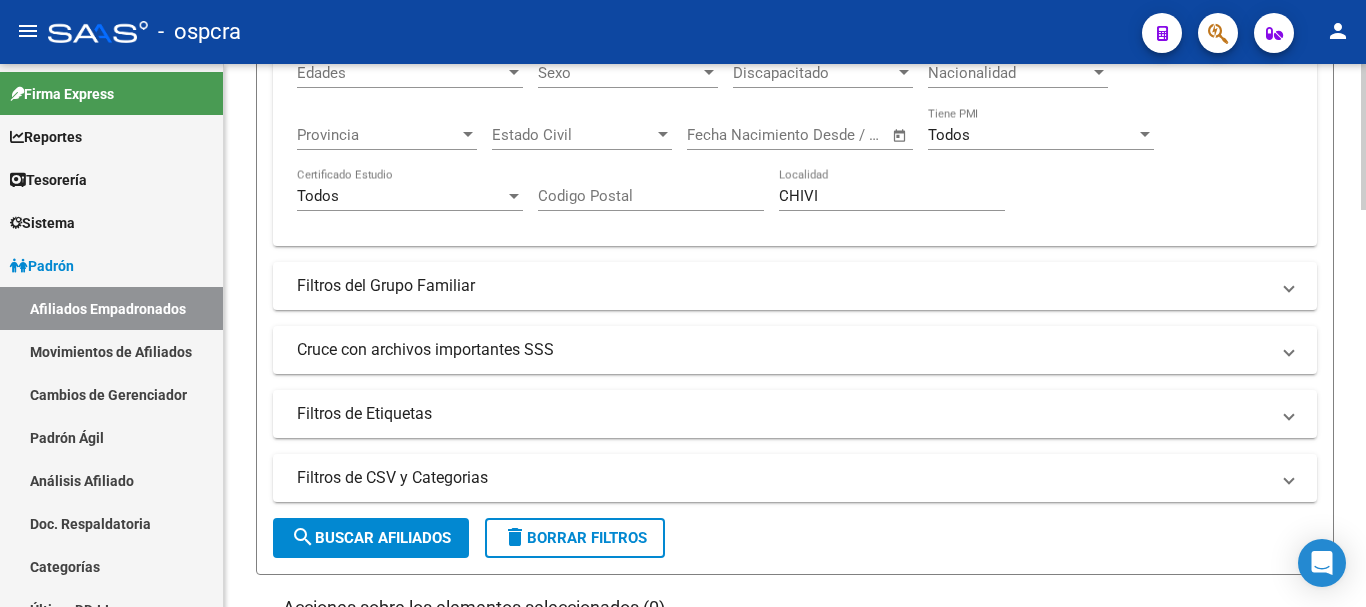 click on "search  Buscar Afiliados" 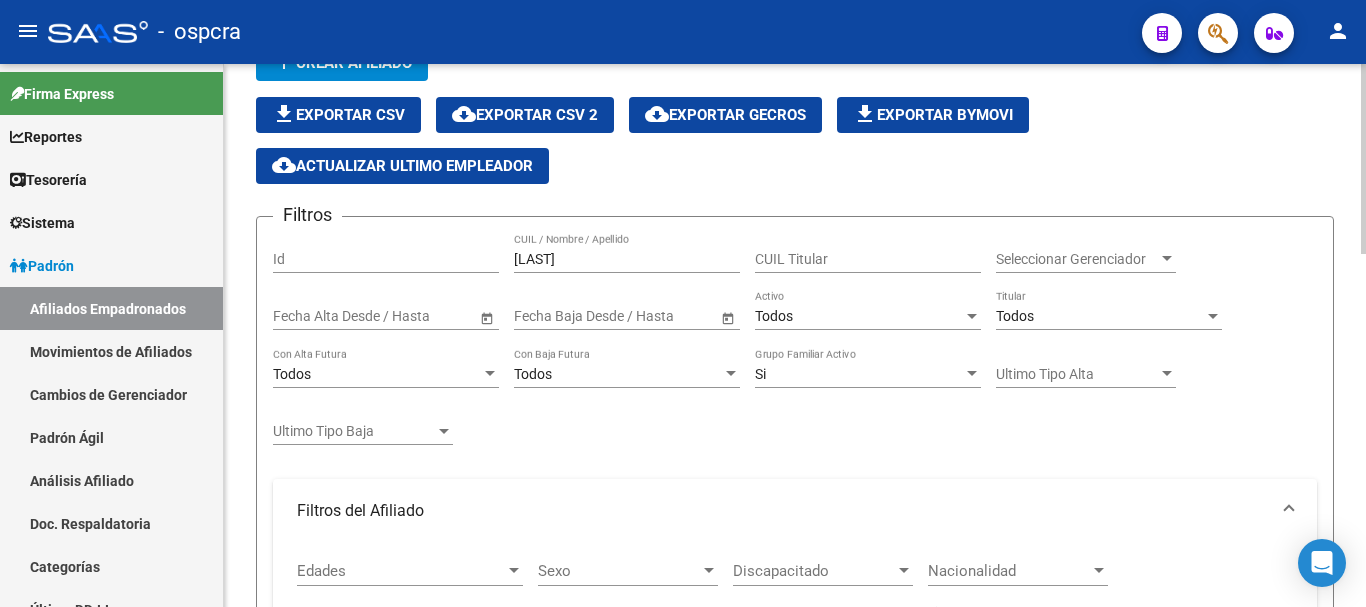 scroll, scrollTop: 12, scrollLeft: 0, axis: vertical 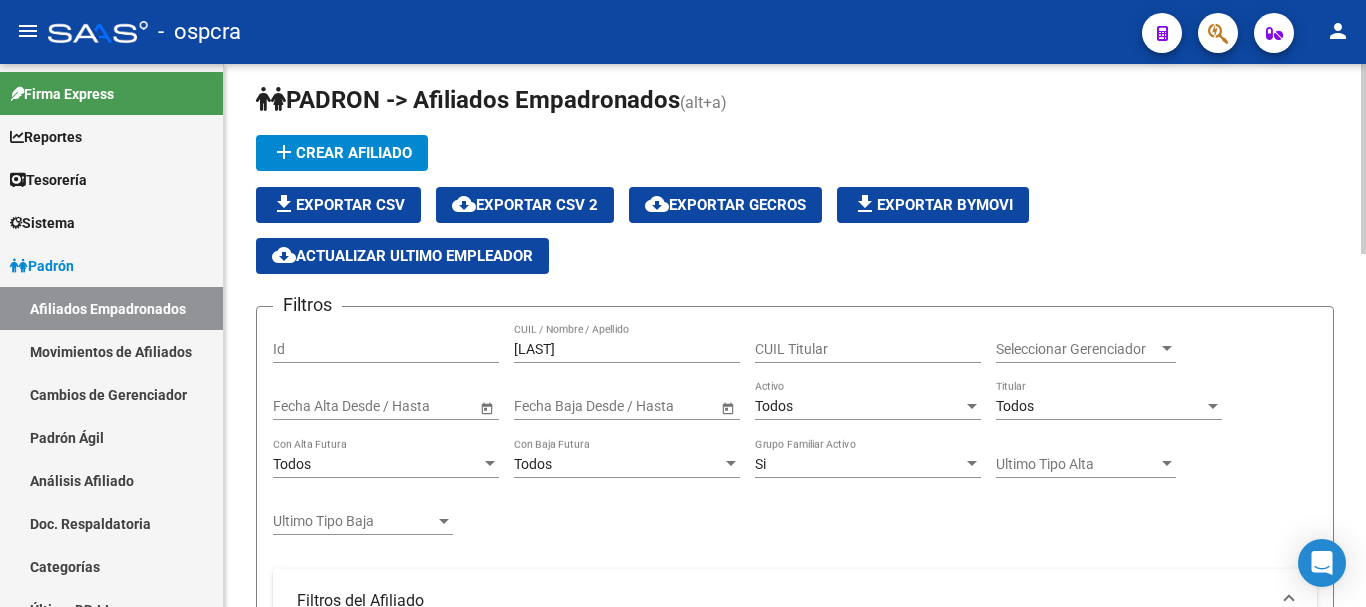 click on "[LAST]" at bounding box center [627, 349] 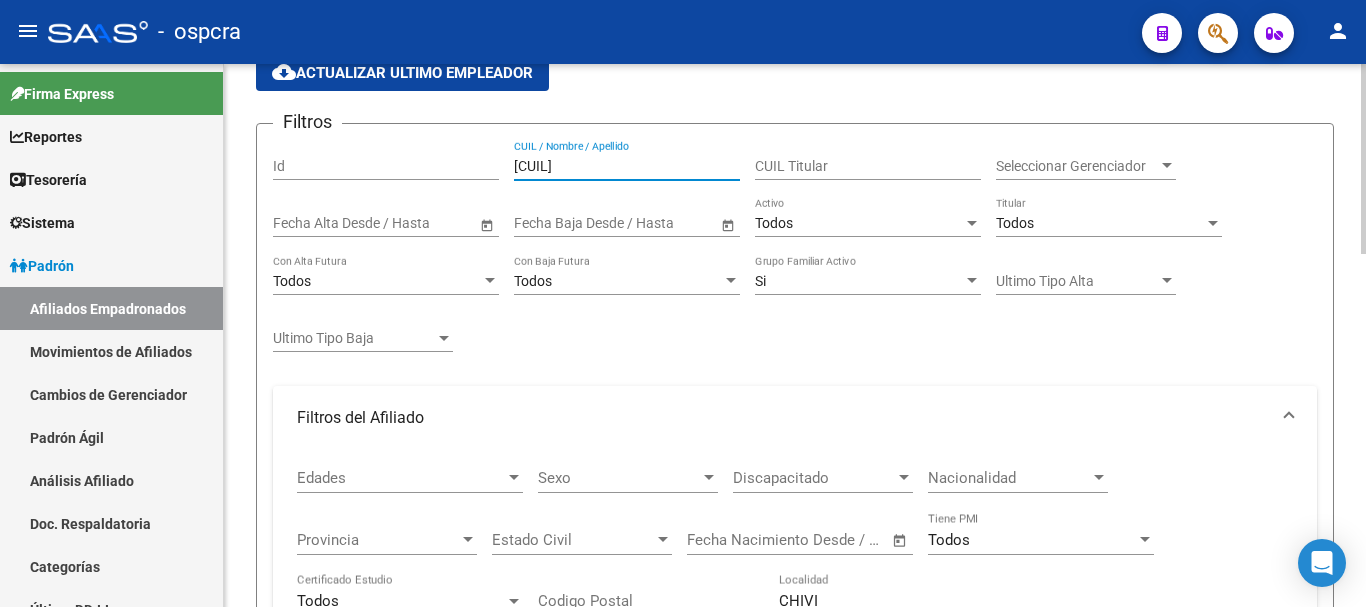 scroll, scrollTop: 212, scrollLeft: 0, axis: vertical 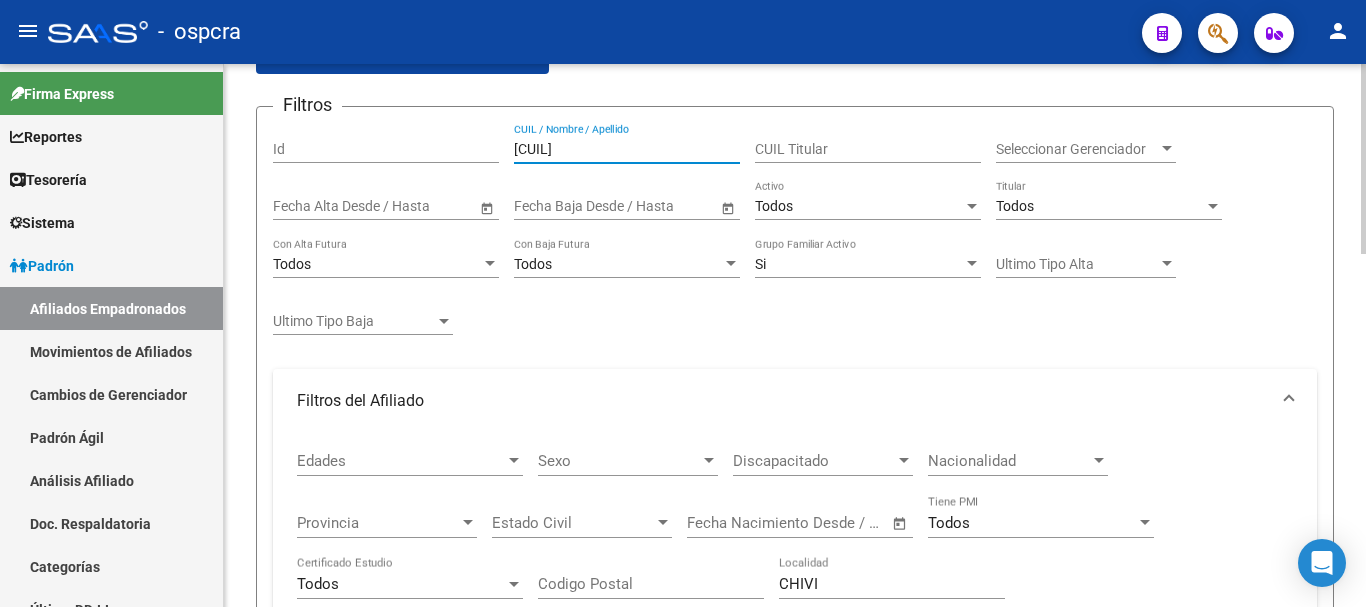 click on "[CUIL]" at bounding box center [627, 149] 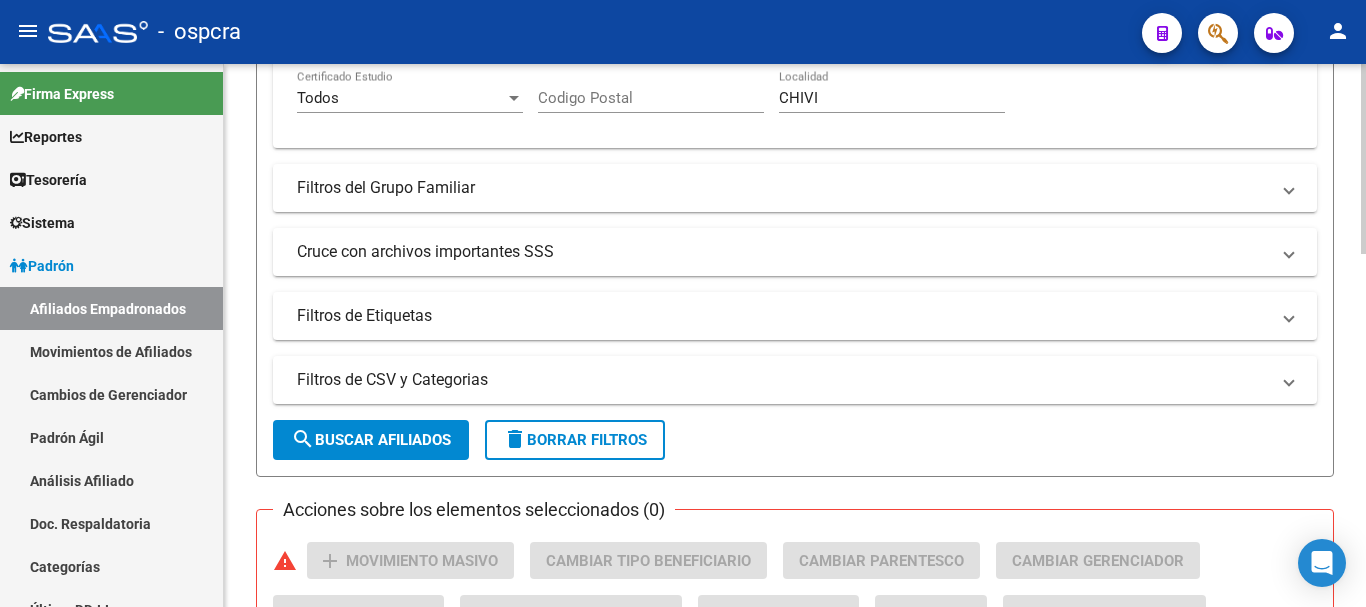 scroll, scrollTop: 812, scrollLeft: 0, axis: vertical 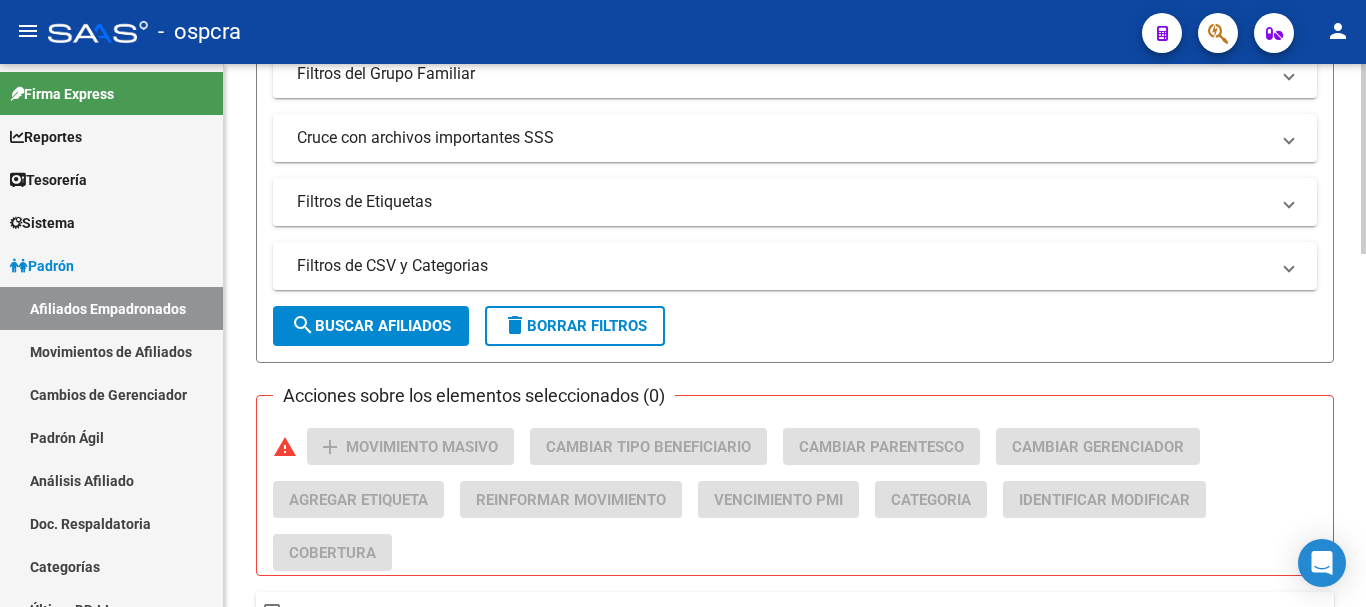 type on "[NUMBER]" 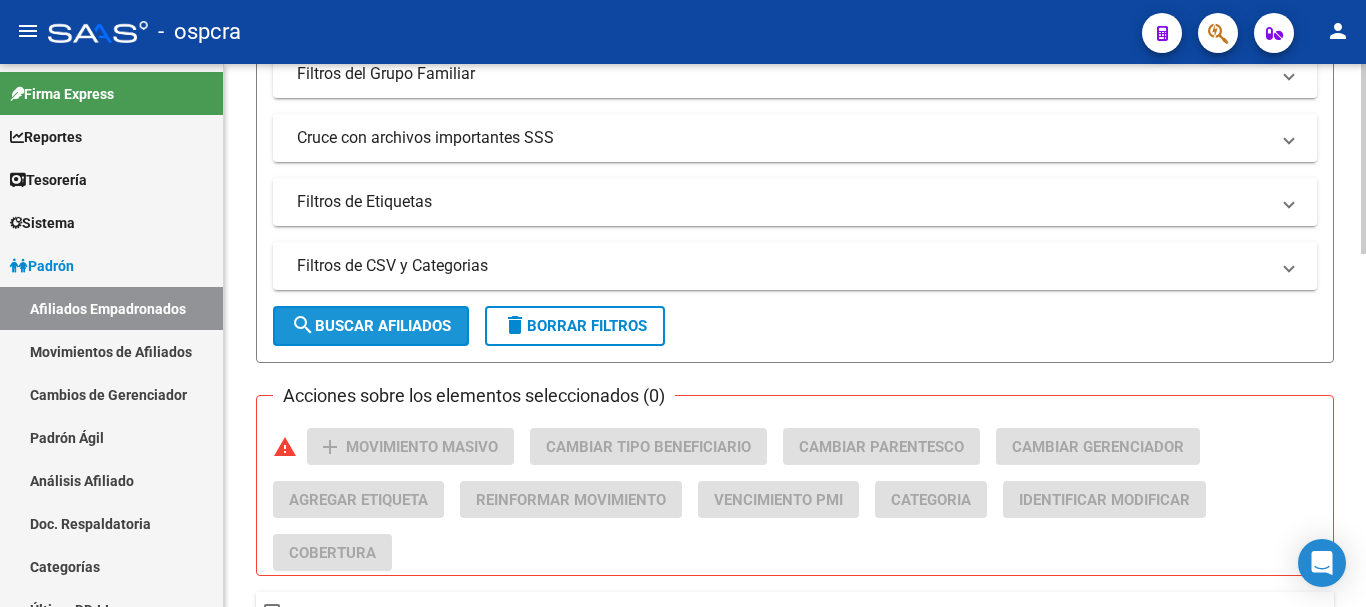 click on "search  Buscar Afiliados" 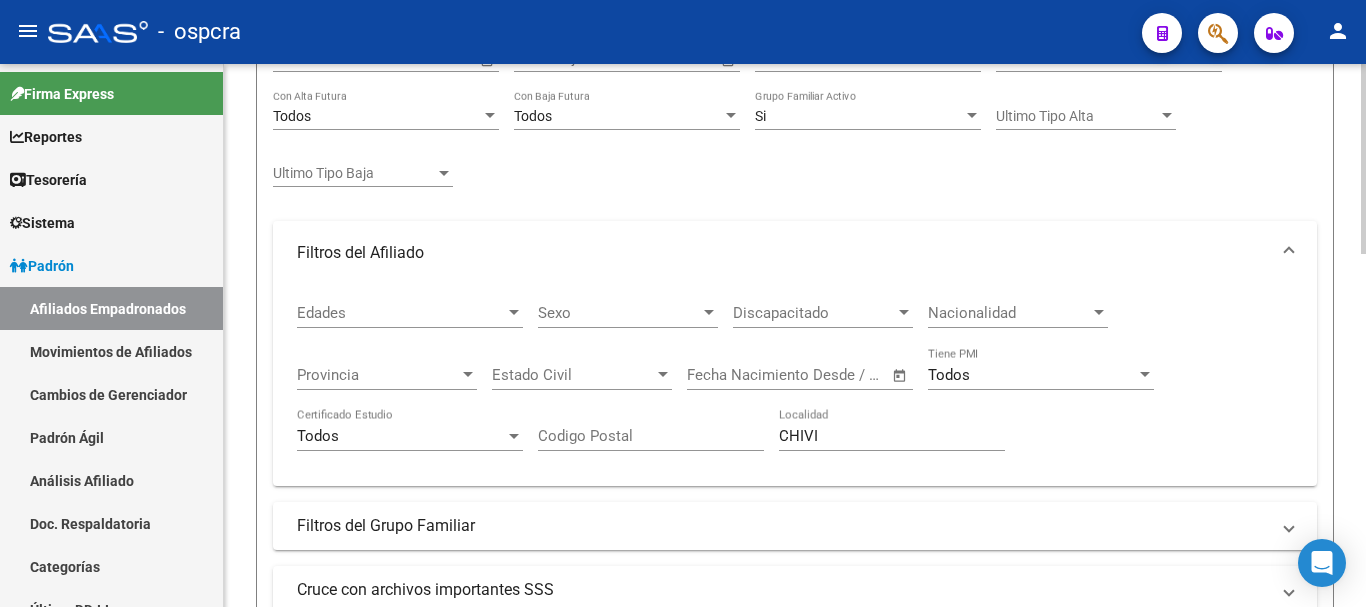scroll, scrollTop: 400, scrollLeft: 0, axis: vertical 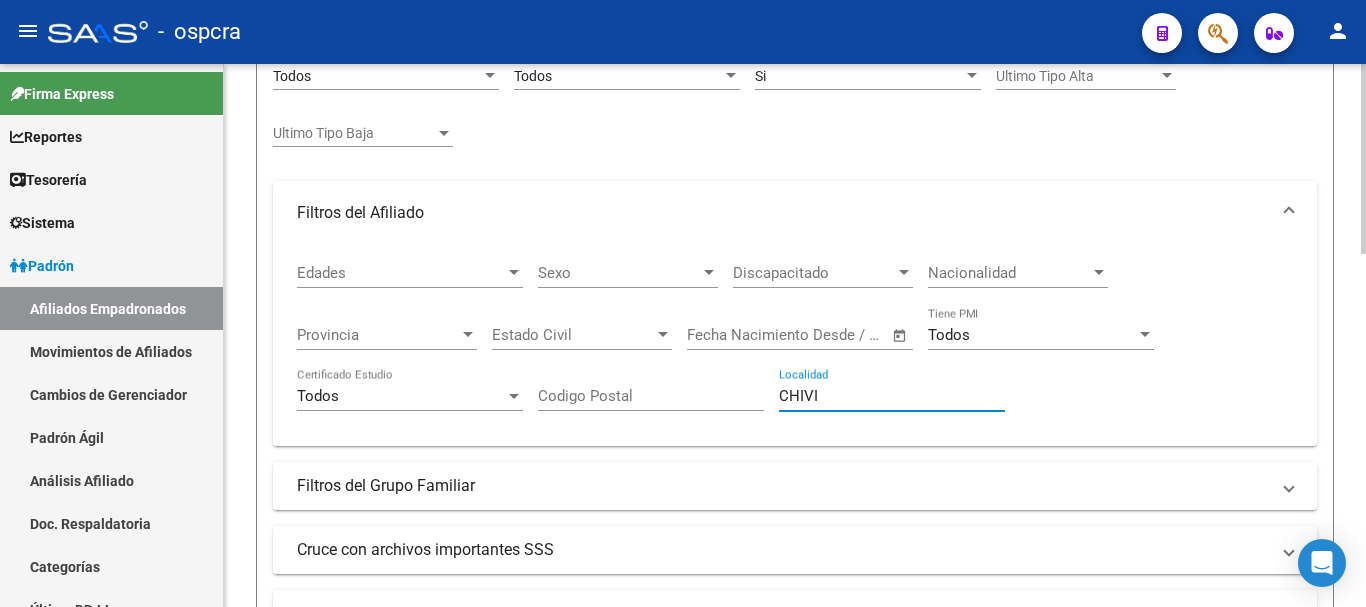 drag, startPoint x: 828, startPoint y: 389, endPoint x: 619, endPoint y: 391, distance: 209.00957 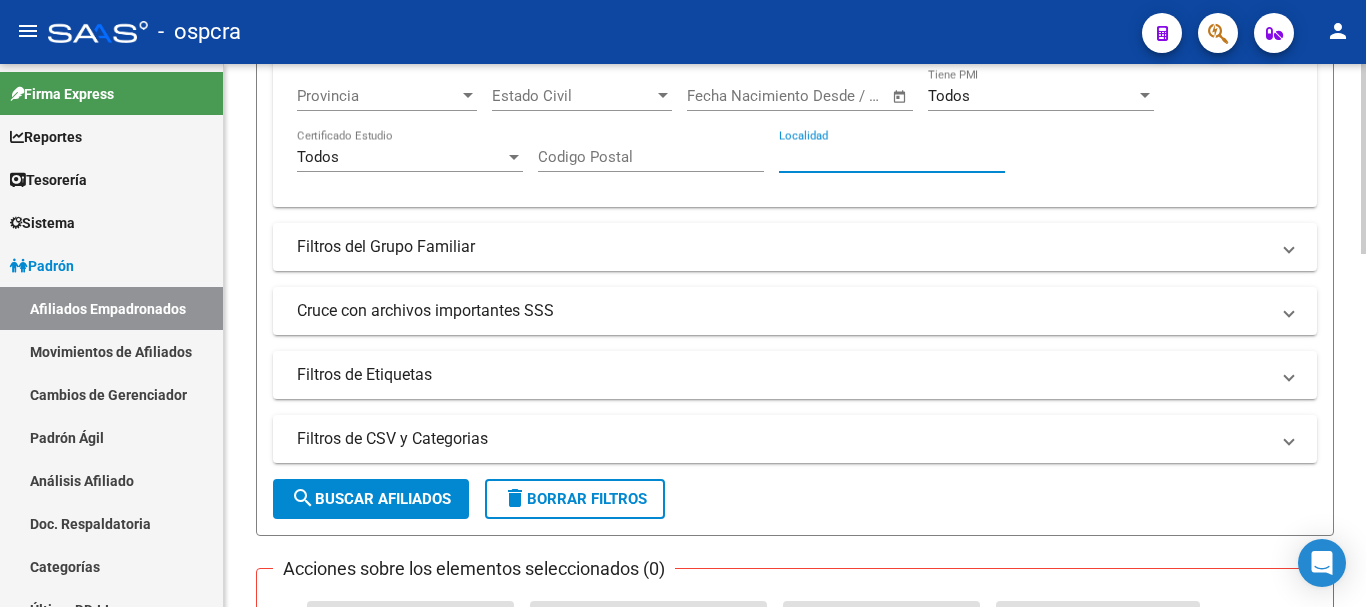scroll, scrollTop: 800, scrollLeft: 0, axis: vertical 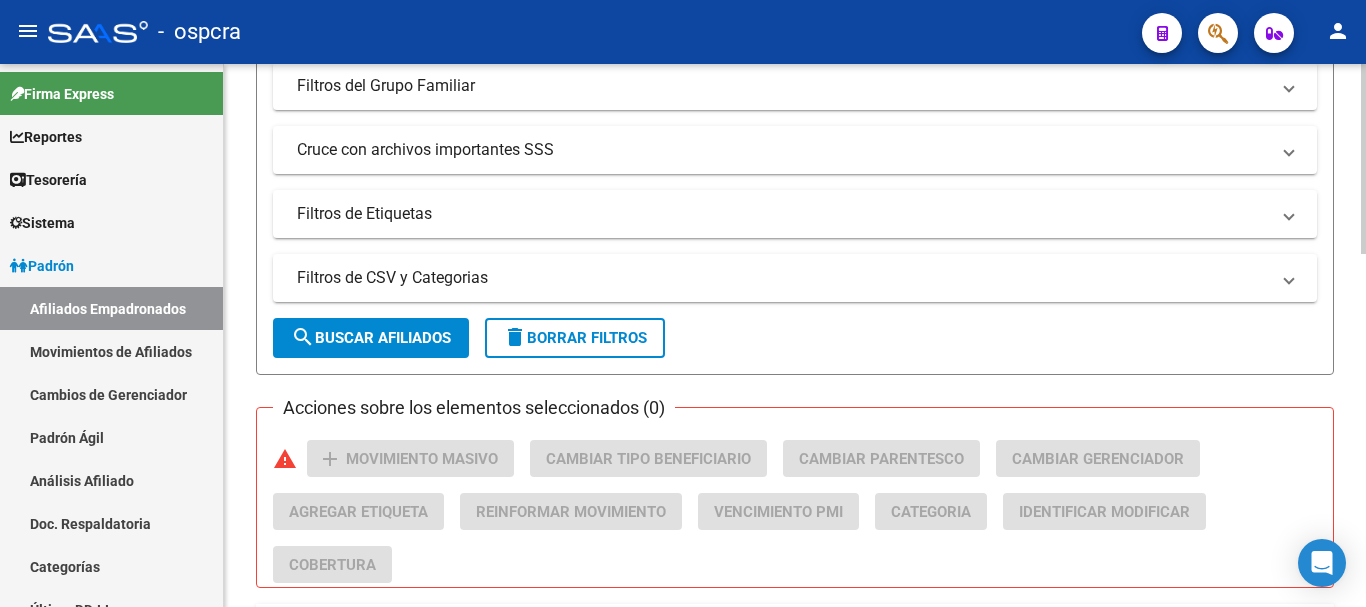 type 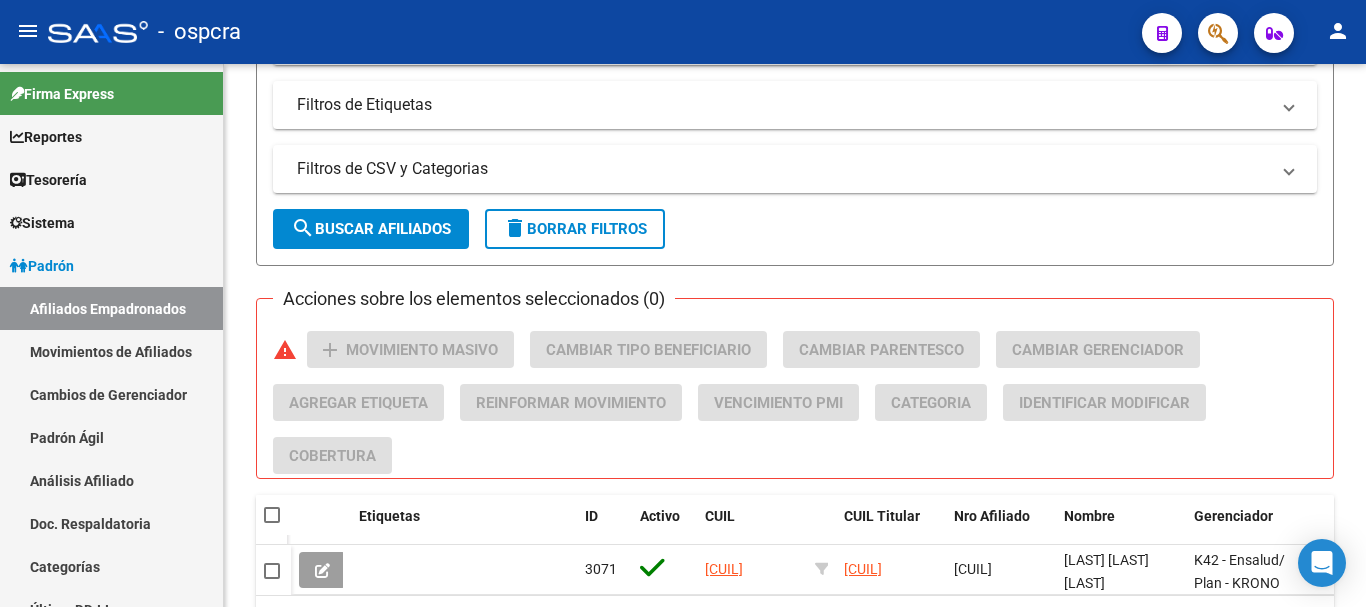 scroll, scrollTop: 1027, scrollLeft: 0, axis: vertical 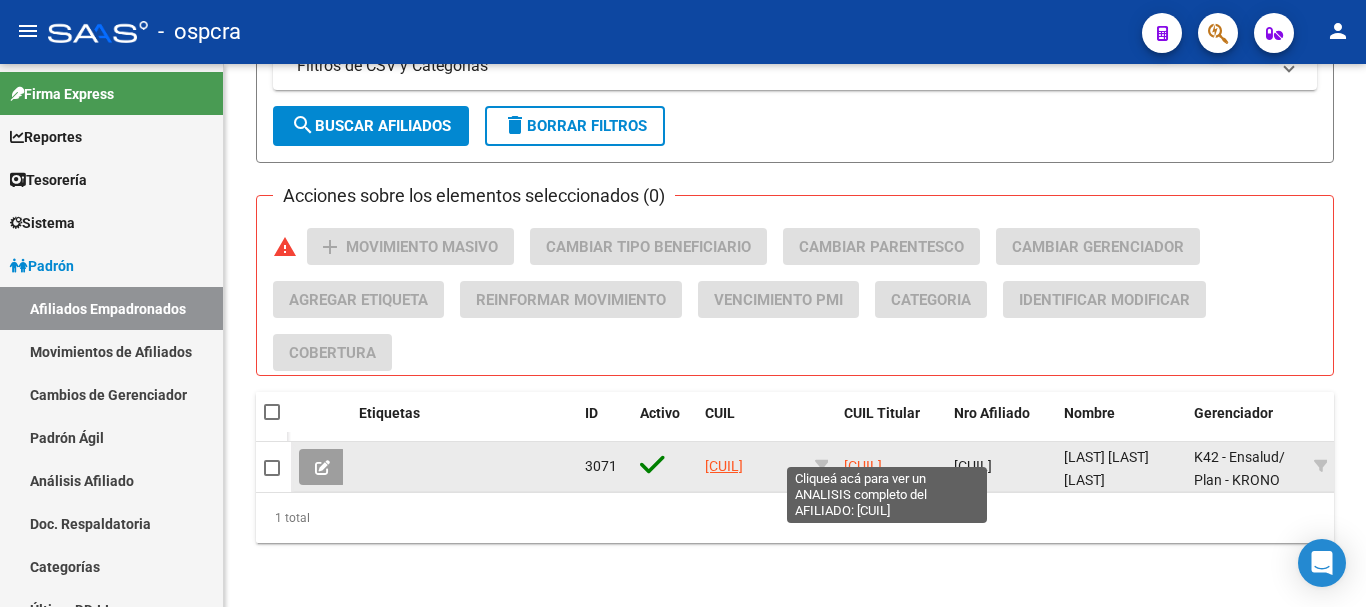 click on "[CUIL]" 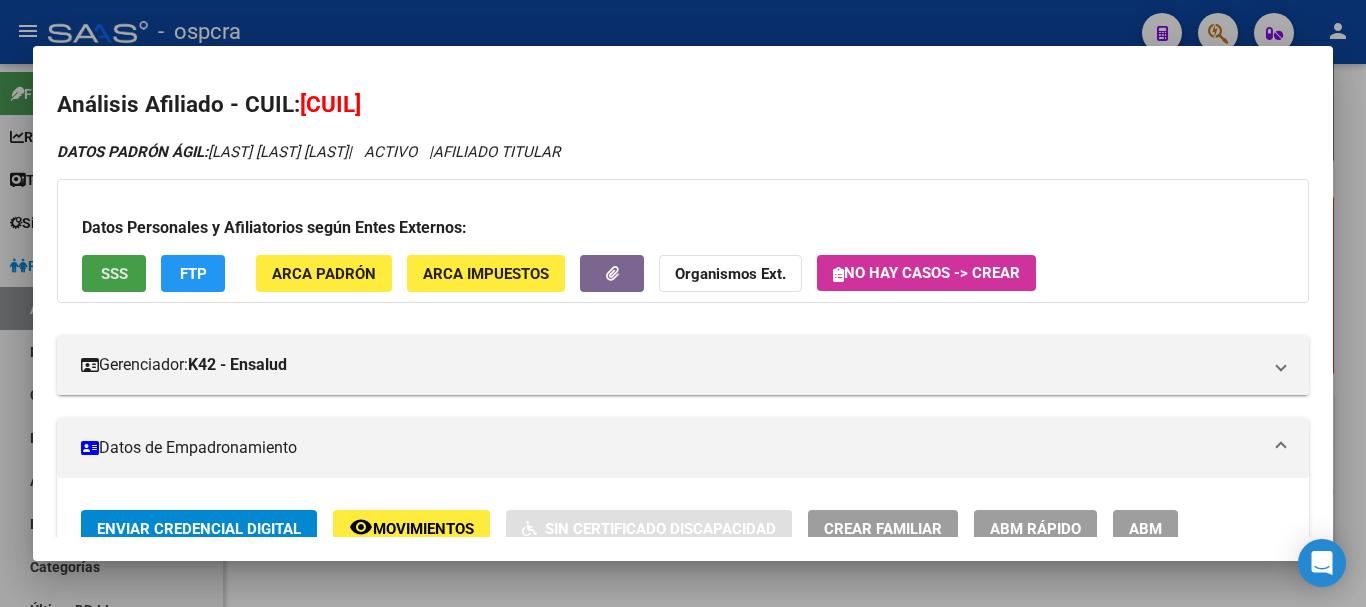 click on "SSS" at bounding box center (114, 273) 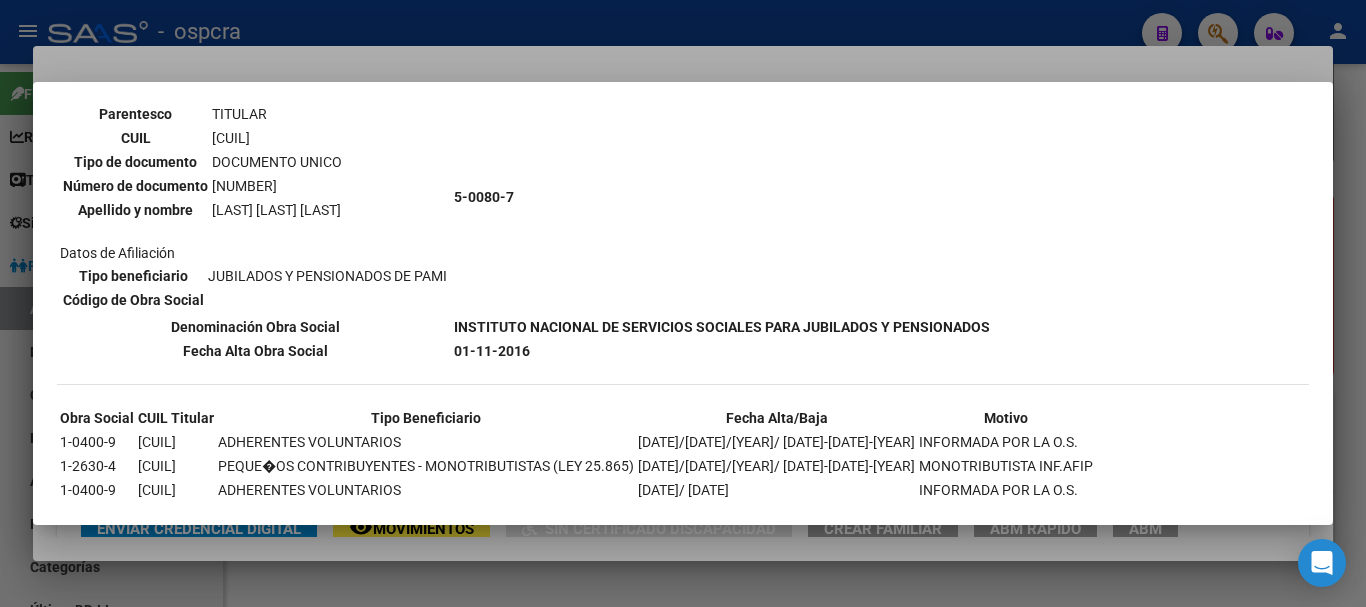 scroll, scrollTop: 200, scrollLeft: 0, axis: vertical 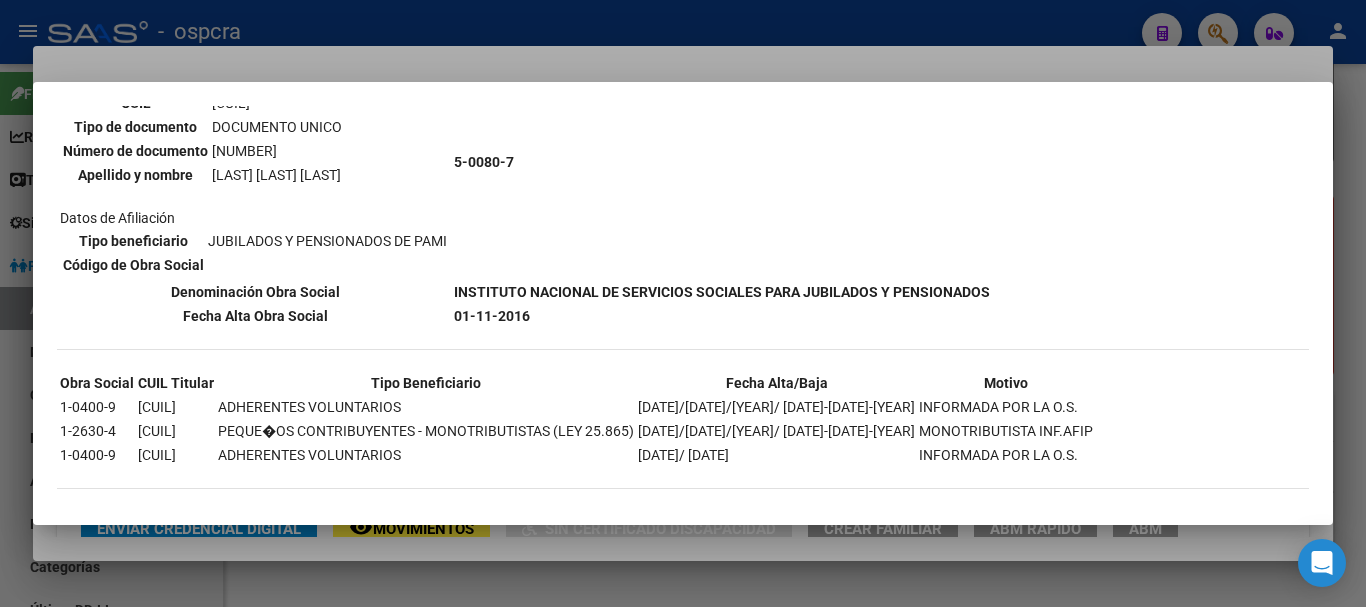 click at bounding box center [683, 303] 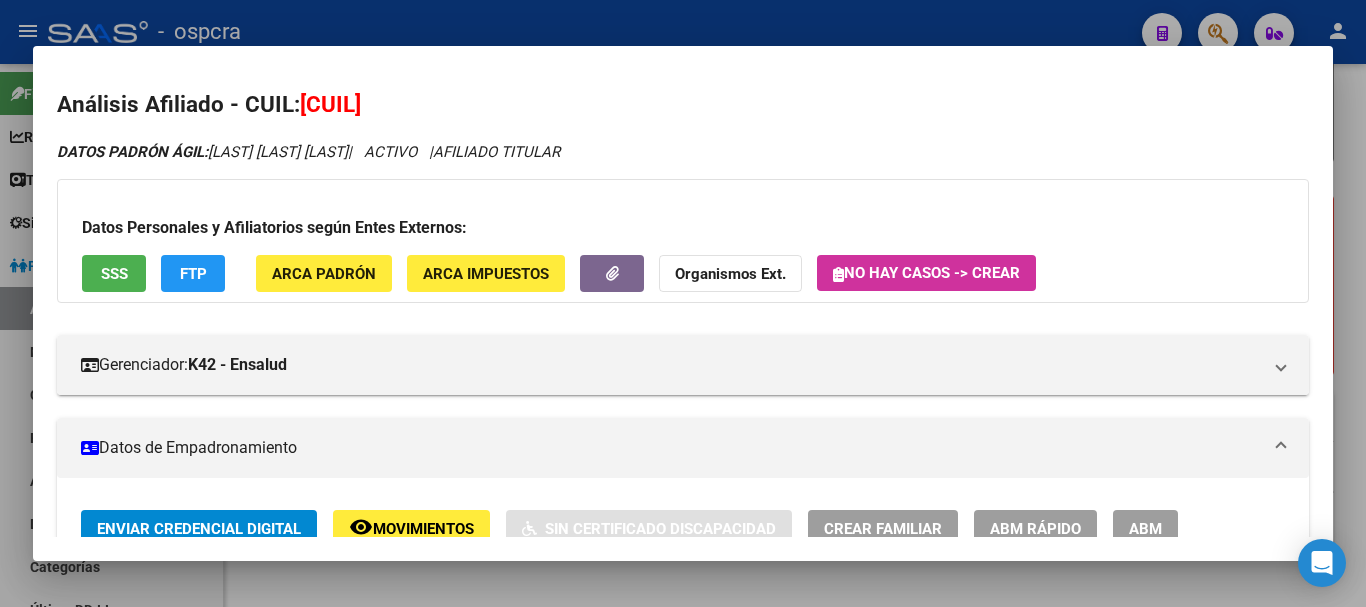 click at bounding box center (683, 303) 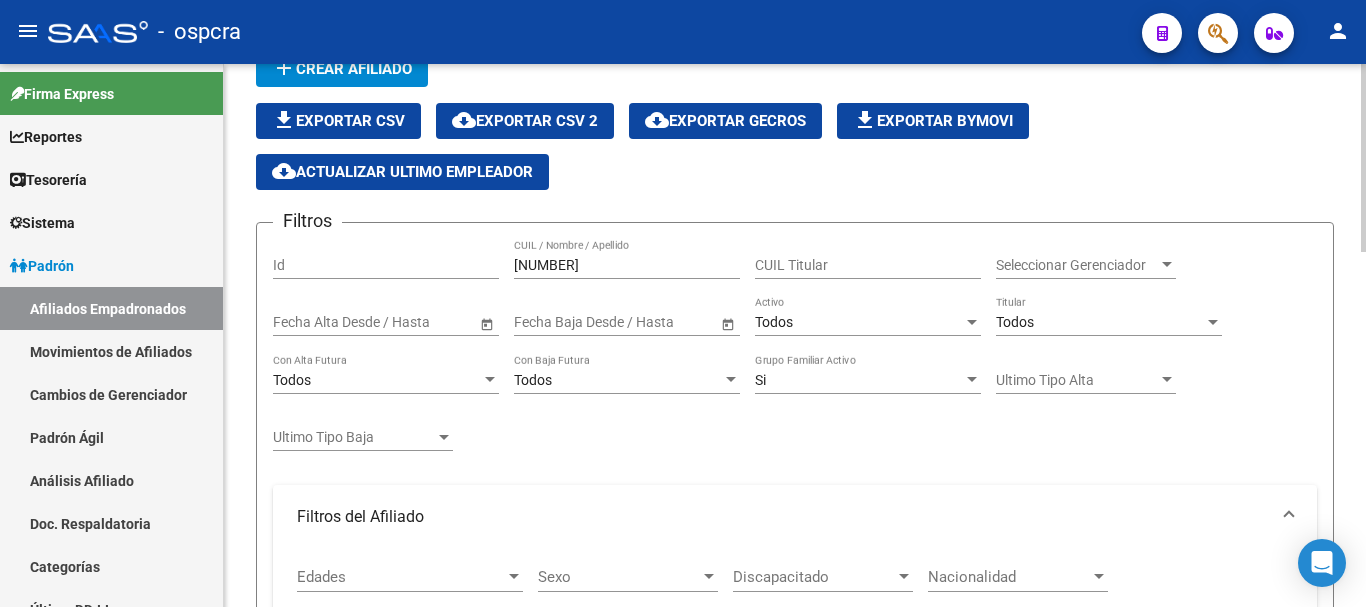scroll, scrollTop: 0, scrollLeft: 0, axis: both 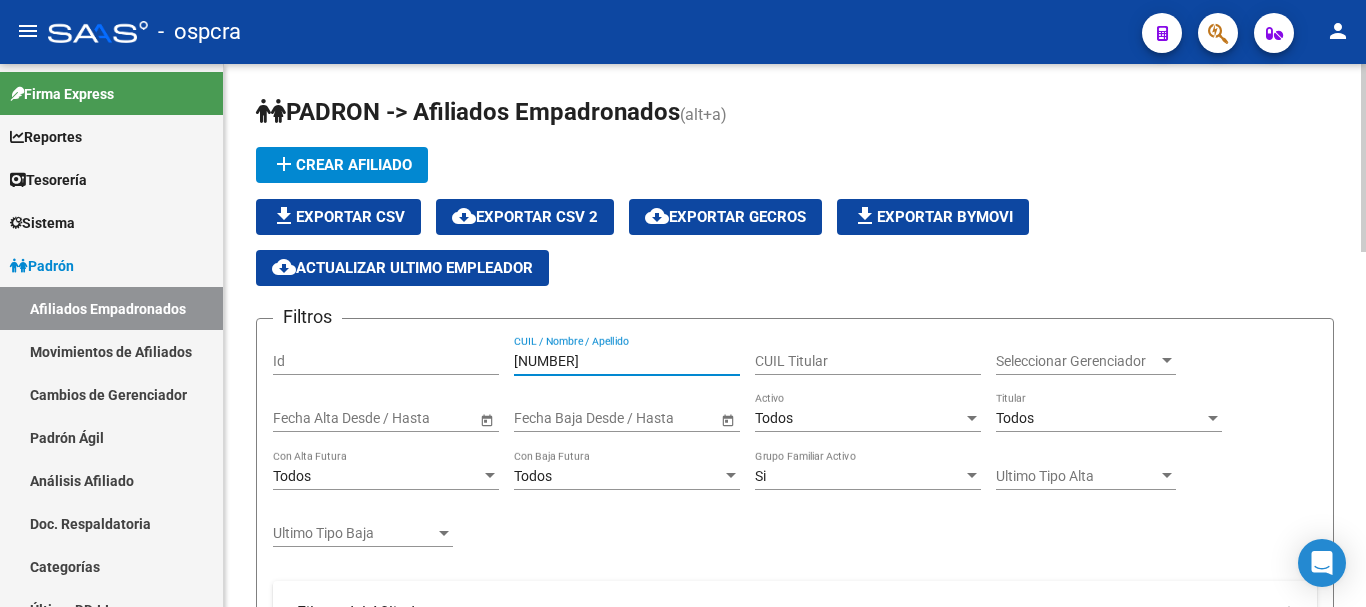 drag, startPoint x: 643, startPoint y: 359, endPoint x: 393, endPoint y: 359, distance: 250 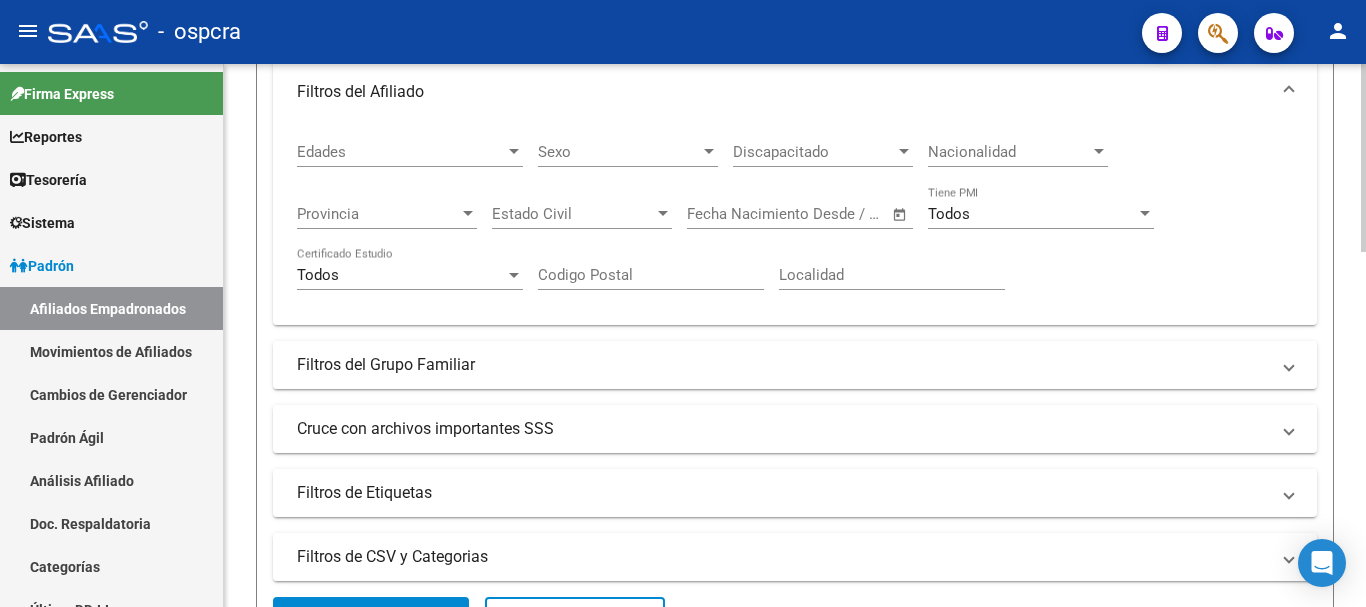 scroll, scrollTop: 800, scrollLeft: 0, axis: vertical 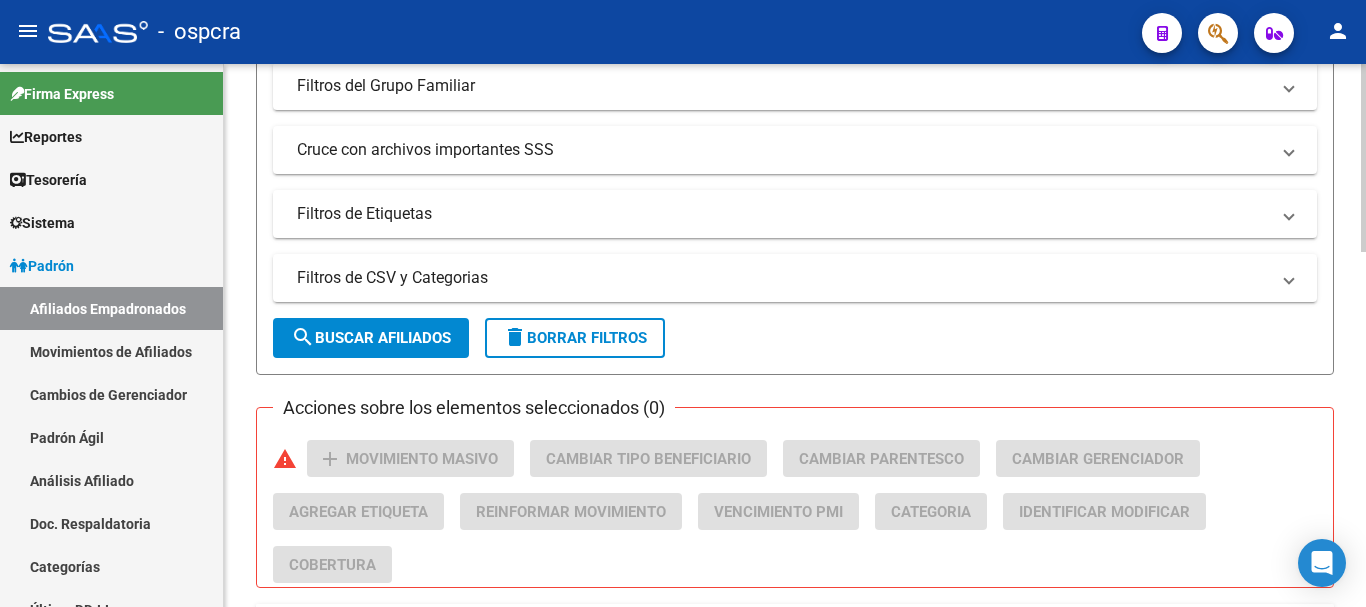 type on "[LAST]" 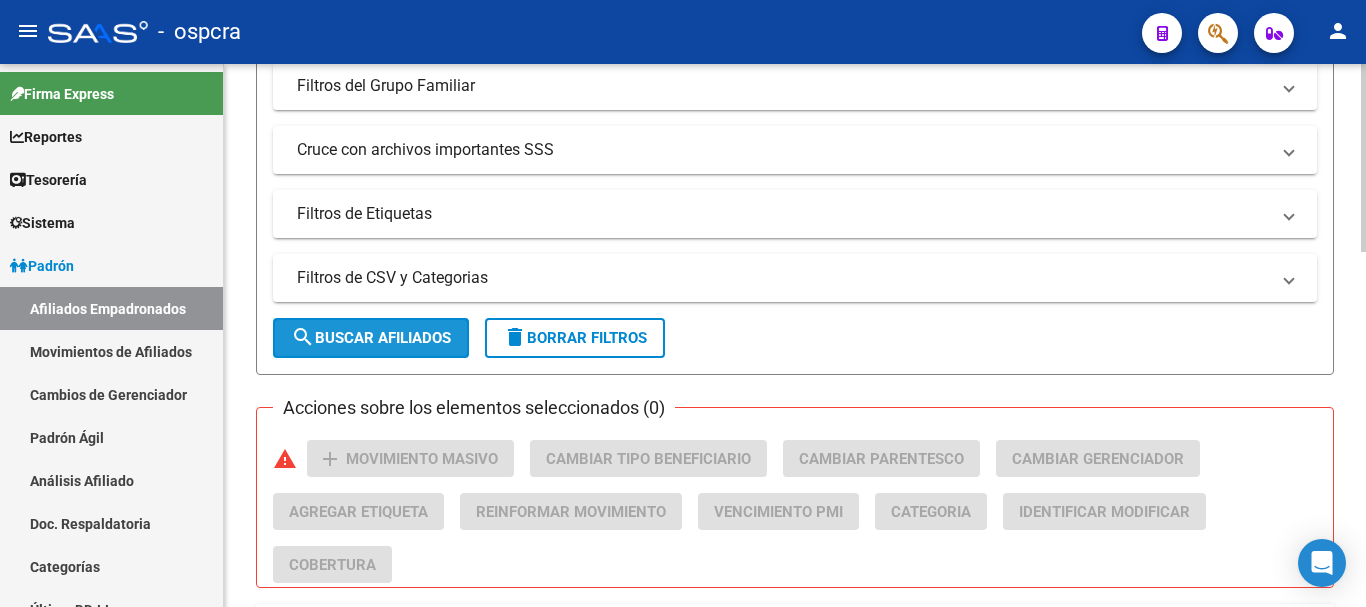 click on "search  Buscar Afiliados" 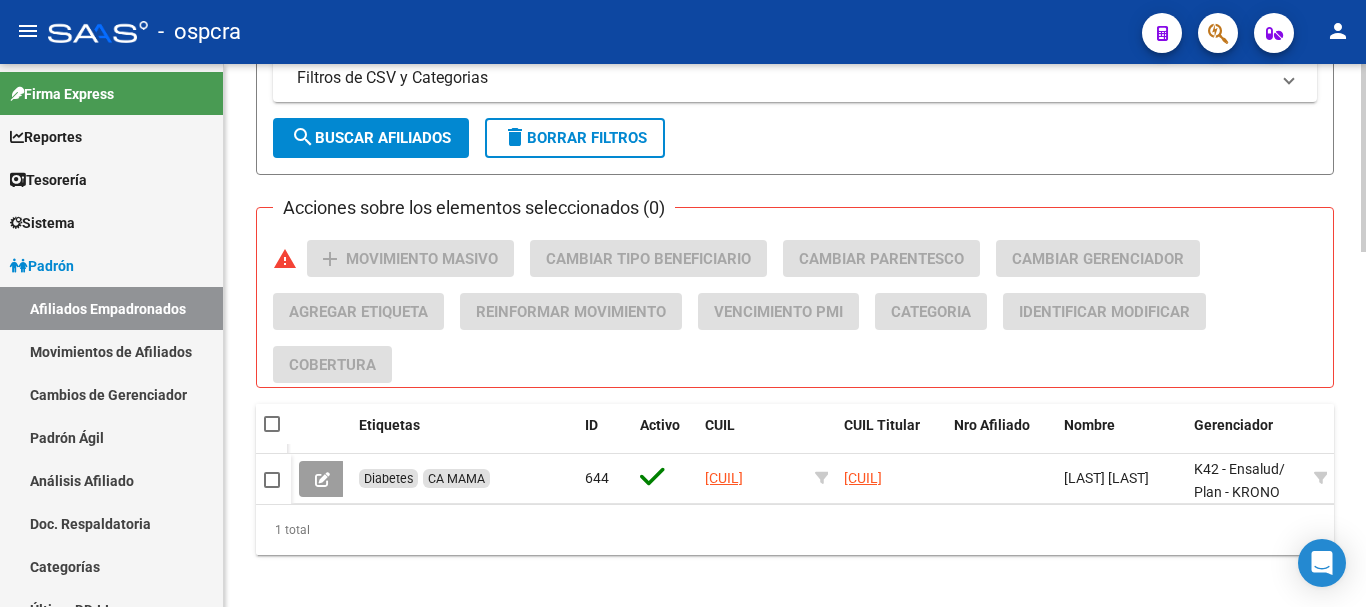 scroll, scrollTop: 1027, scrollLeft: 0, axis: vertical 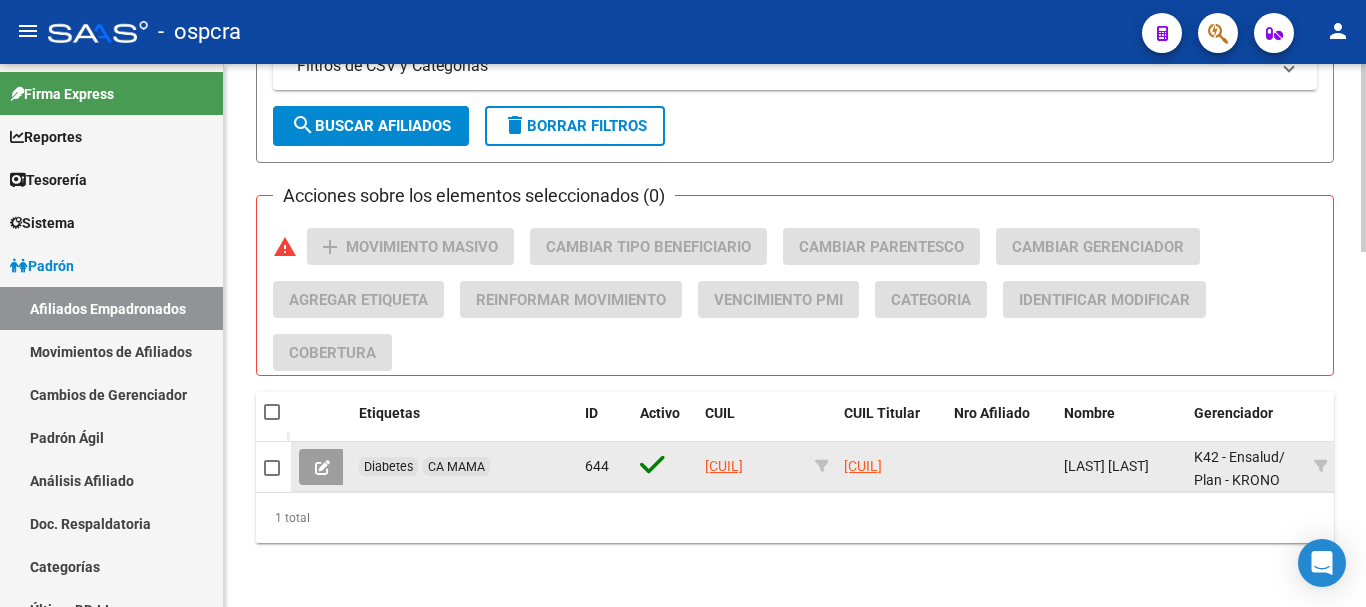 click 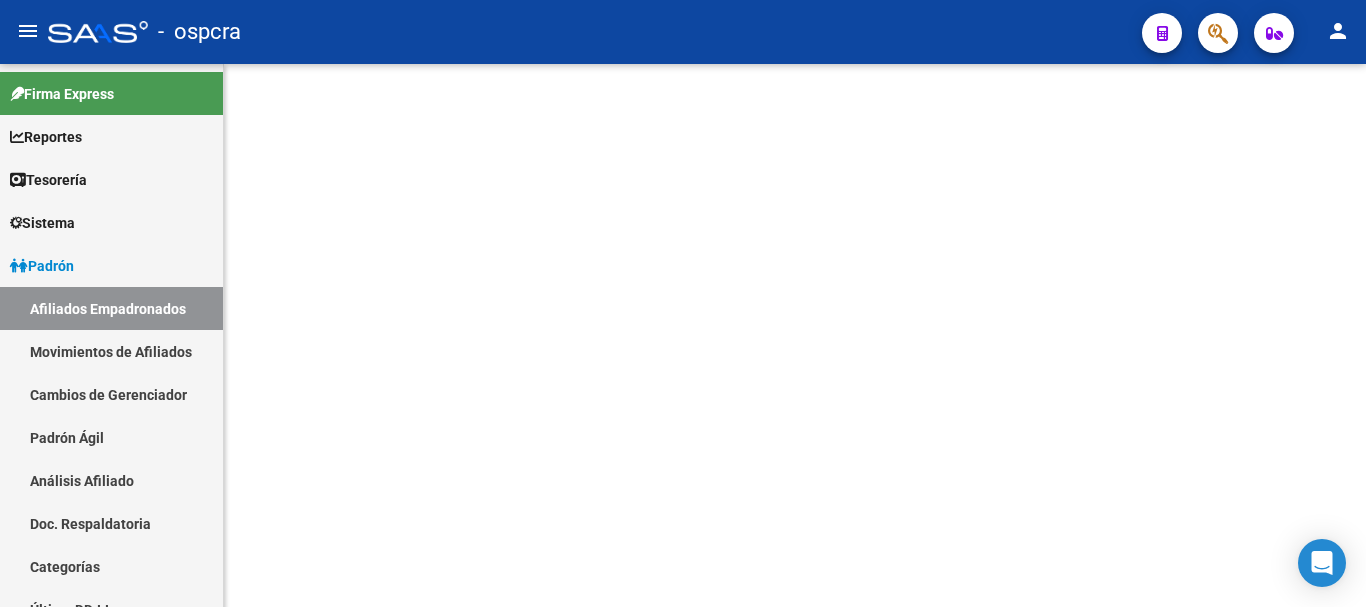 scroll, scrollTop: 0, scrollLeft: 0, axis: both 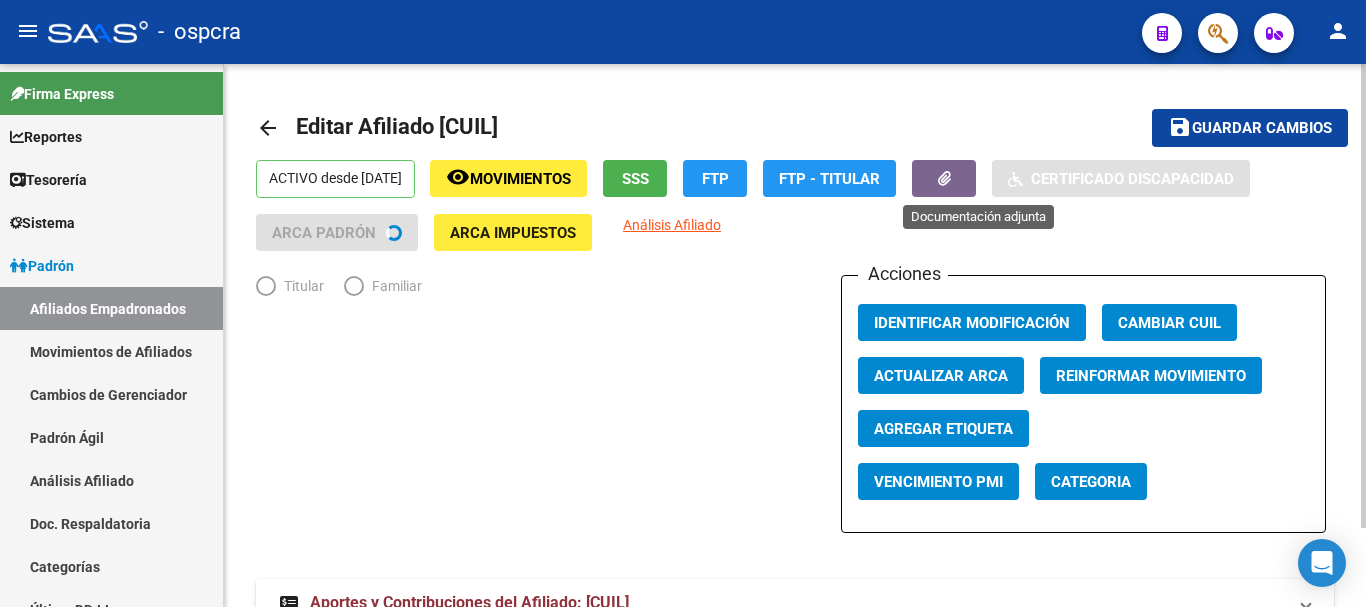 click on "SSS" 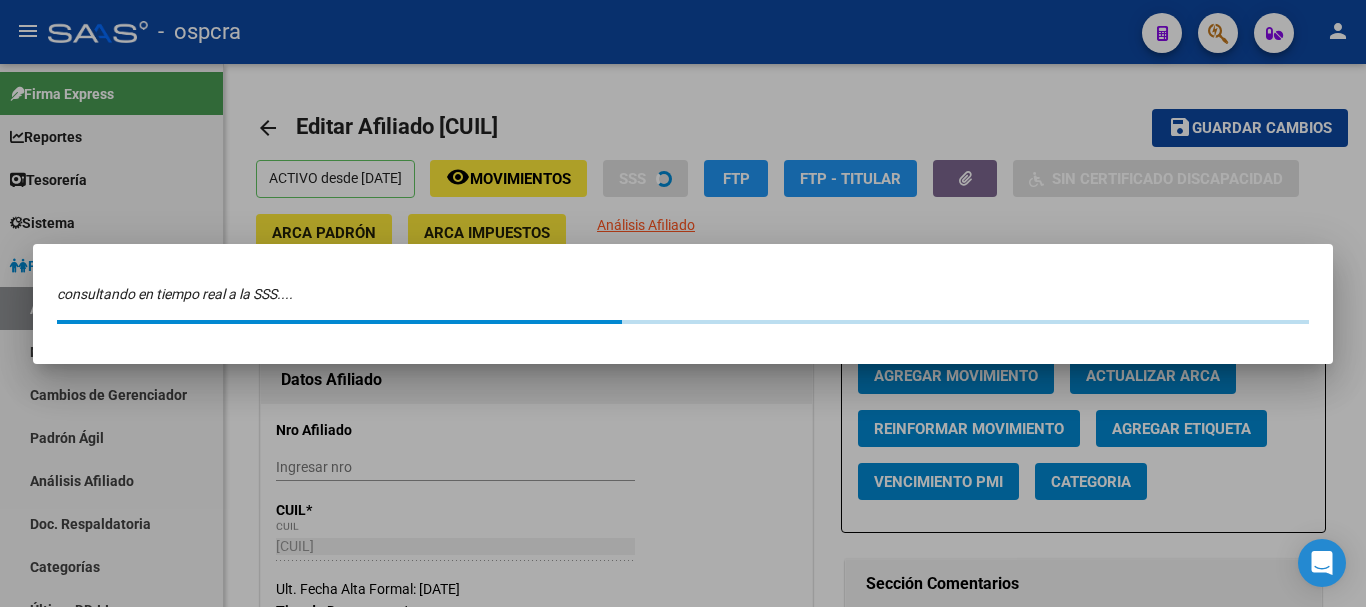 radio on "true" 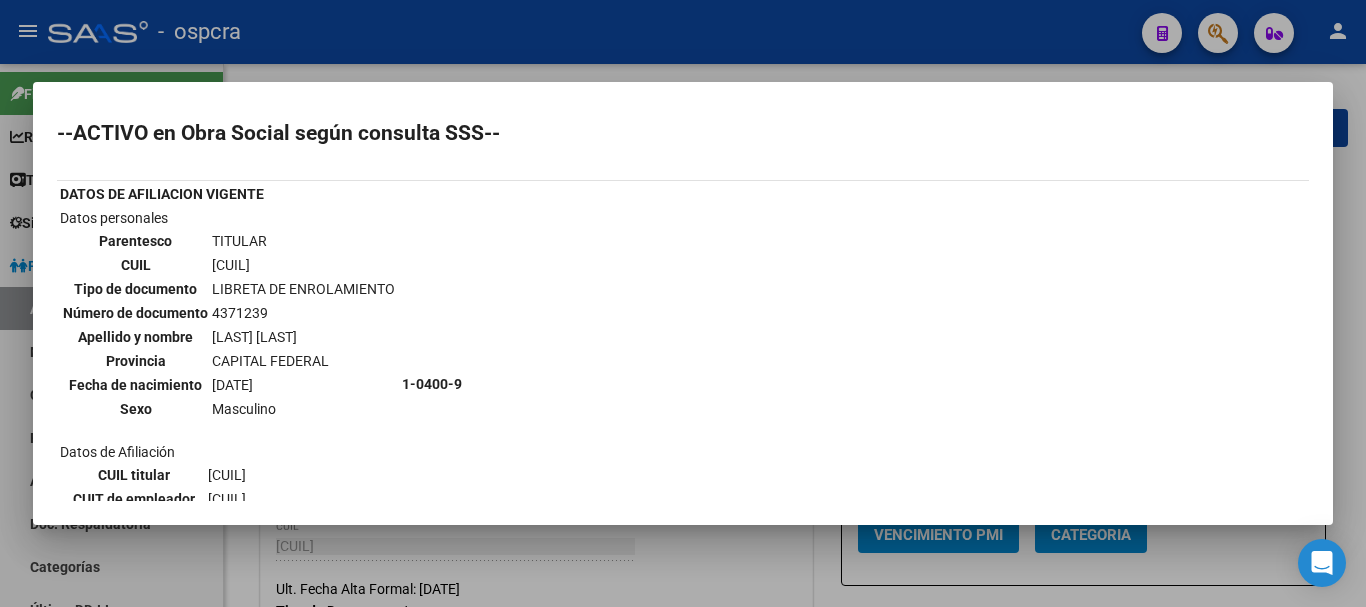 scroll, scrollTop: 0, scrollLeft: 0, axis: both 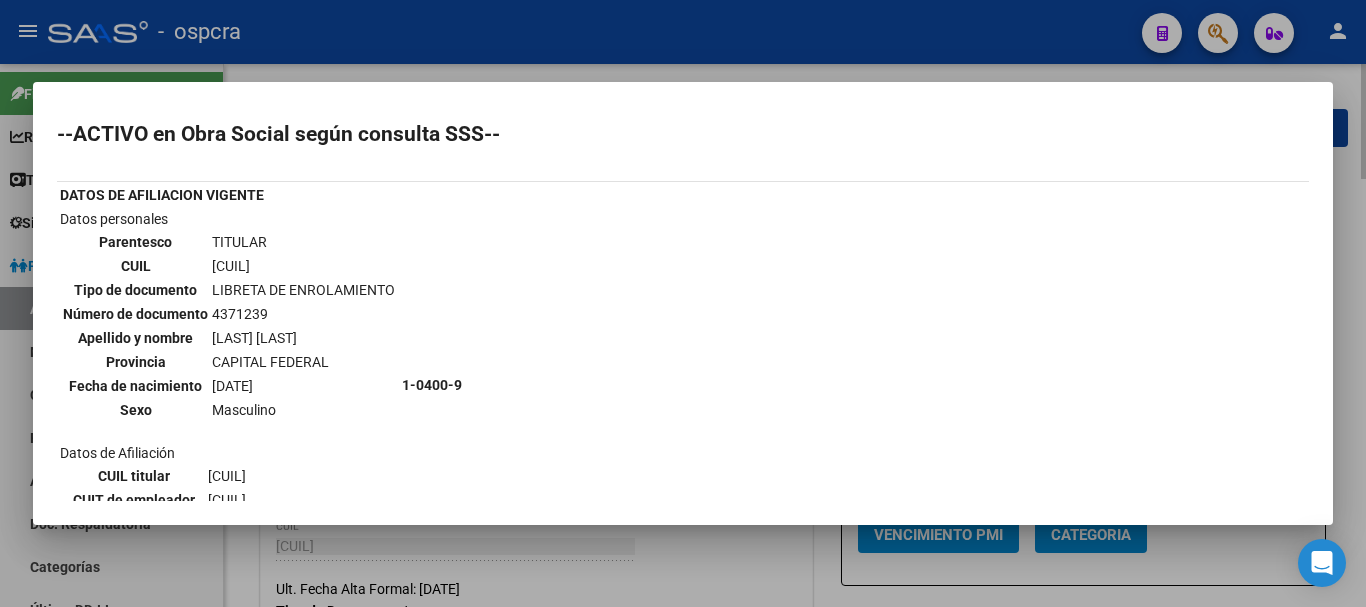click at bounding box center [683, 303] 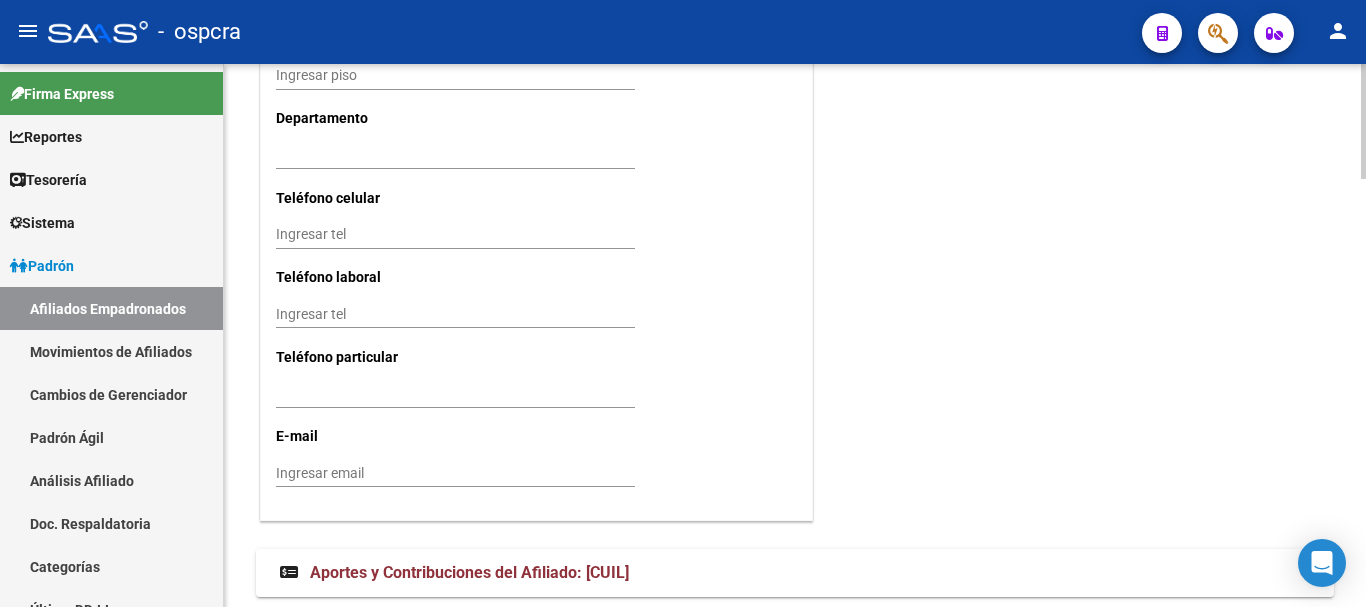 scroll, scrollTop: 2031, scrollLeft: 0, axis: vertical 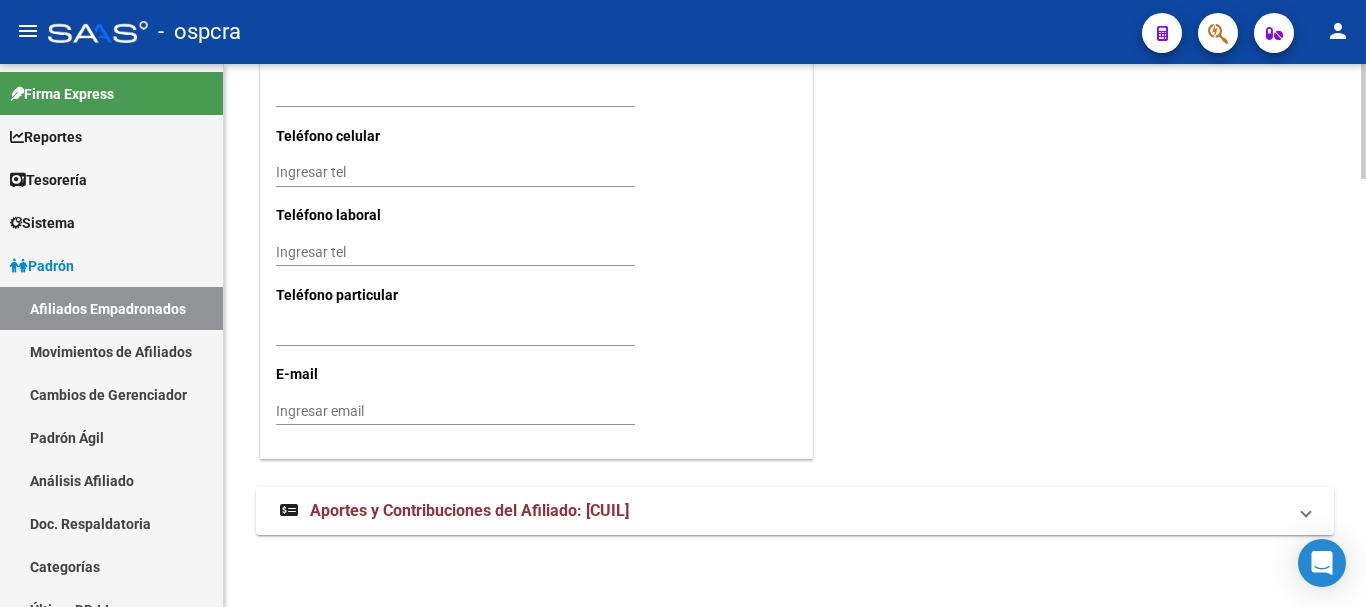click on "Aportes y Contribuciones del Afiliado: [CUIL]" at bounding box center [783, 511] 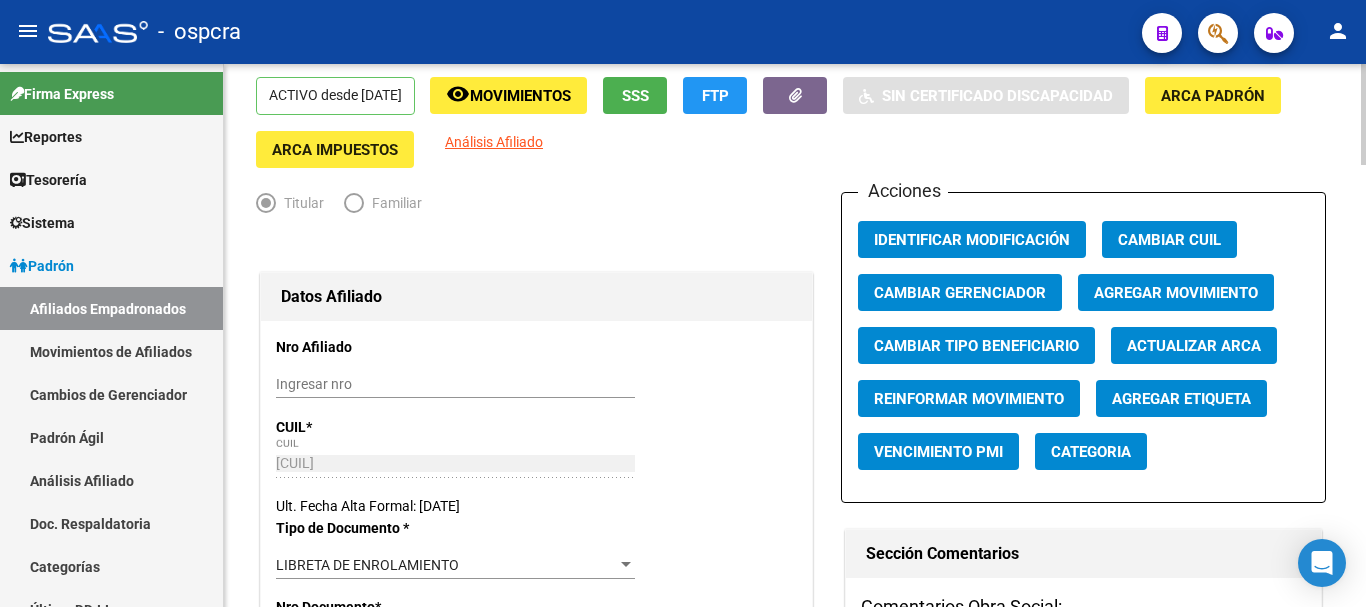 scroll, scrollTop: 0, scrollLeft: 0, axis: both 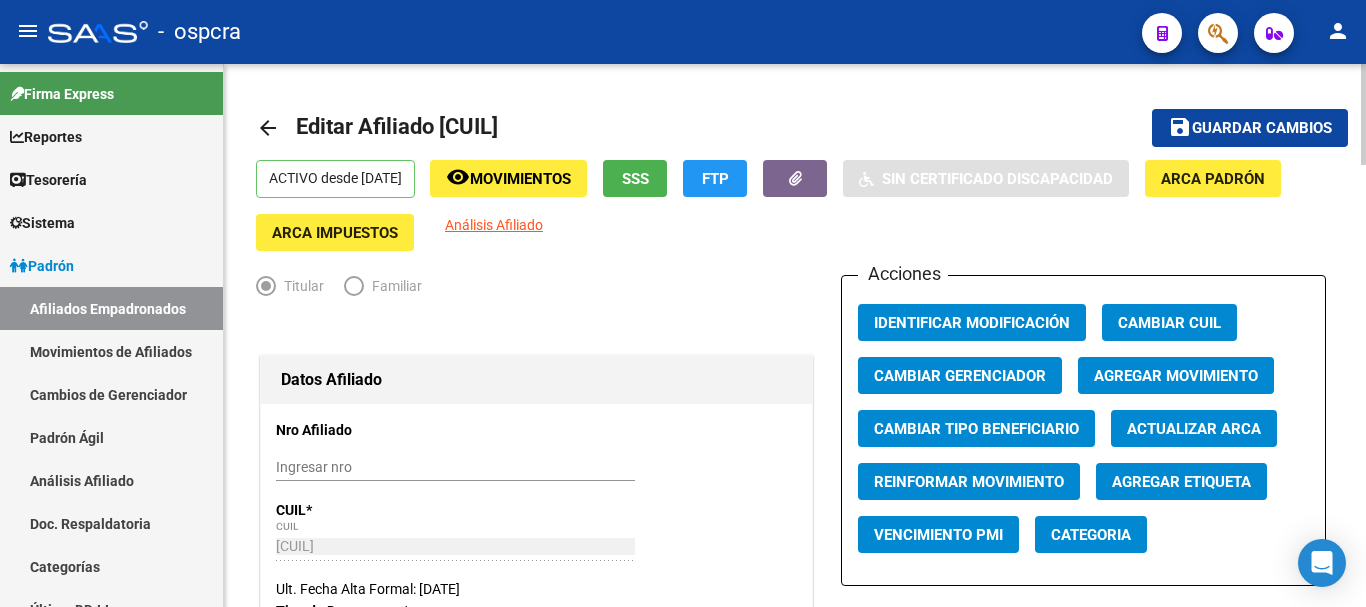 click on "arrow_back" 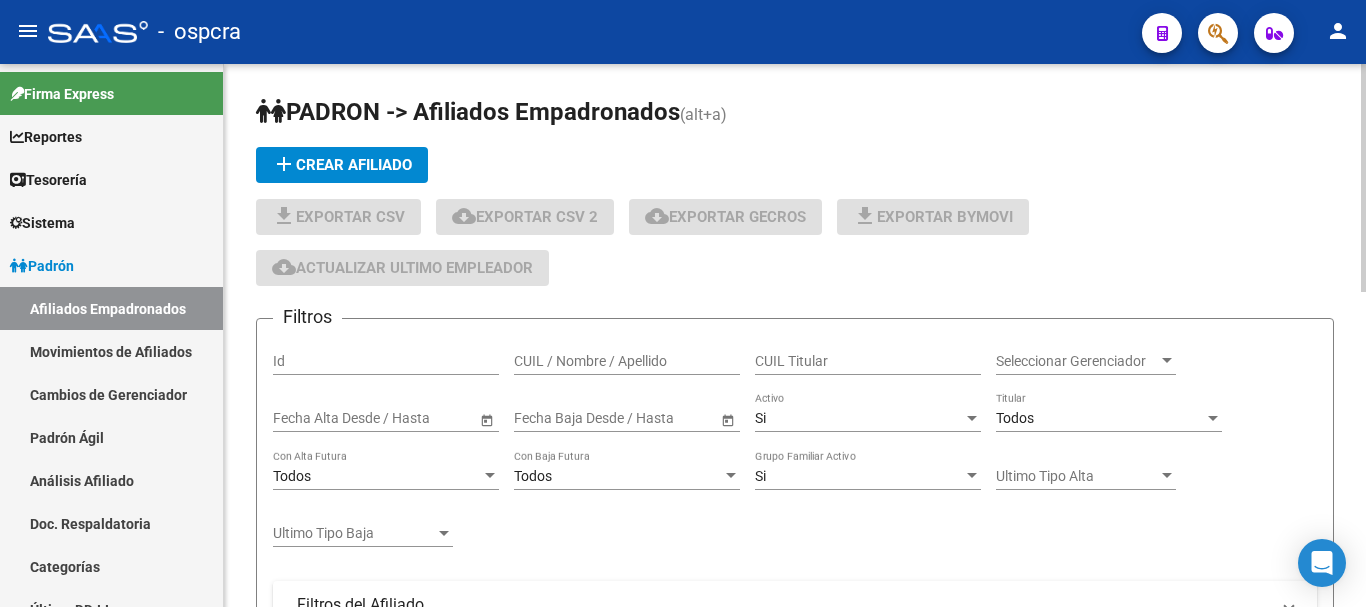 click on "CUIL / Nombre / Apellido" at bounding box center [627, 361] 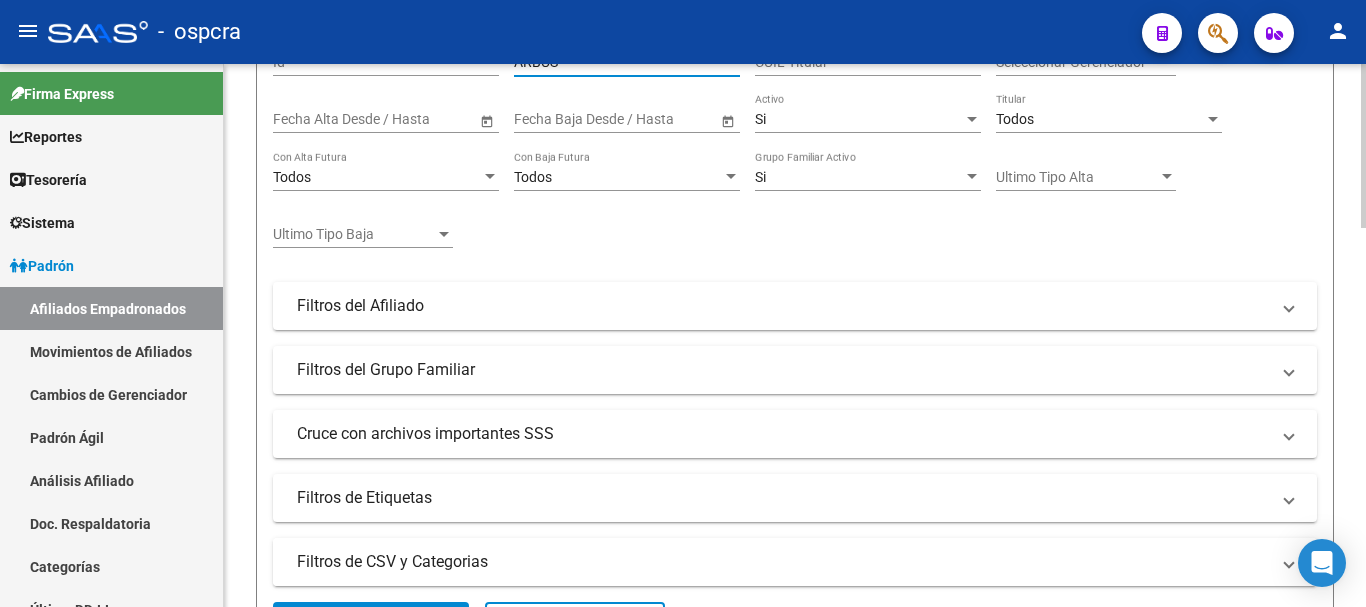 scroll, scrollTop: 400, scrollLeft: 0, axis: vertical 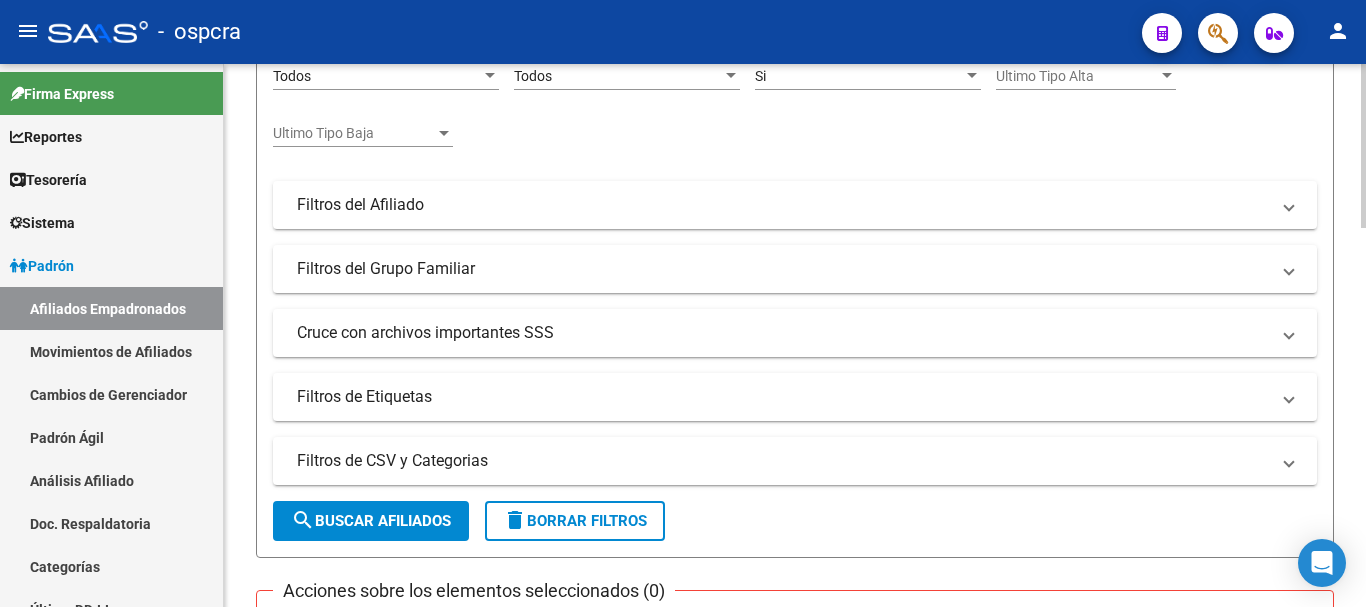 type on "ARBUS" 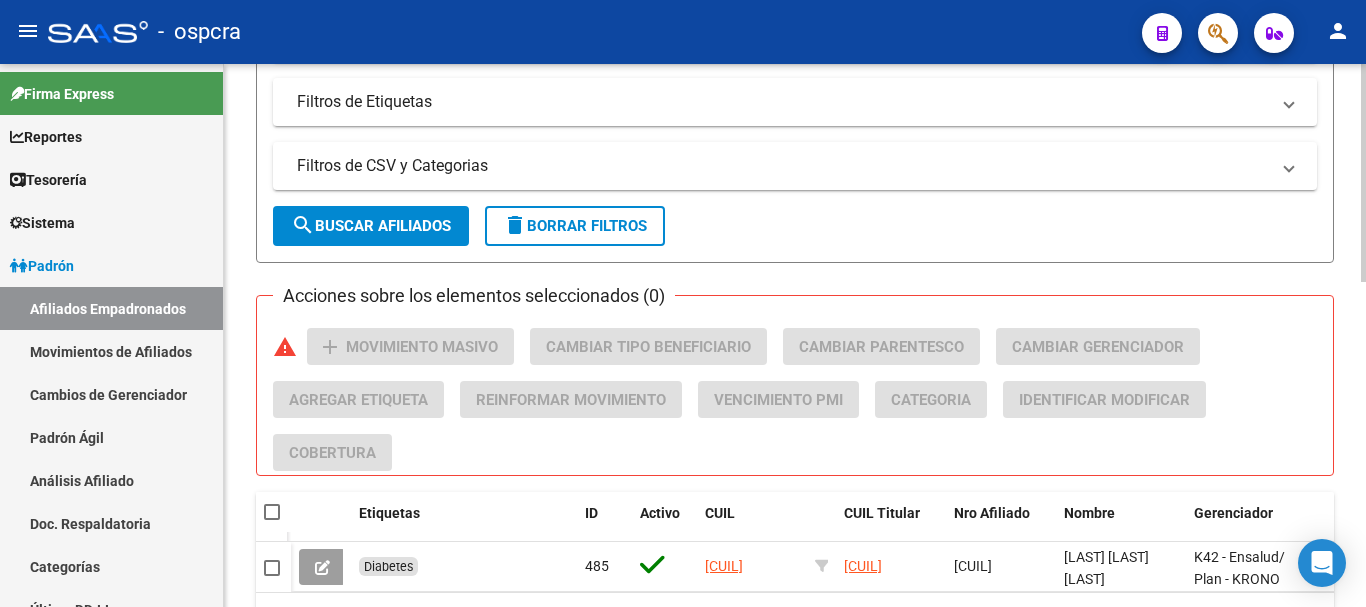 scroll, scrollTop: 810, scrollLeft: 0, axis: vertical 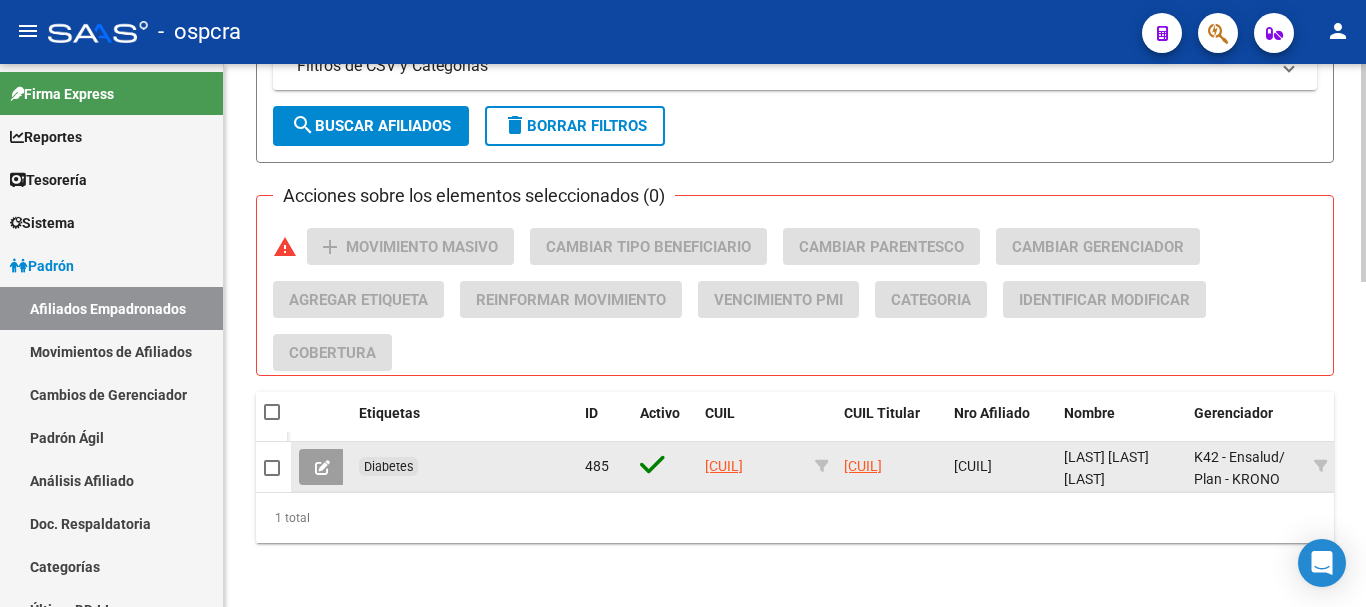 click 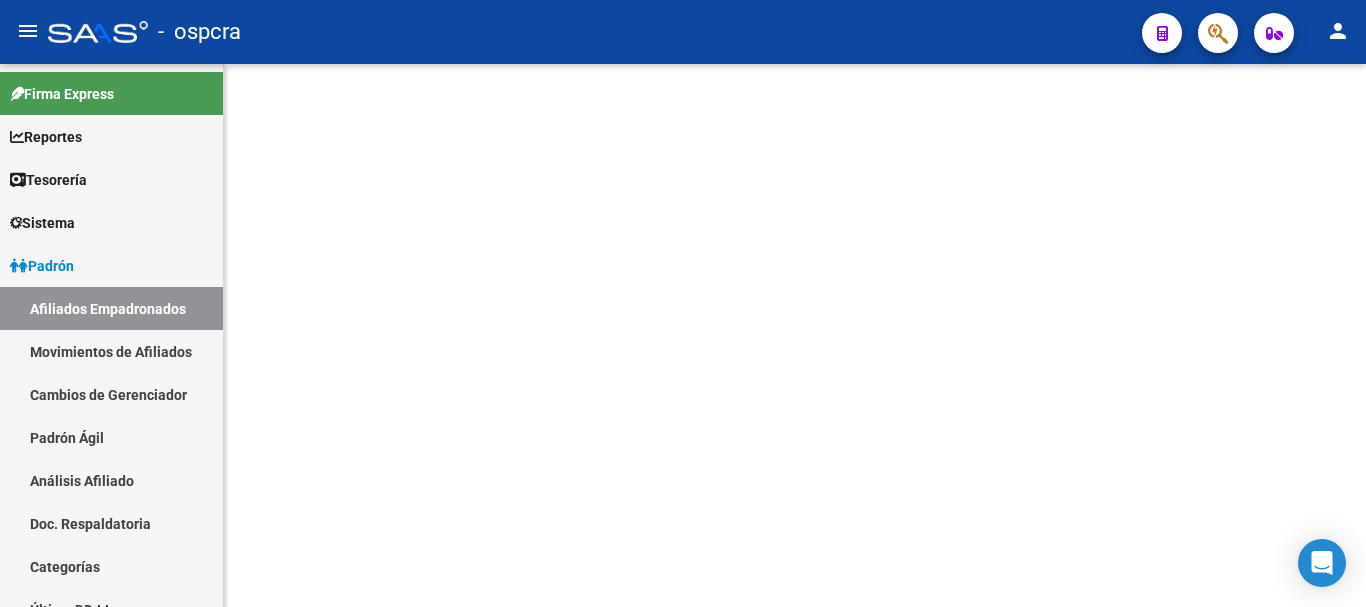 scroll, scrollTop: 0, scrollLeft: 0, axis: both 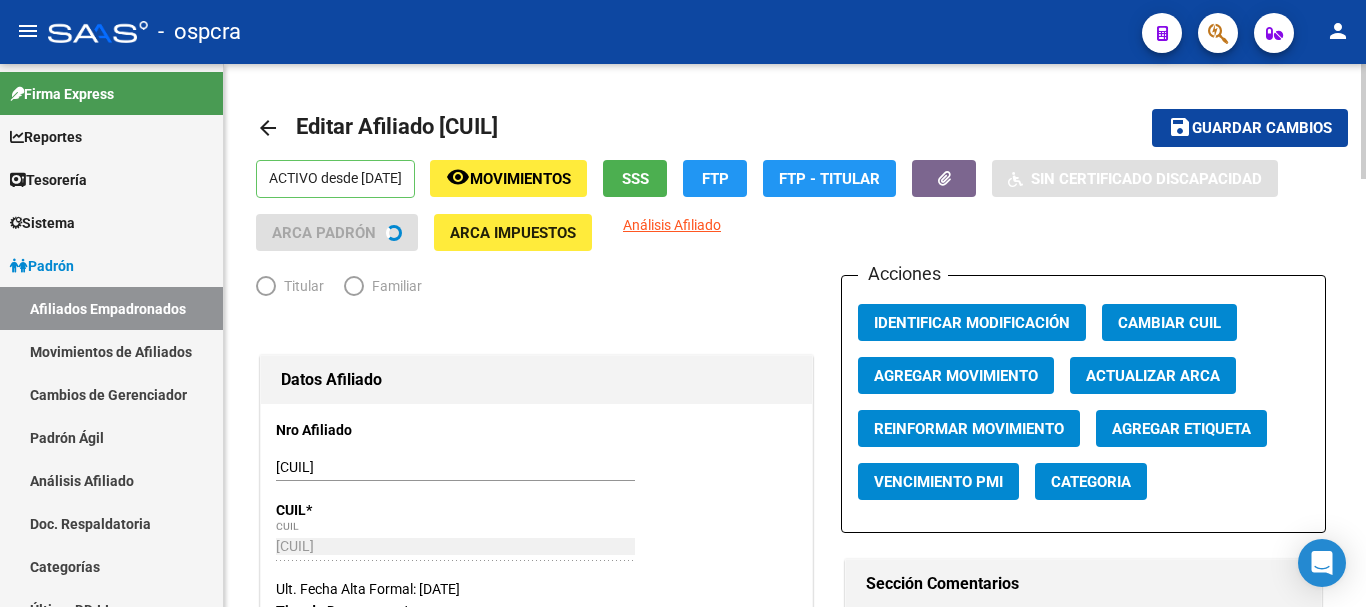 radio on "true" 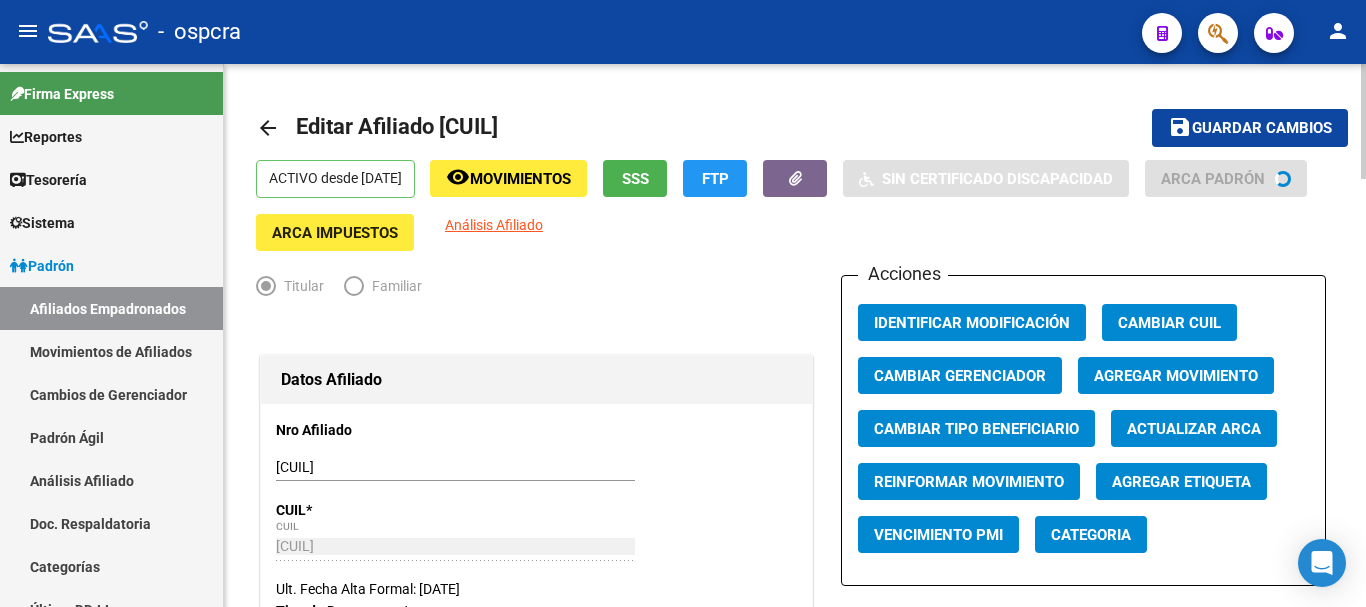 click on "SSS" 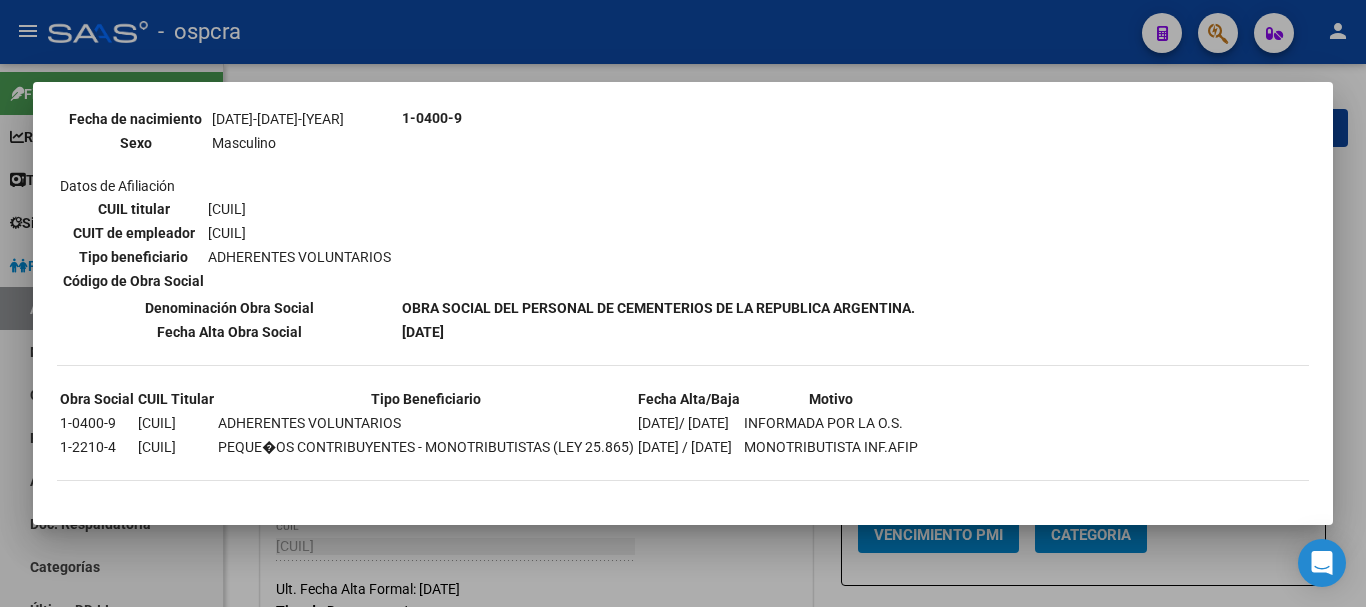 scroll, scrollTop: 0, scrollLeft: 0, axis: both 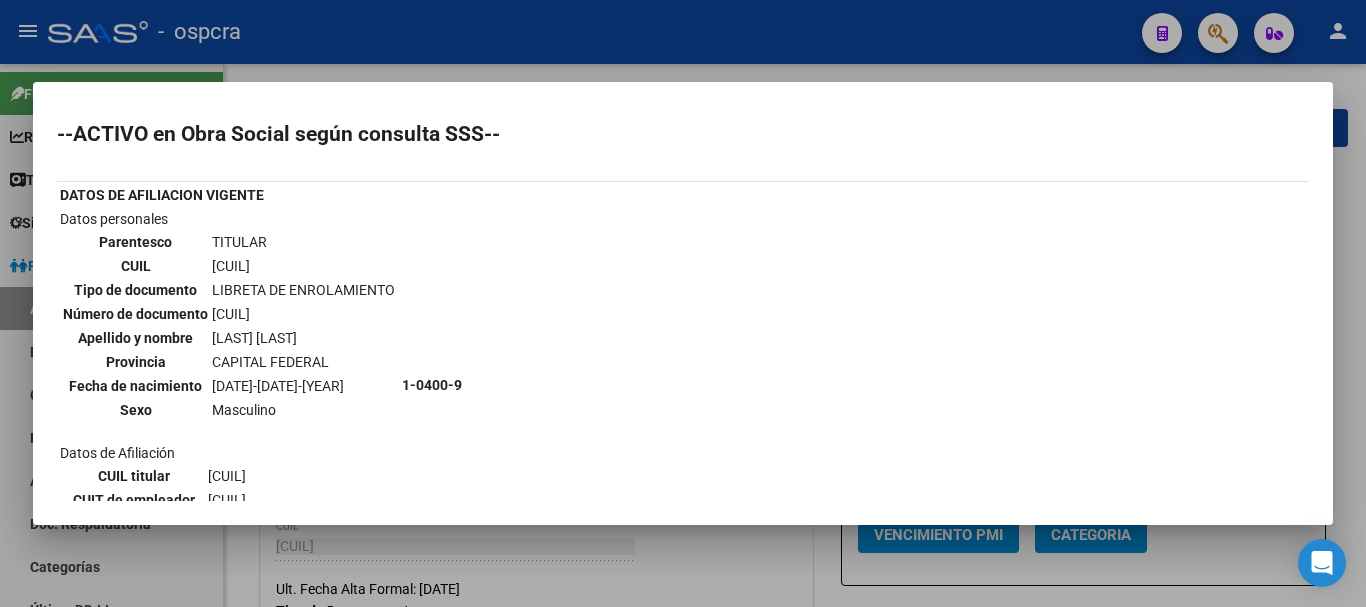 drag, startPoint x: 251, startPoint y: 266, endPoint x: 292, endPoint y: 262, distance: 41.19466 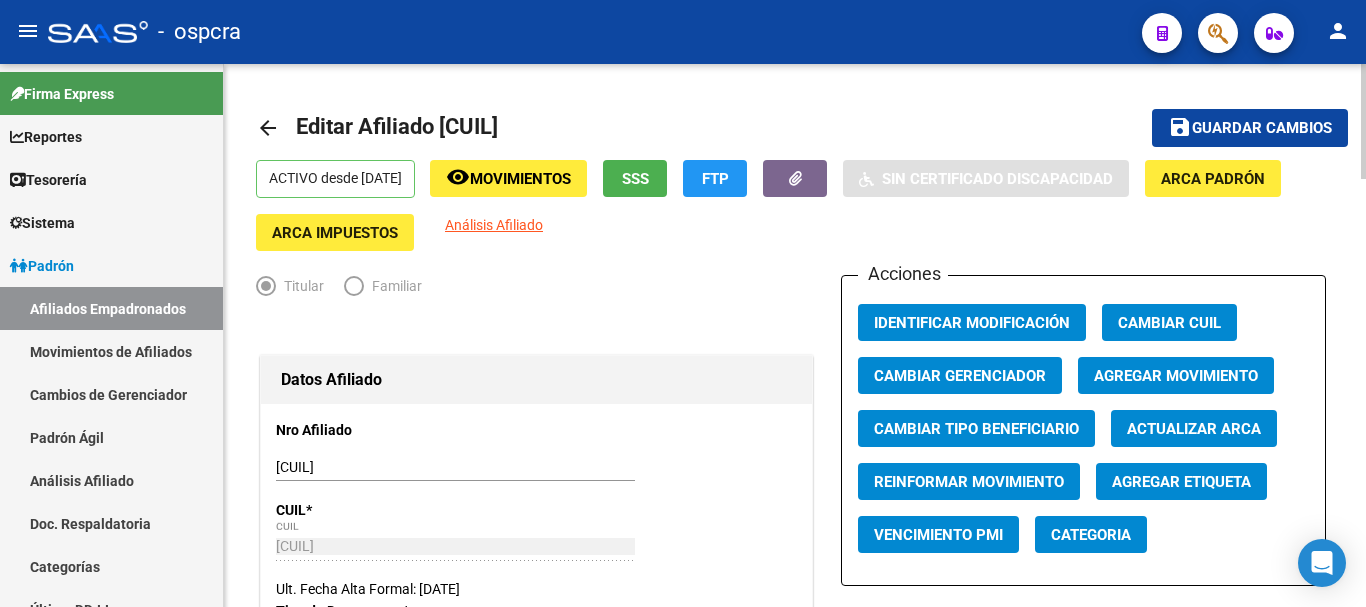 click on "arrow_back" 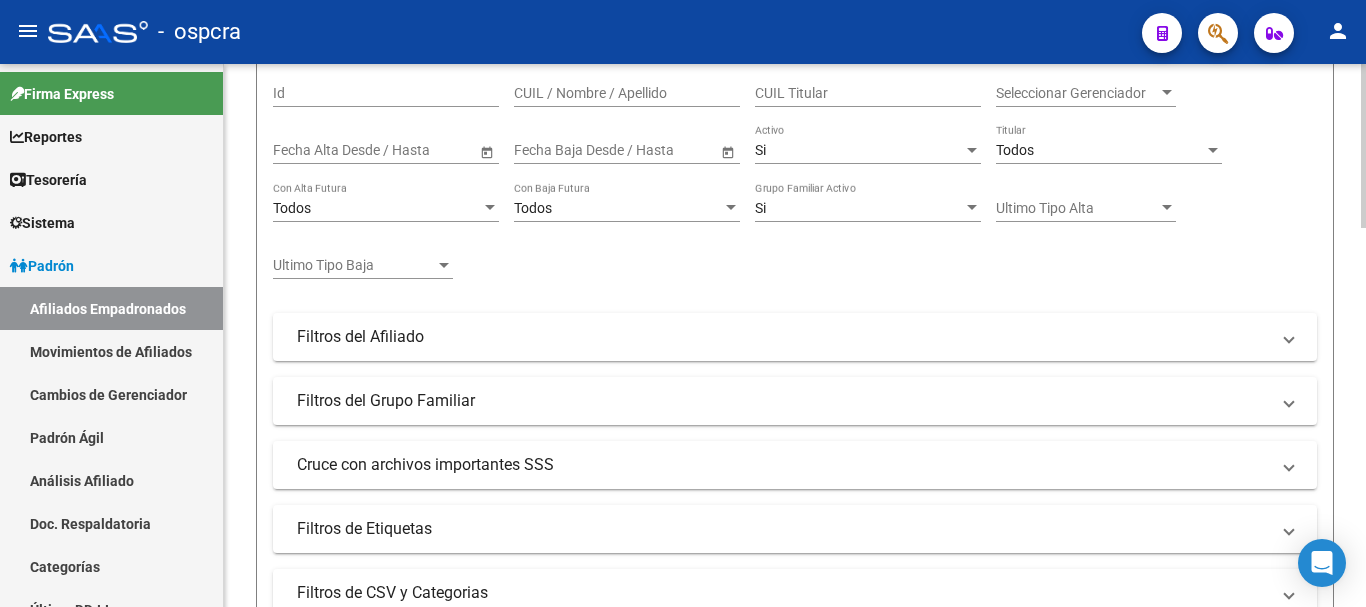scroll, scrollTop: 0, scrollLeft: 0, axis: both 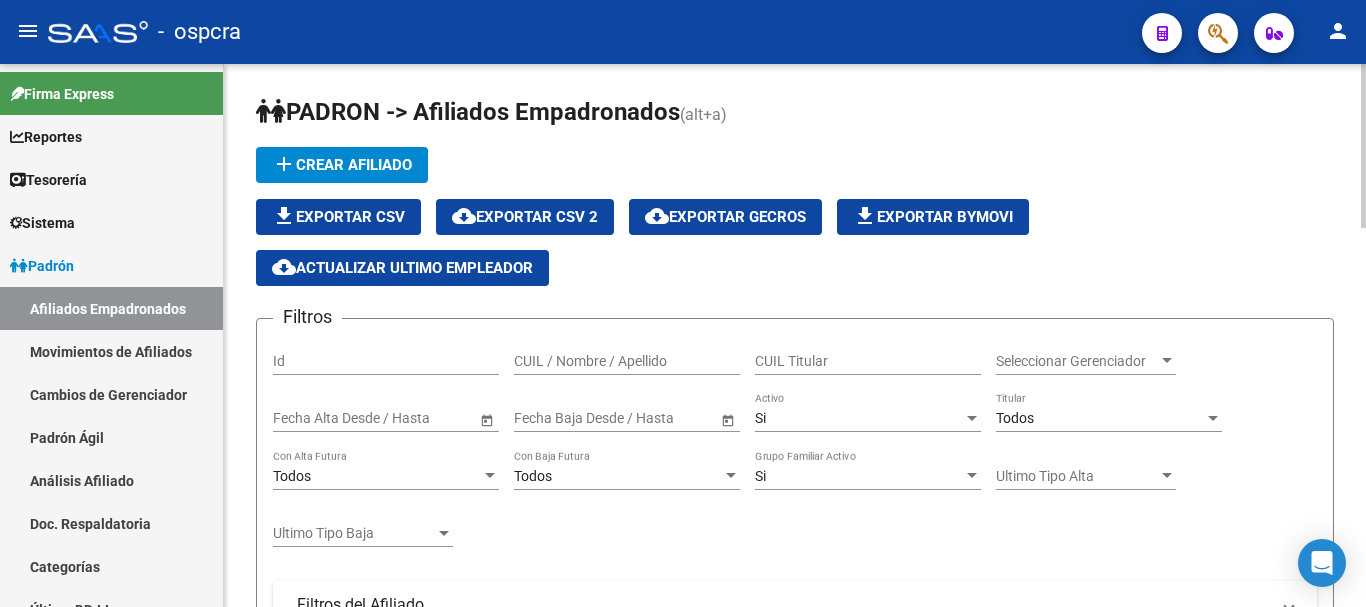 click on "CUIL / Nombre / Apellido" at bounding box center [627, 361] 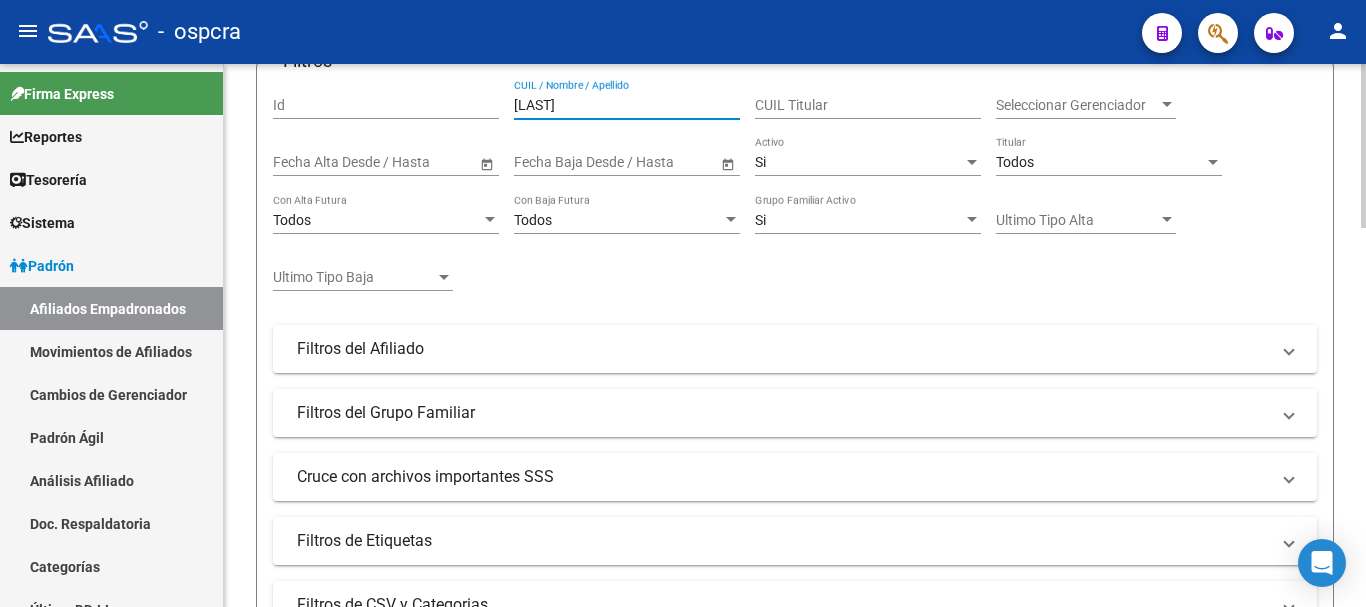 scroll, scrollTop: 500, scrollLeft: 0, axis: vertical 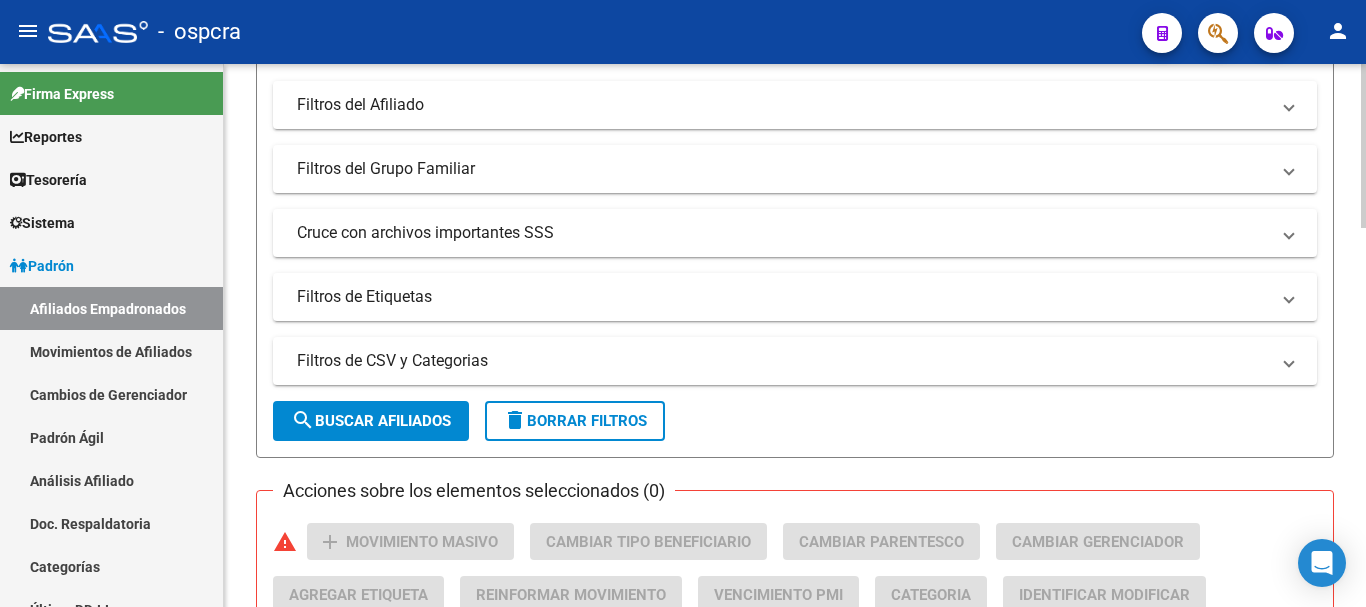 type on "[LAST]" 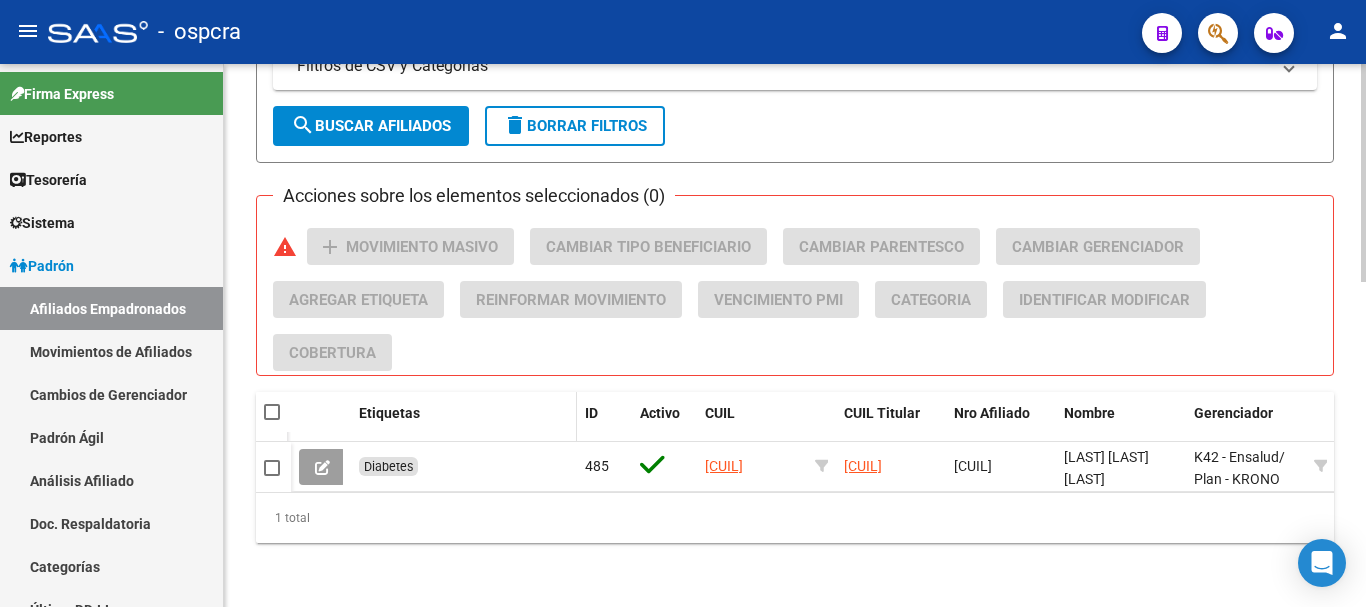 scroll, scrollTop: 810, scrollLeft: 0, axis: vertical 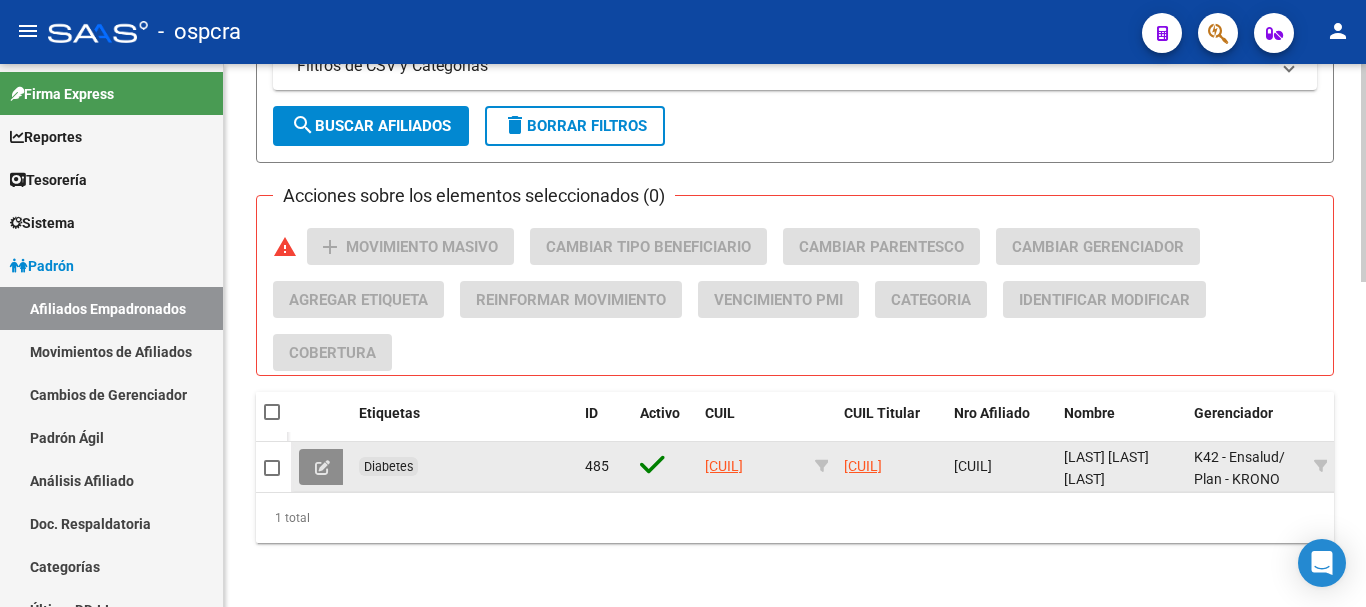click 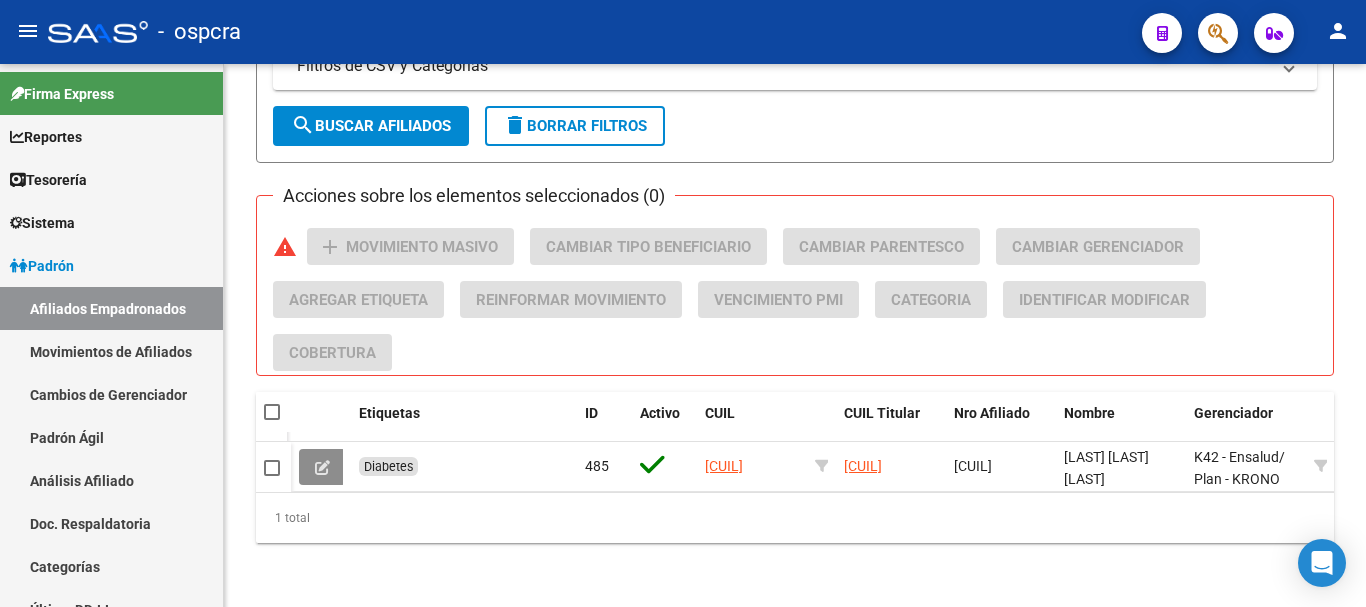 scroll, scrollTop: 0, scrollLeft: 0, axis: both 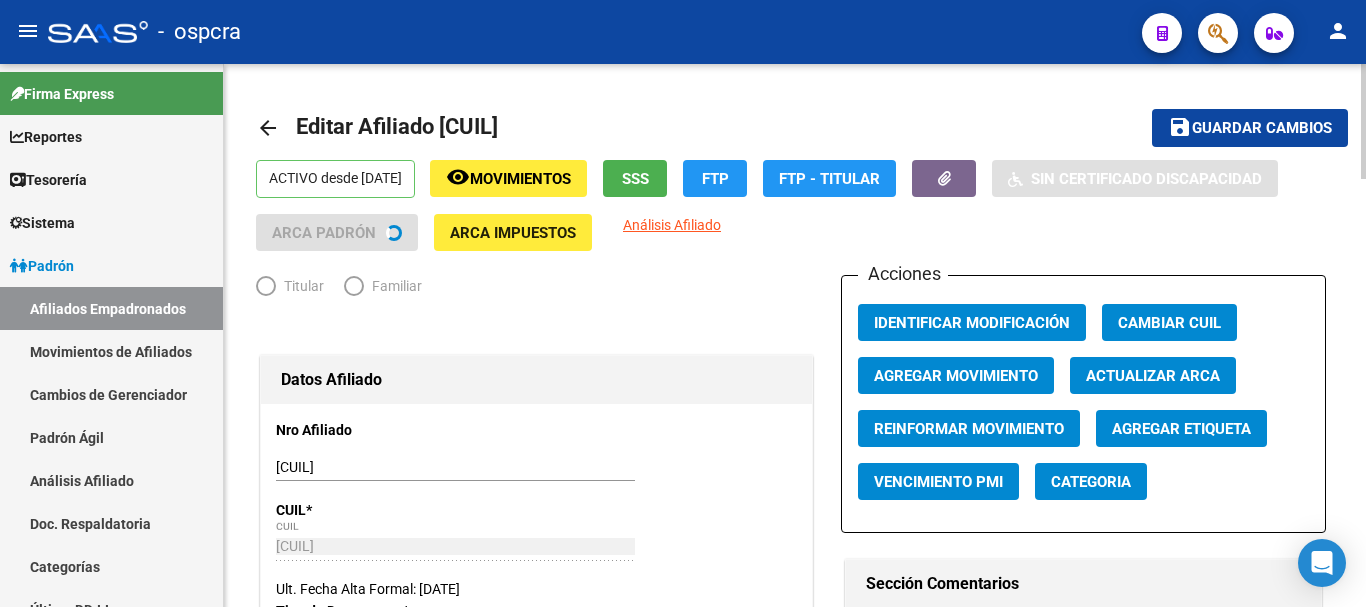 radio on "true" 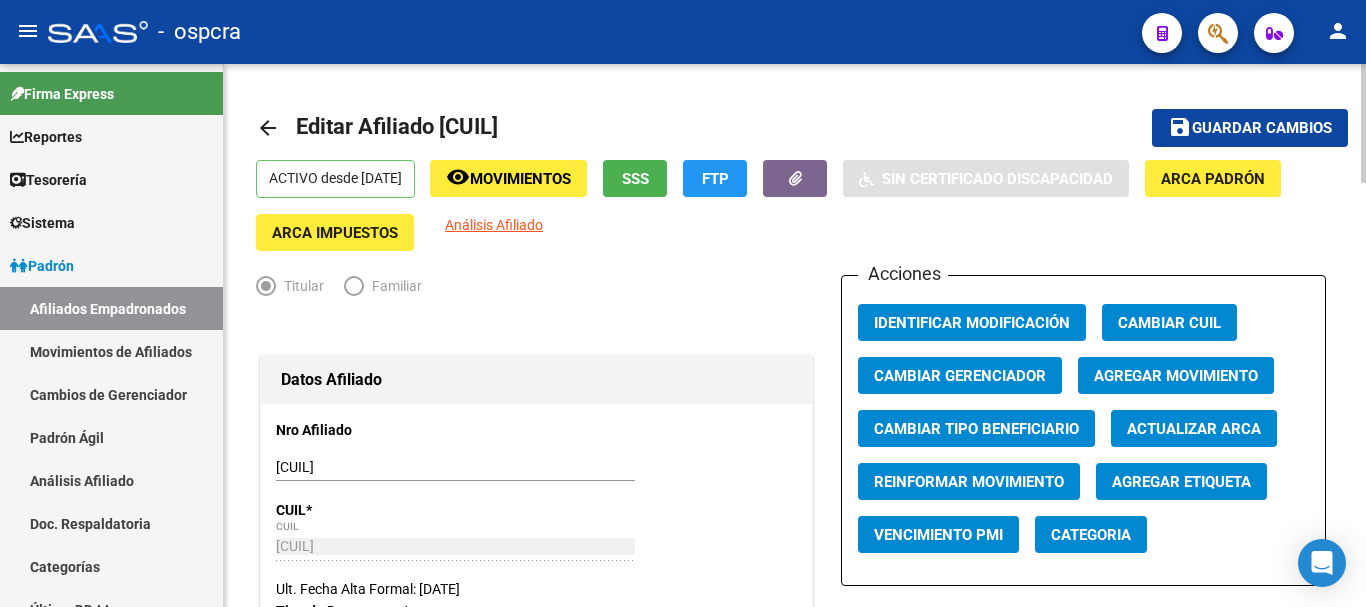 click on "SSS" 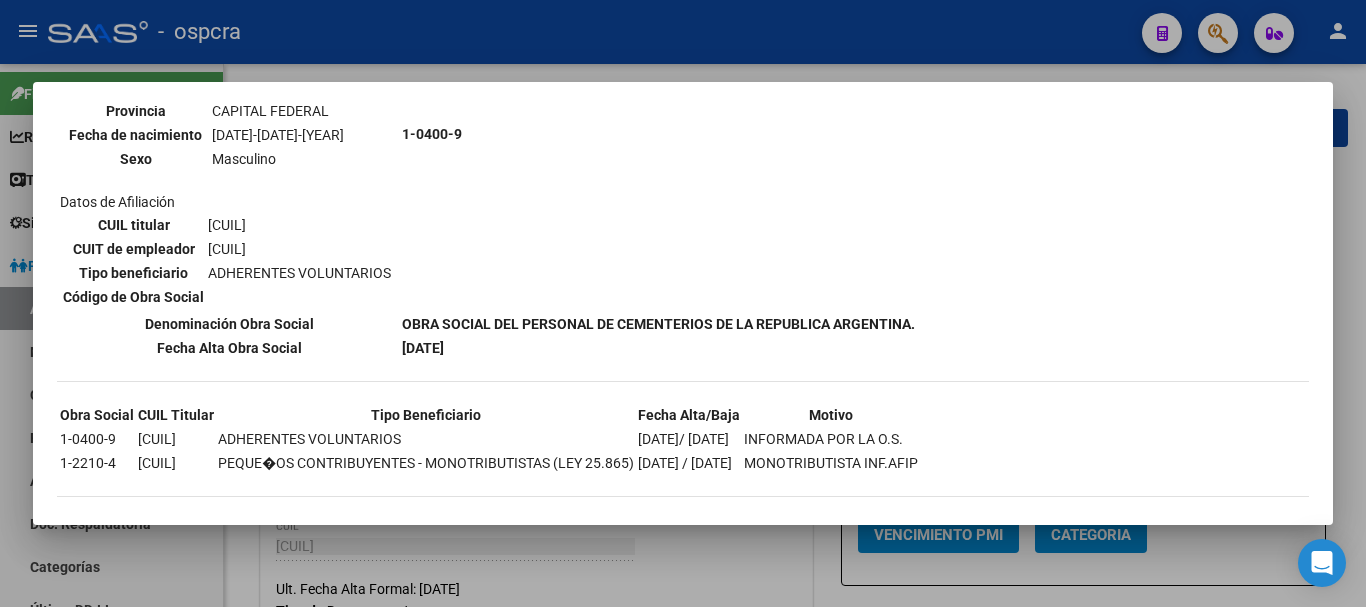 scroll, scrollTop: 267, scrollLeft: 0, axis: vertical 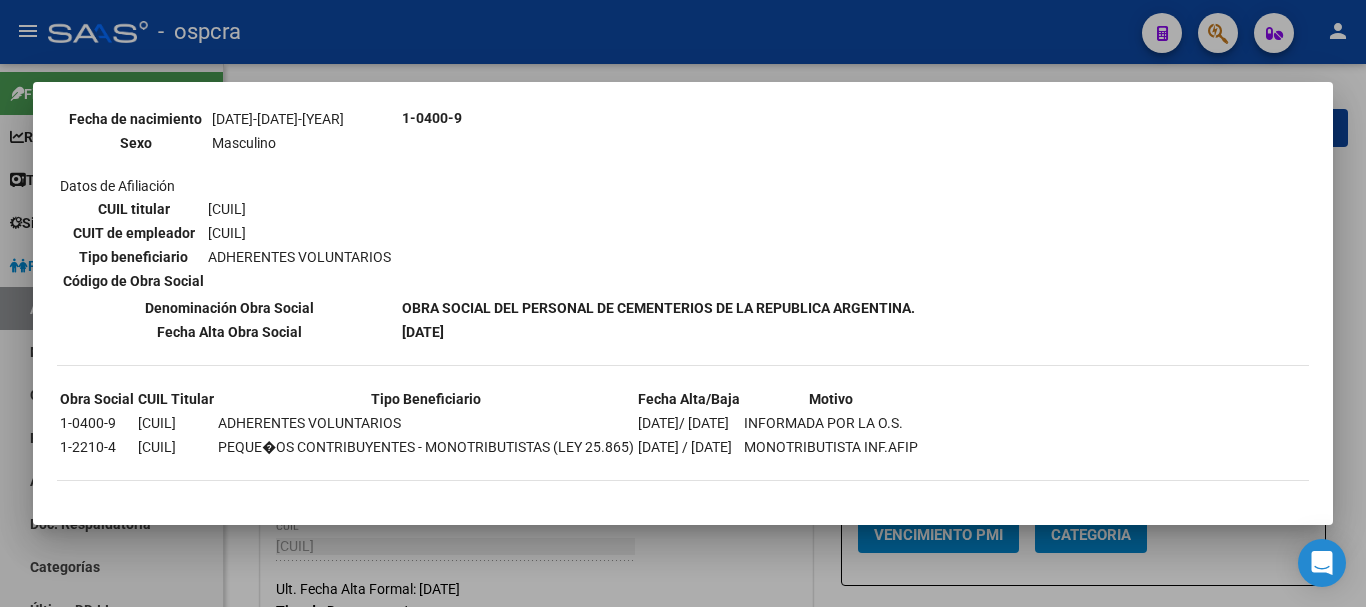 click on "--ACTIVO en Obra Social según consulta SSS--
DATOS DE AFILIACION VIGENTE
Datos personales
Parentesco
TITULAR
CUIL
[CUIL]
Tipo de documento
LIBRETA DE ENROLAMIENTO
Número de documento
[NUMBER]
Apellido y nombre
[LAST] [LAST]
Provincia
CAPITAL FEDERAL
Fecha de nacimiento
[DATE]
Sexo
Masculino
Datos de Afiliación
CUIL titular
[CUIL]
CUIT de empleador
[CUIL]
Tipo beneficiario
ADHERENTES VOLUNTARIOS
Código de Obra Social
1-0400-9
Denominación Obra Social
Fecha Alta Obra Social
[DATE]
Obra Social CUIL Titular Tipo Beneficiario Fecha Alta/Baja Motivo 1-0400-9 [CUIL] [DATE] 1-2210-4 [CUIL]" at bounding box center (683, 303) 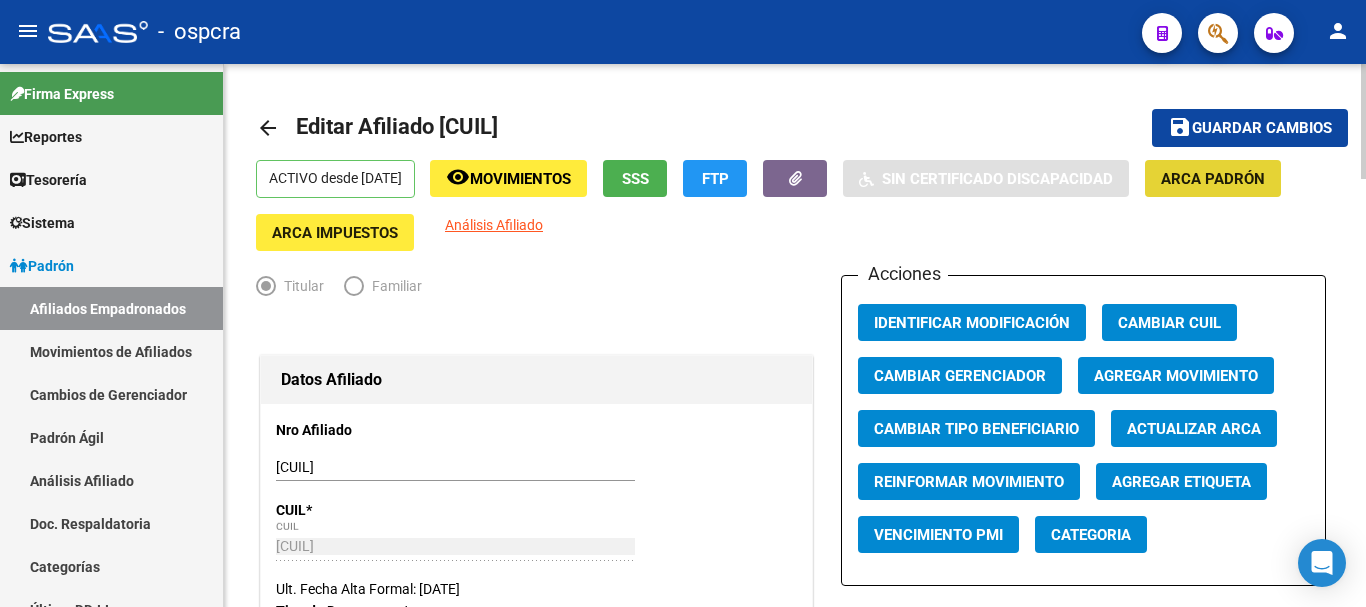 click on "ARCA Padrón" 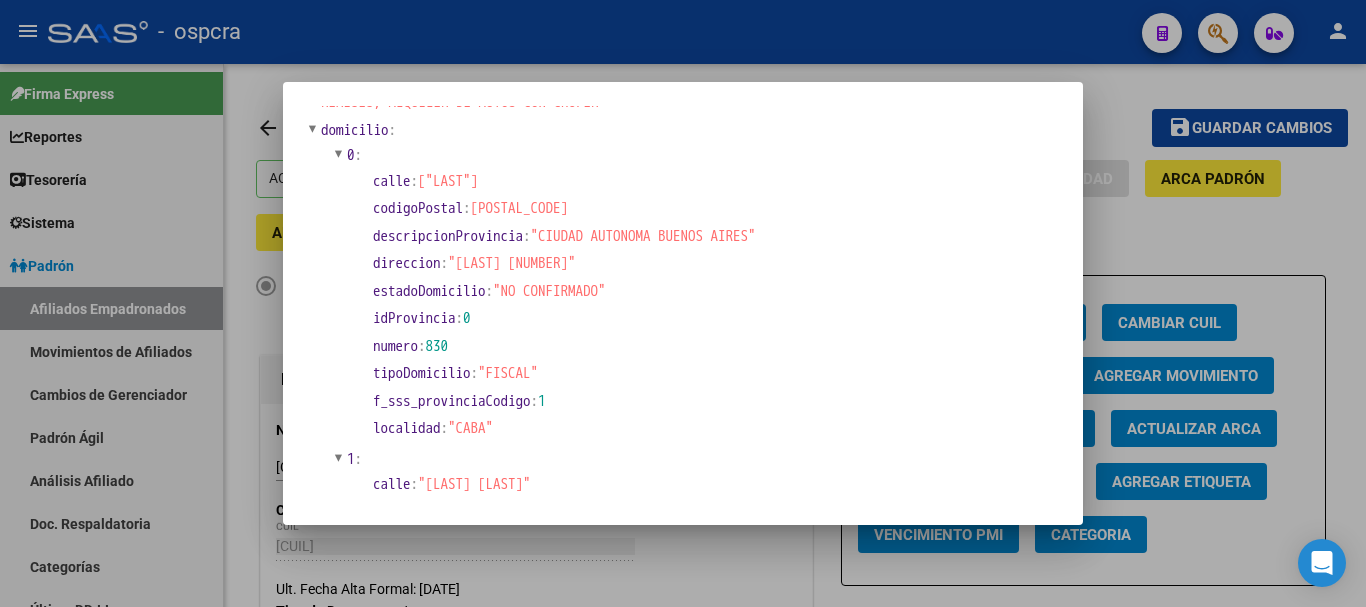 scroll, scrollTop: 0, scrollLeft: 0, axis: both 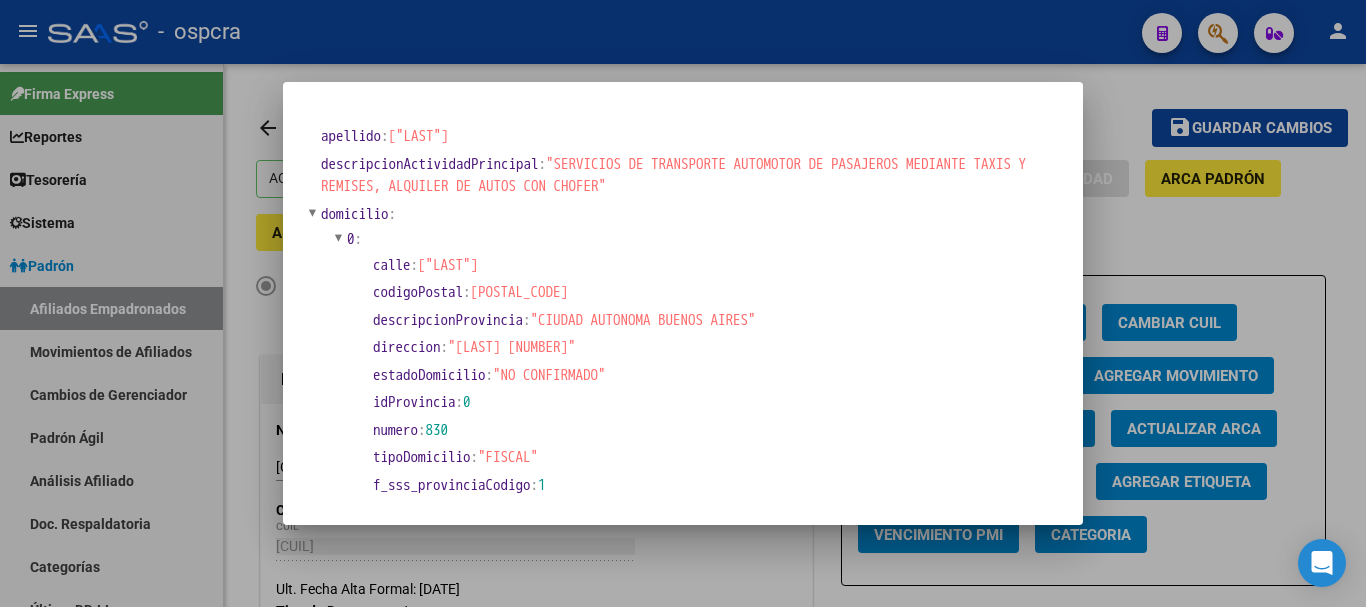 click at bounding box center [683, 303] 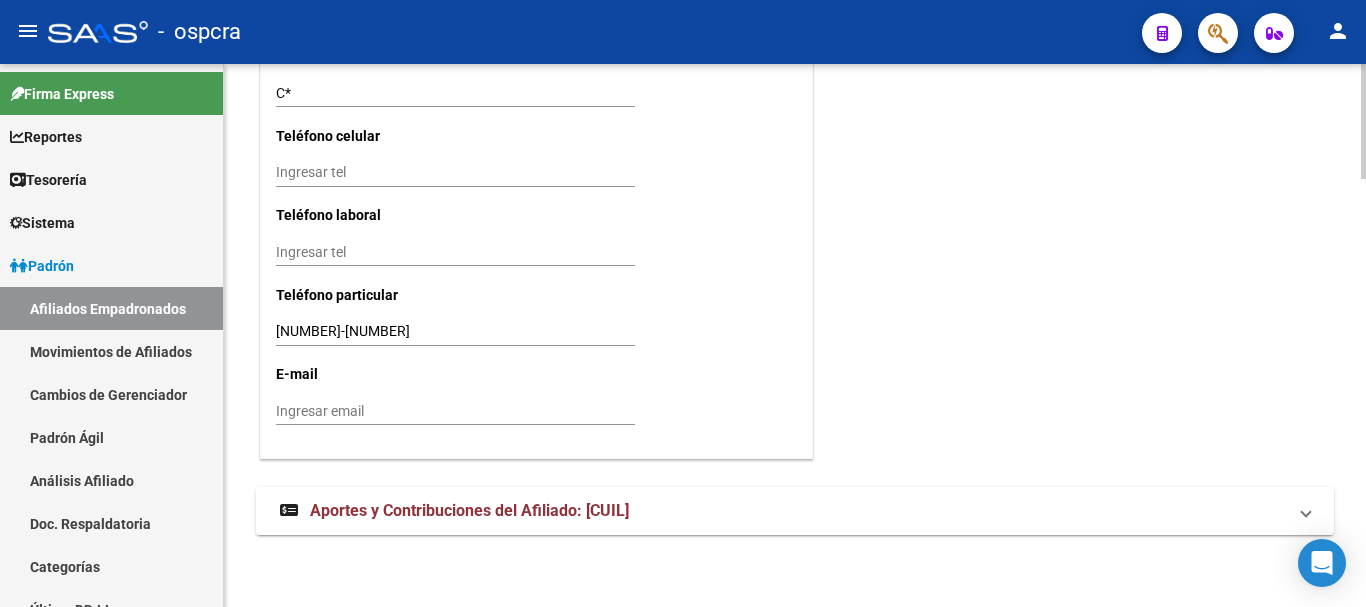 click on "Aportes y Contribuciones del Afiliado: [CUIL]" at bounding box center [454, 511] 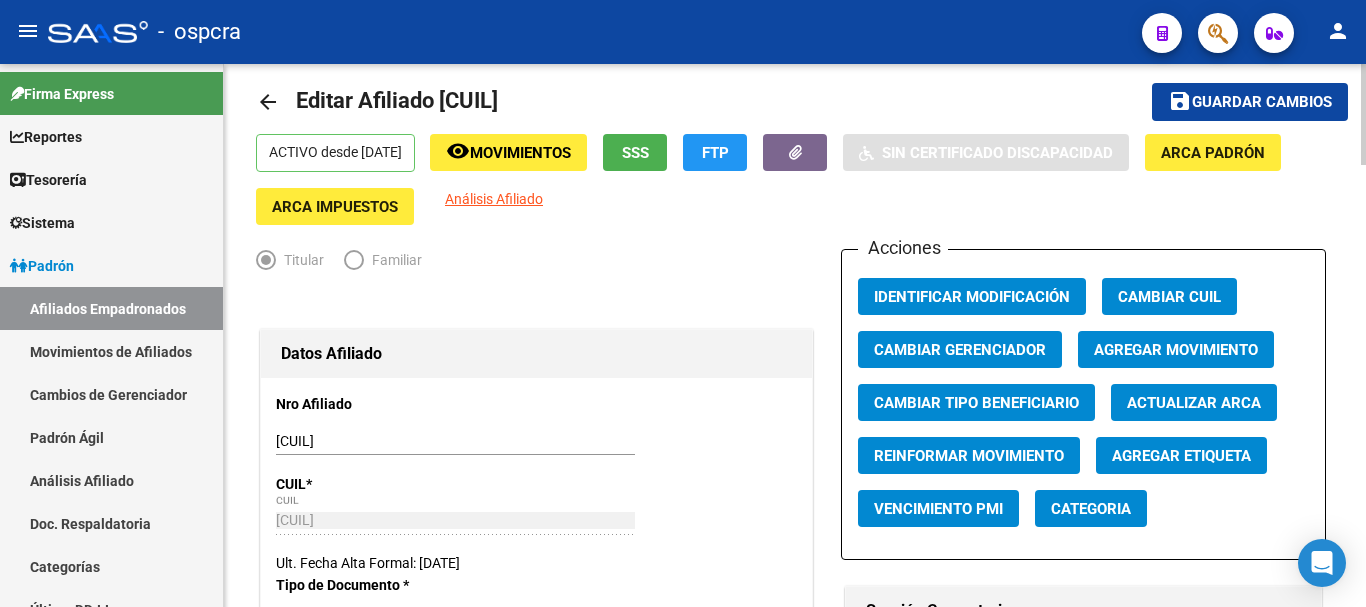 scroll, scrollTop: 0, scrollLeft: 0, axis: both 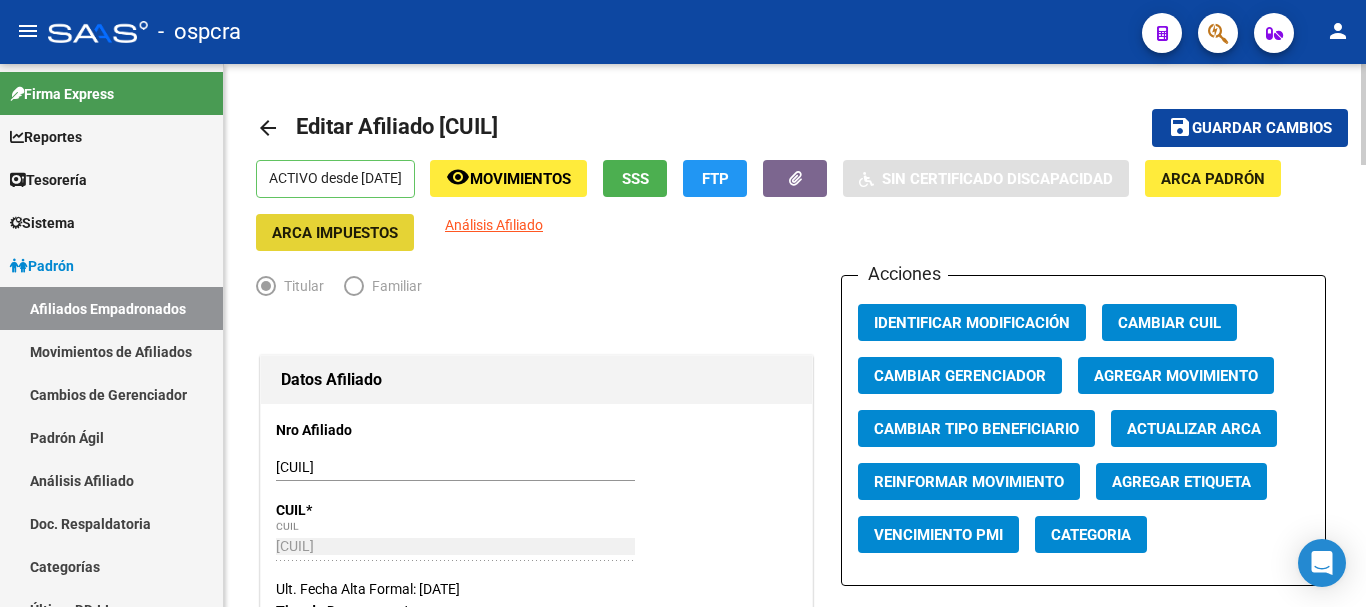 click on "ARCA Impuestos" 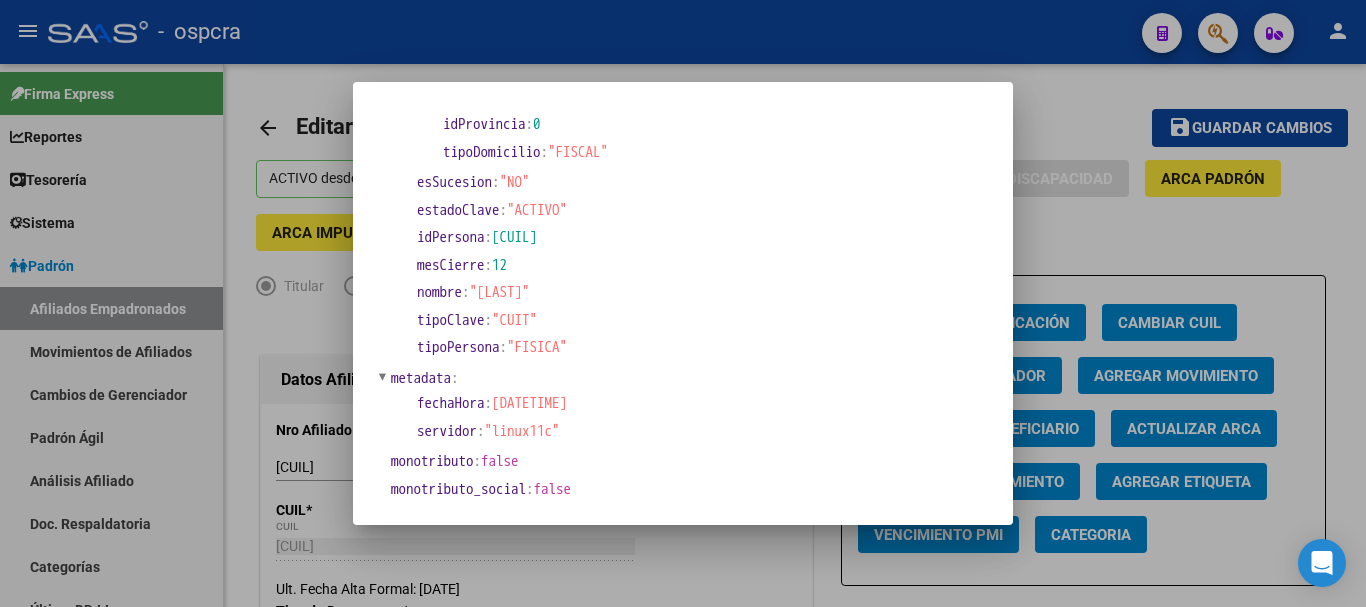 scroll, scrollTop: 175, scrollLeft: 0, axis: vertical 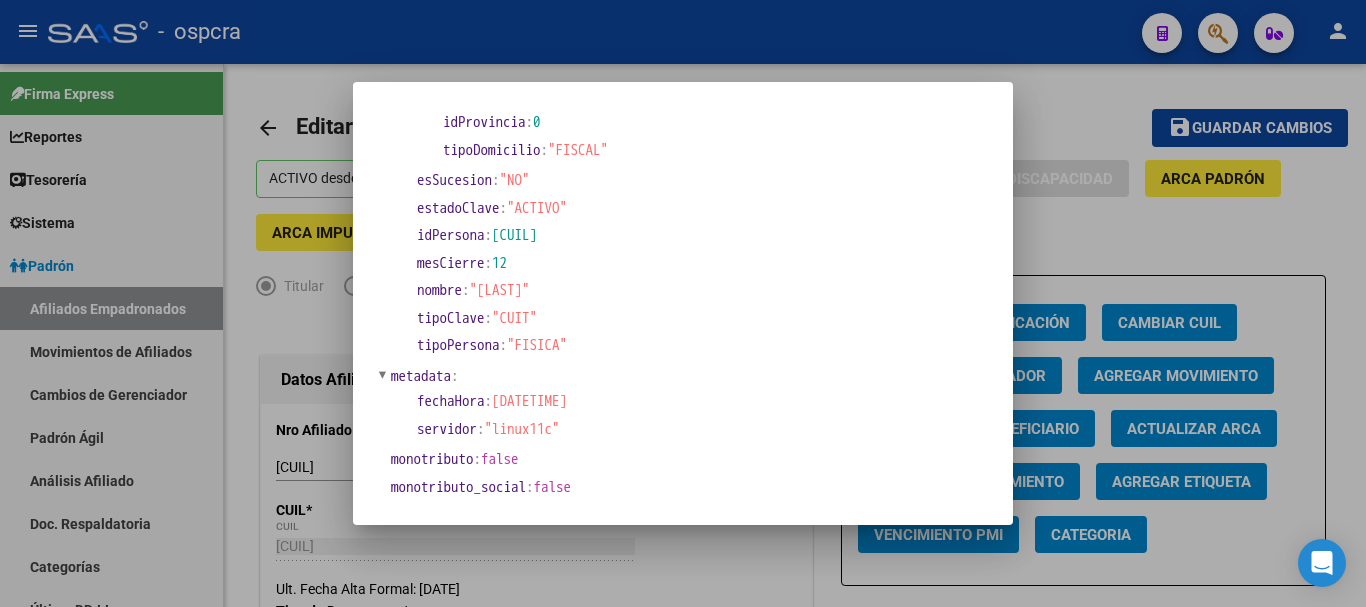 click at bounding box center (683, 303) 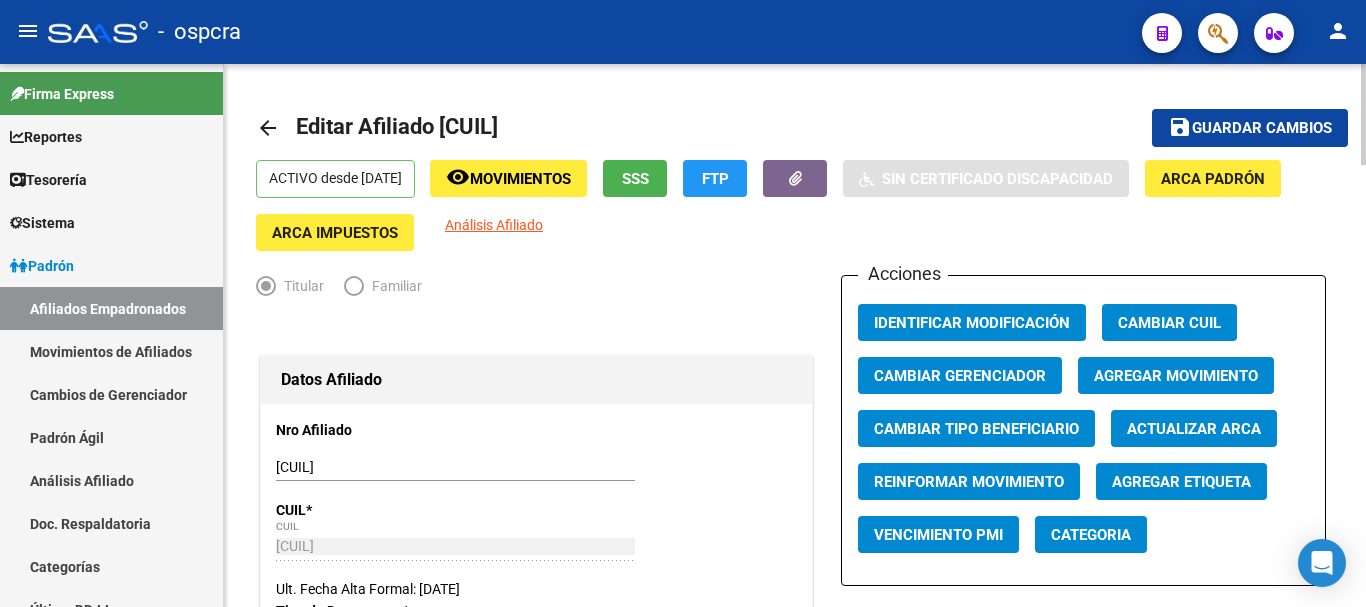 click on "SSS" 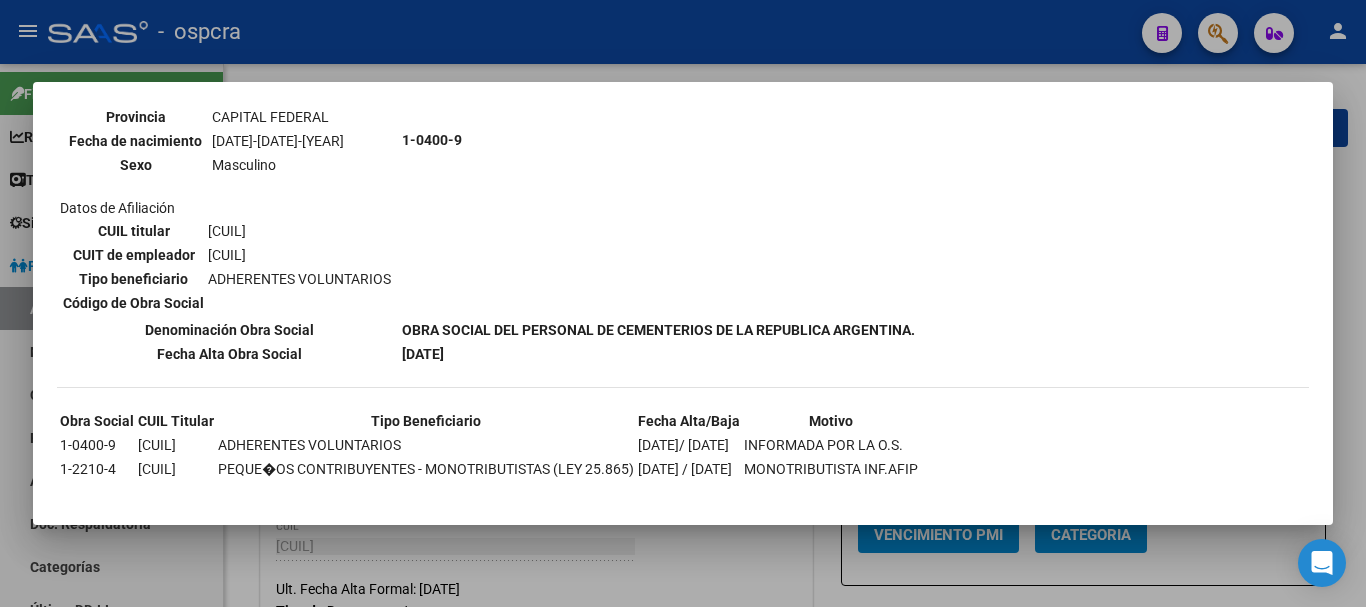 scroll, scrollTop: 267, scrollLeft: 0, axis: vertical 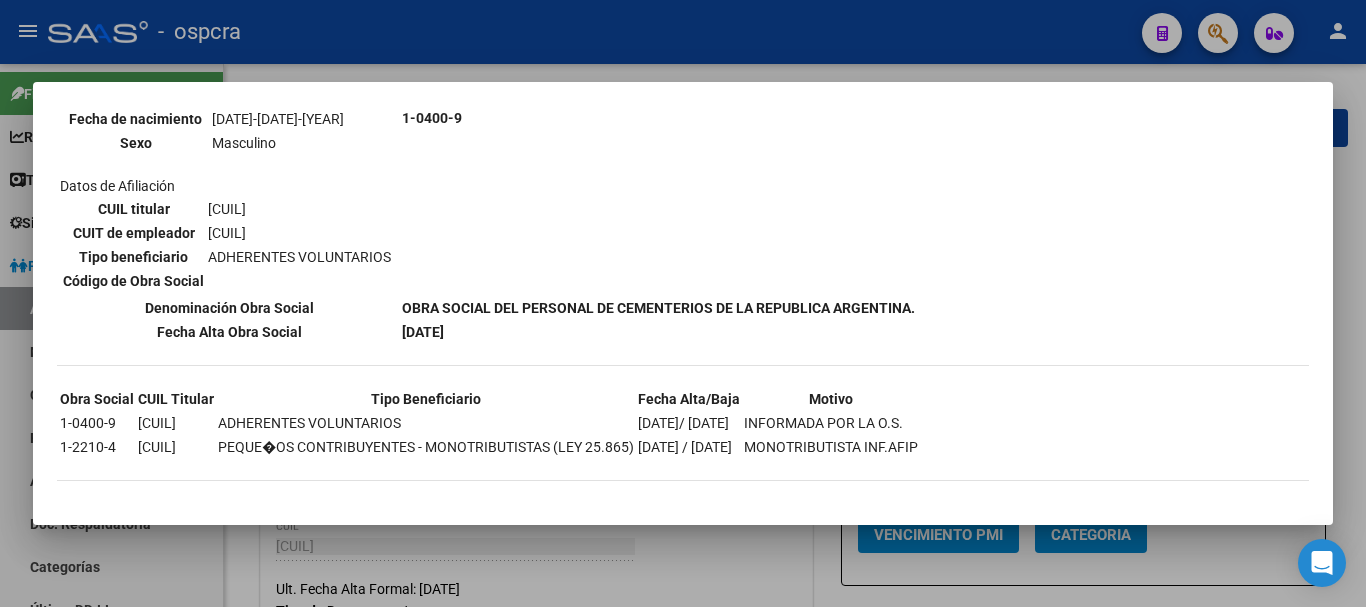 click at bounding box center [683, 303] 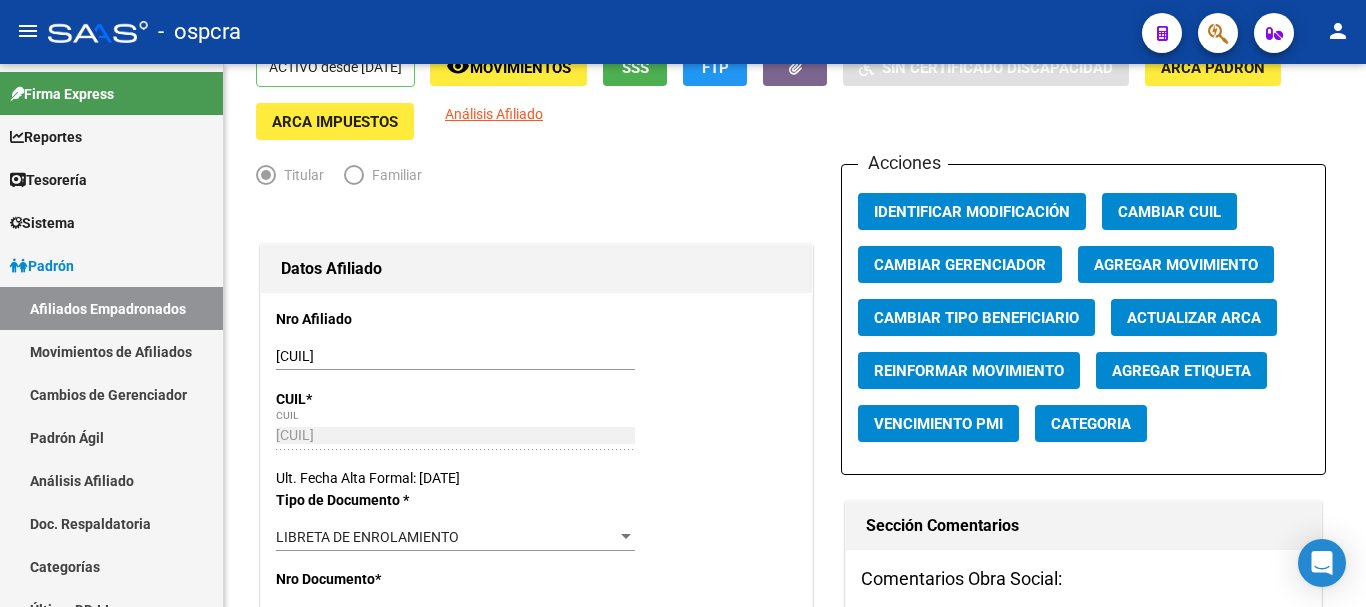 scroll, scrollTop: 0, scrollLeft: 0, axis: both 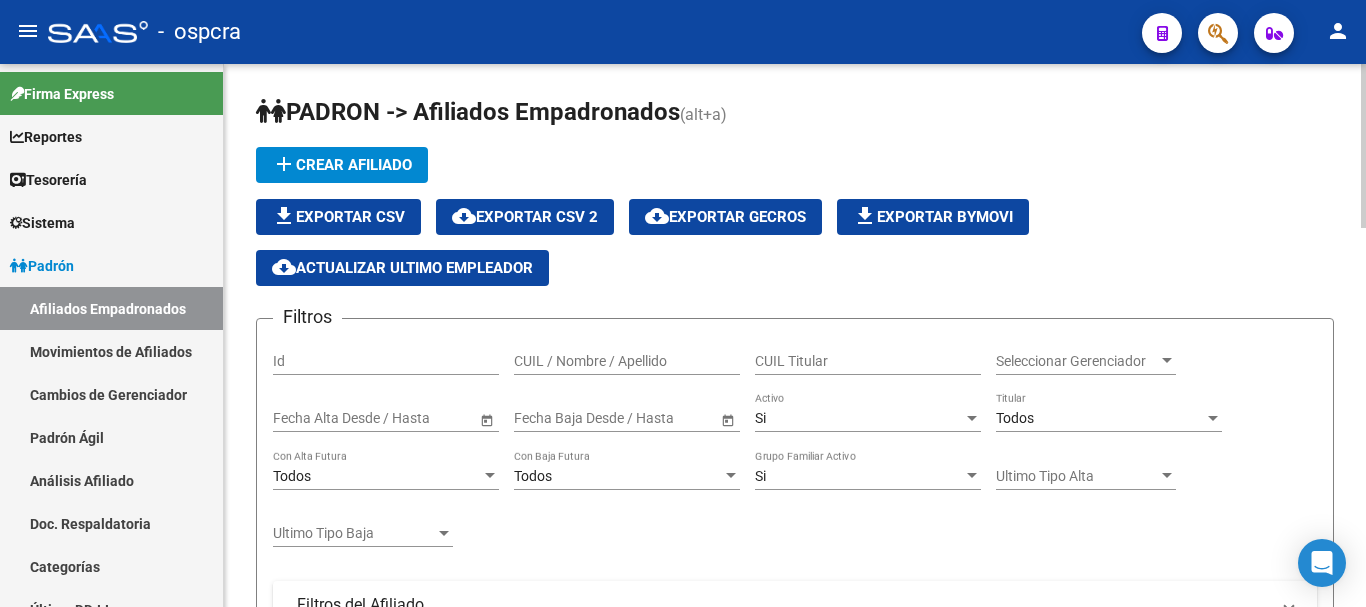 click on "CUIL / Nombre / Apellido" 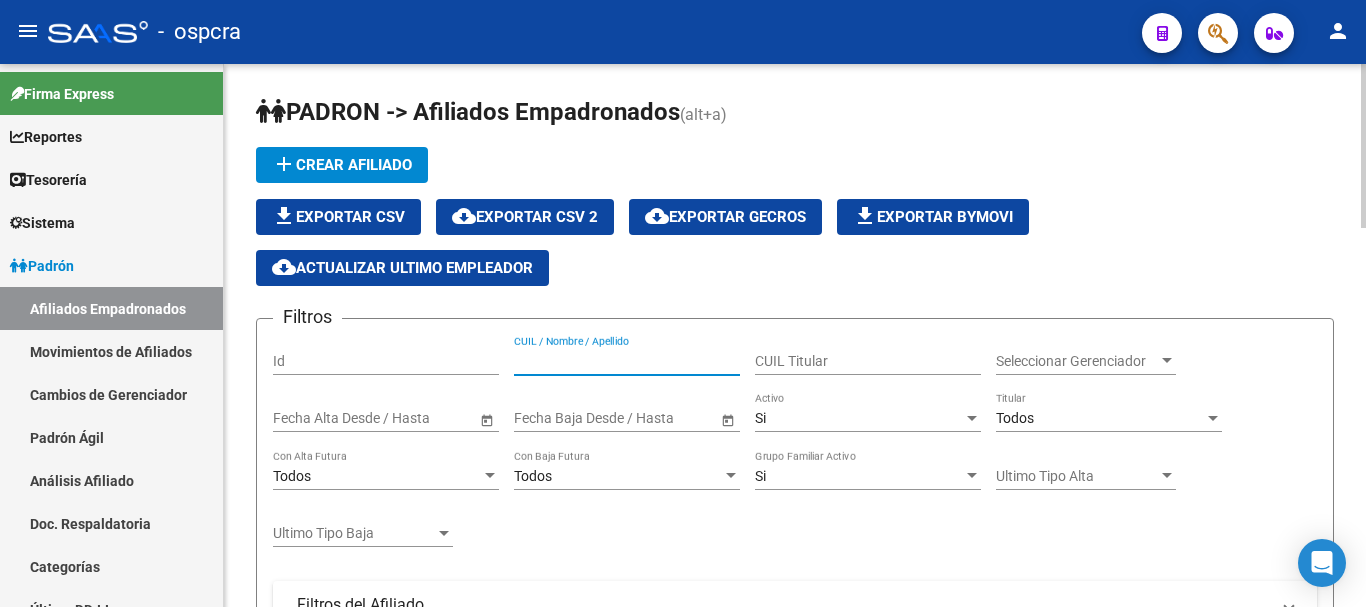 click on "CUIL / Nombre / Apellido" at bounding box center (627, 361) 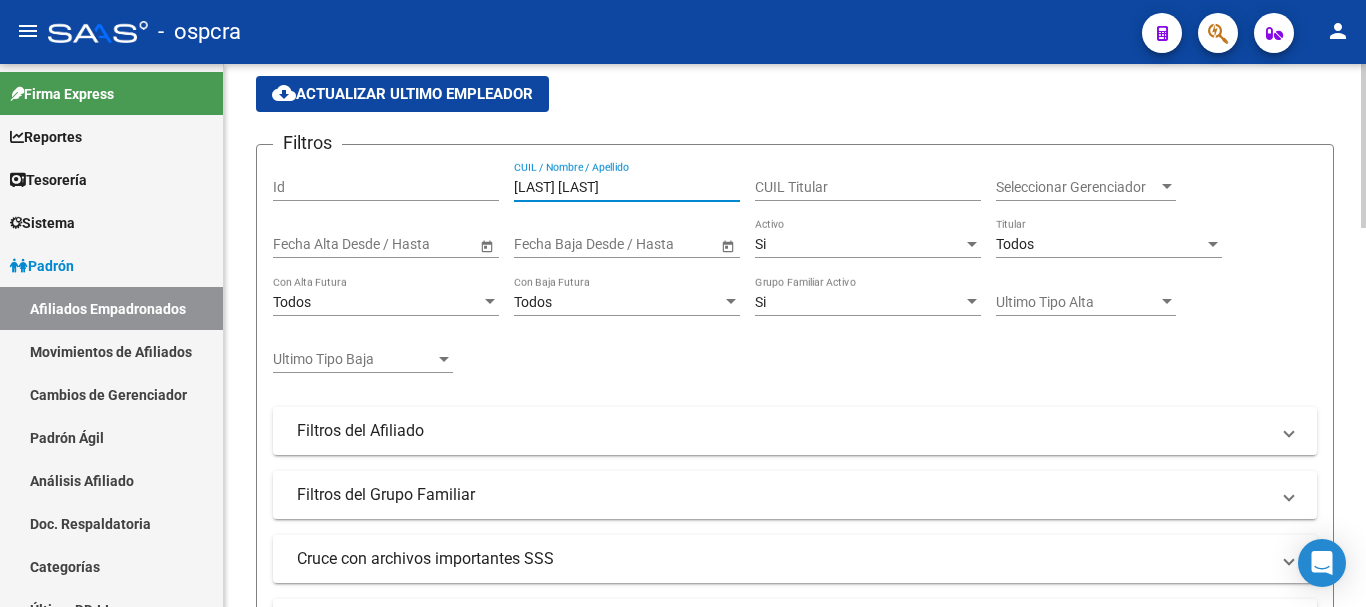 scroll, scrollTop: 400, scrollLeft: 0, axis: vertical 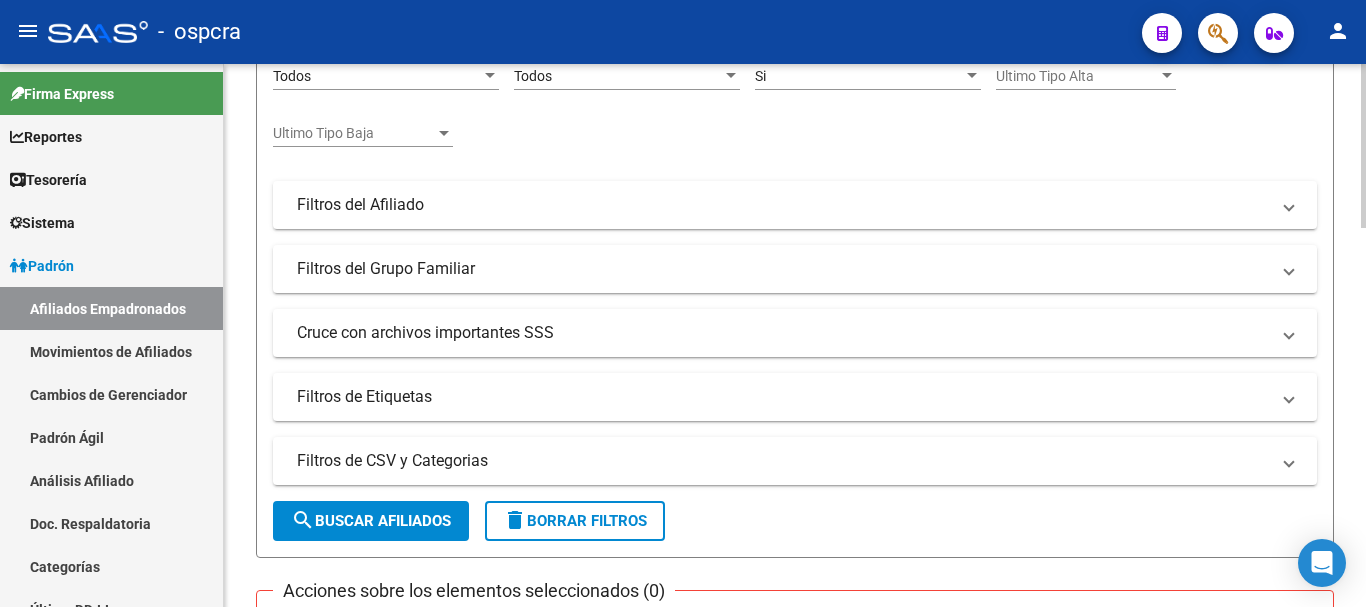 type on "[LAST] [LAST]" 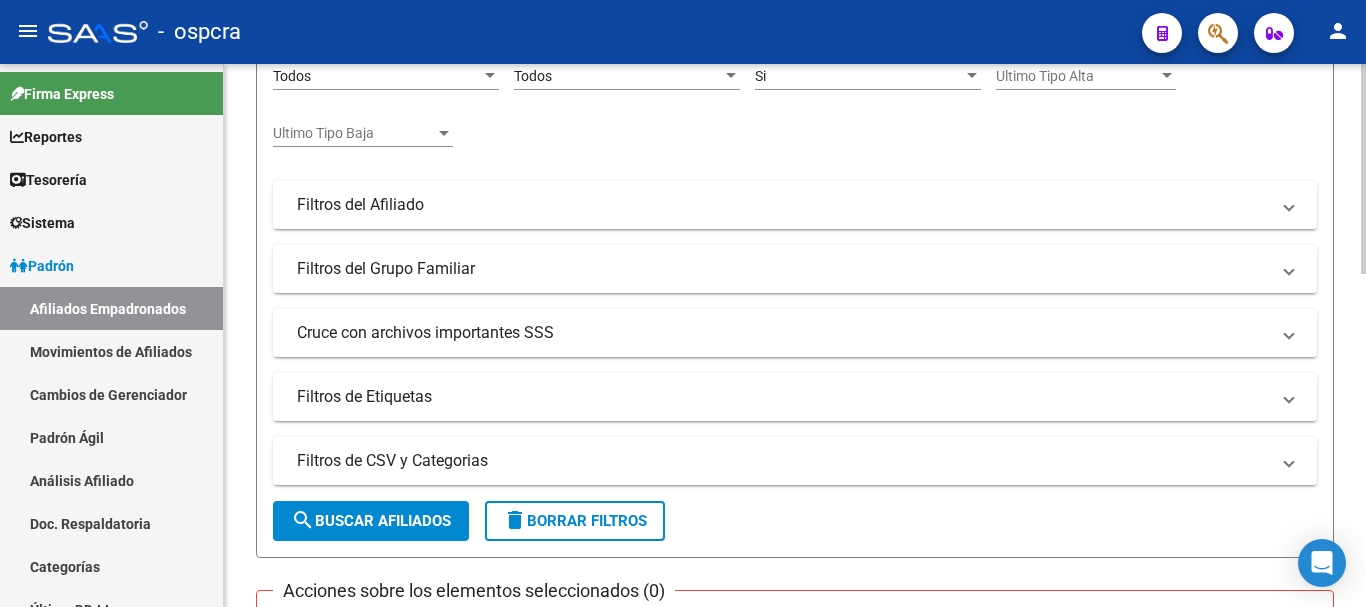 scroll, scrollTop: 860, scrollLeft: 0, axis: vertical 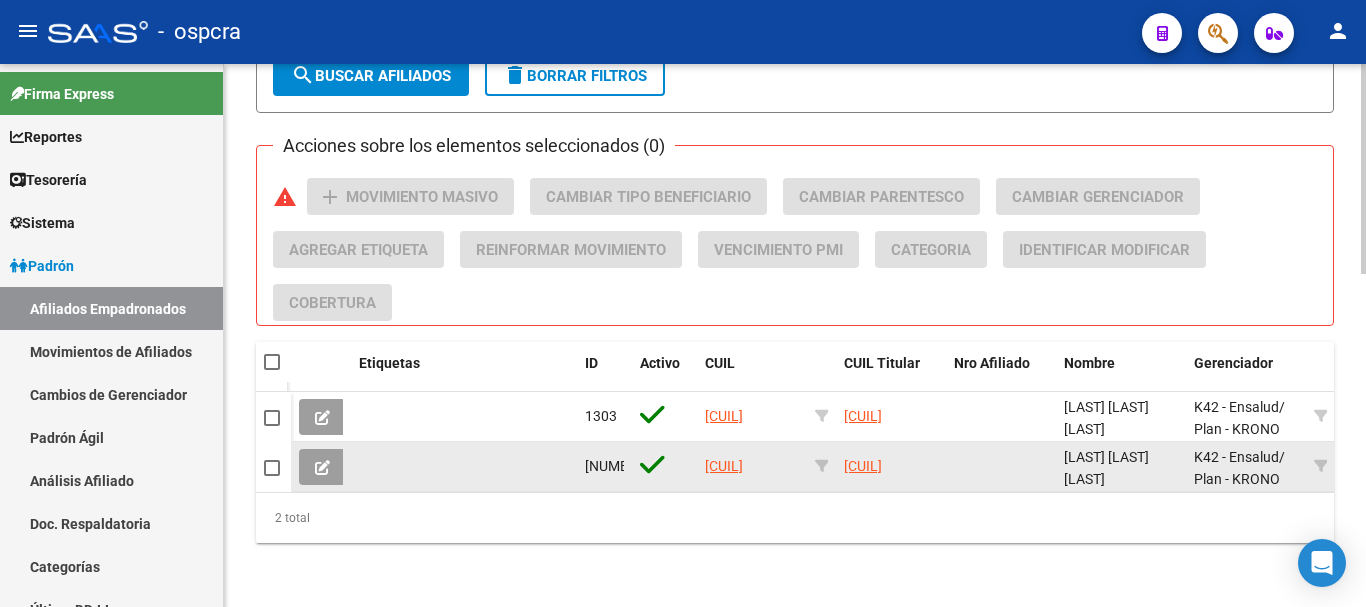 click 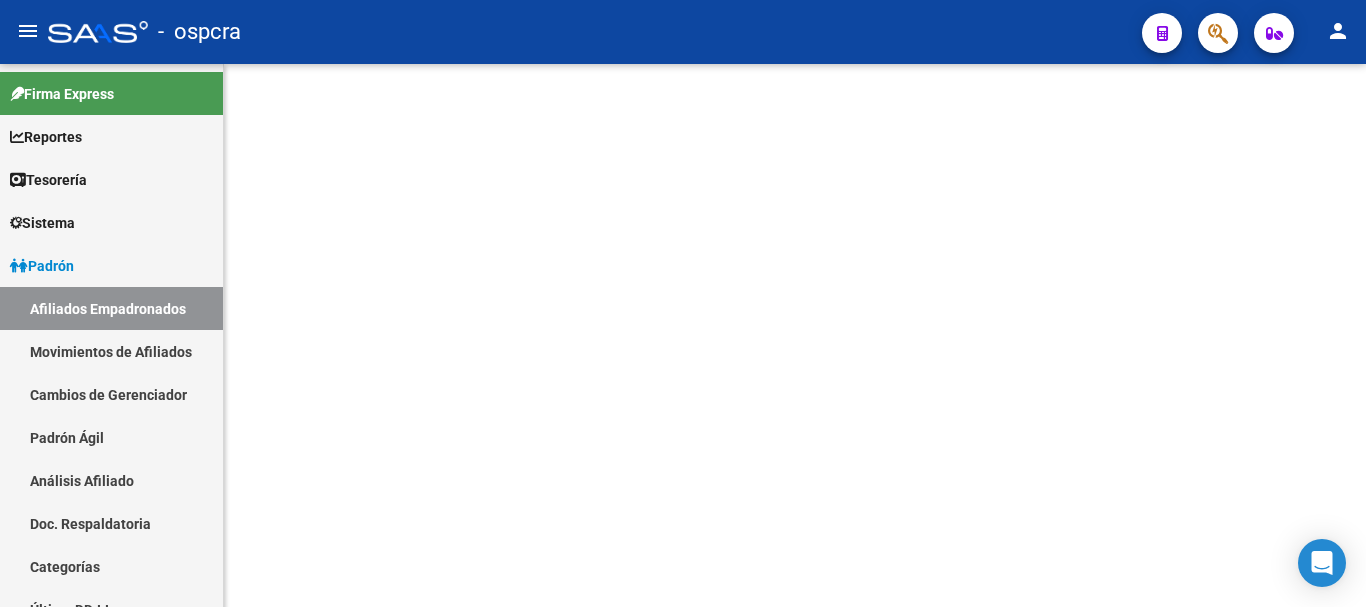 scroll, scrollTop: 0, scrollLeft: 0, axis: both 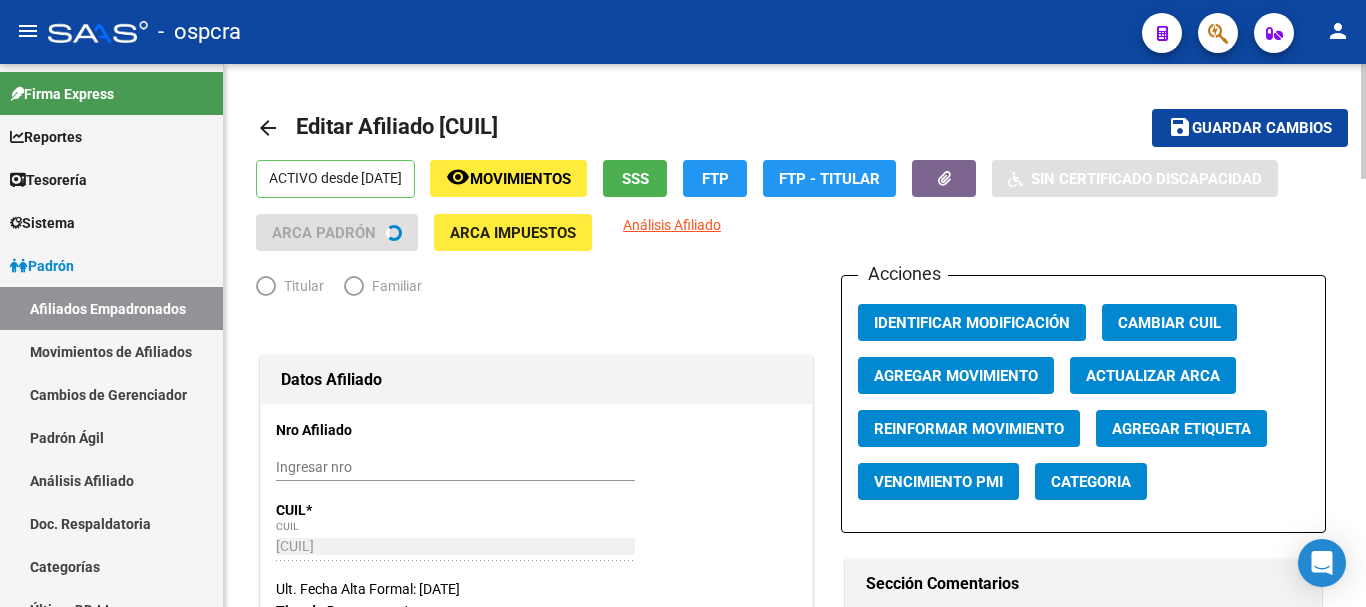 radio on "true" 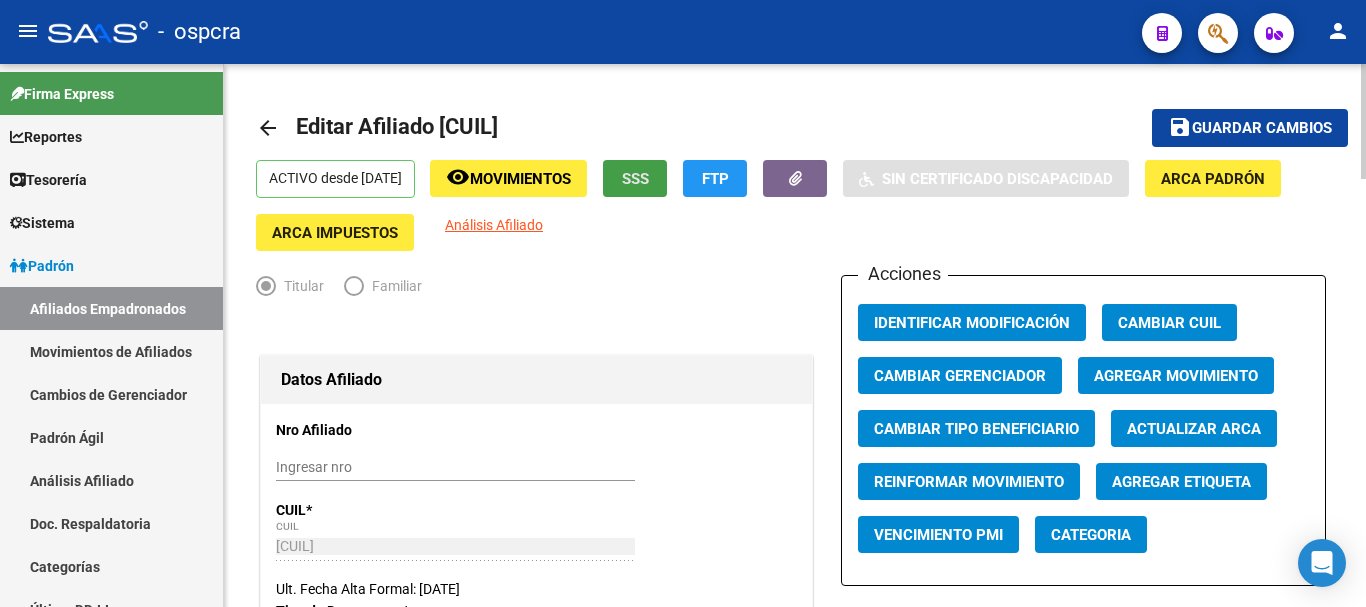 click on "SSS" 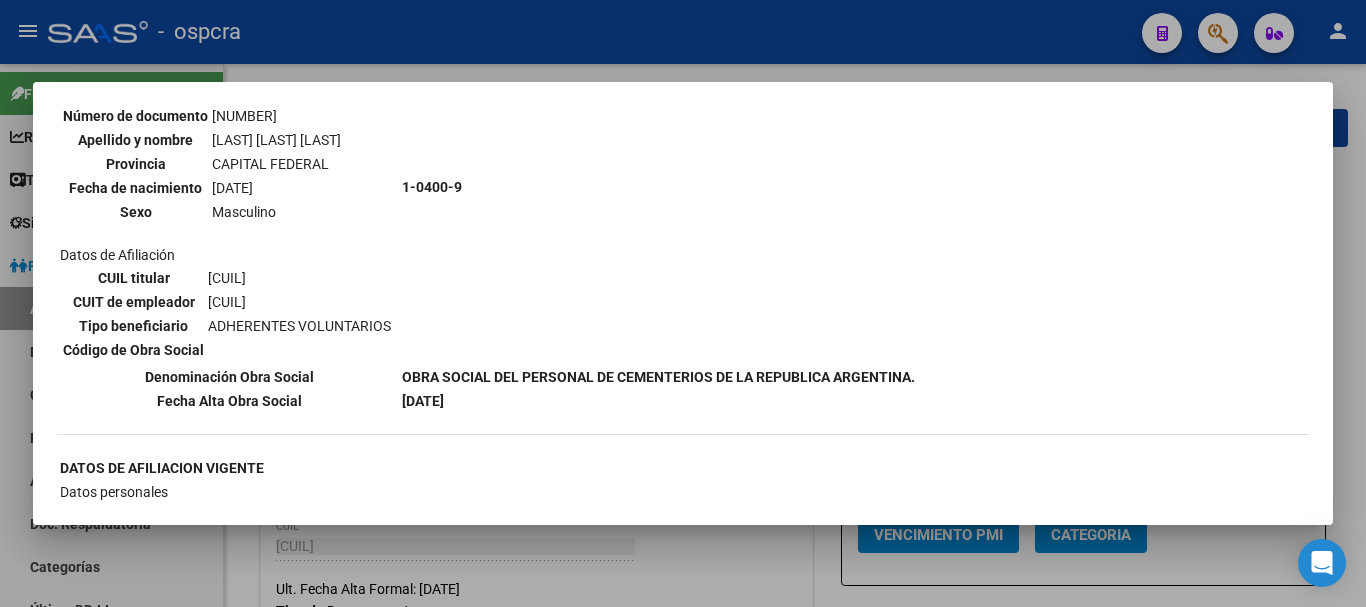 scroll, scrollTop: 200, scrollLeft: 0, axis: vertical 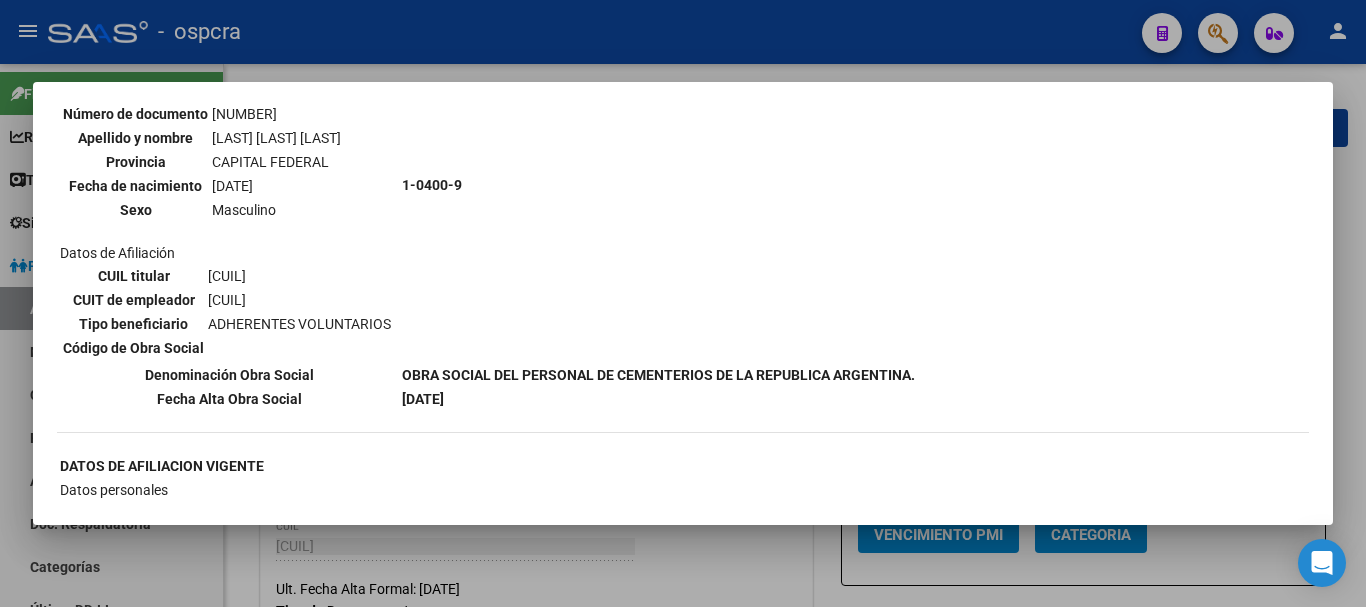 click at bounding box center (683, 303) 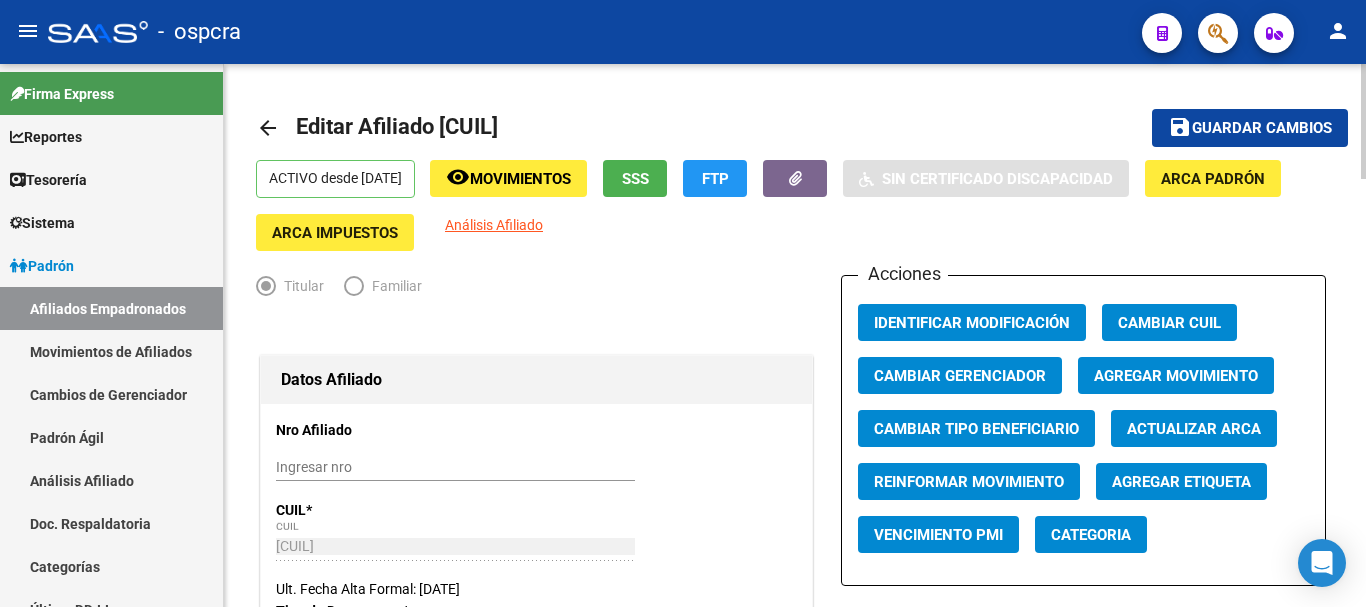 click on "arrow_back" 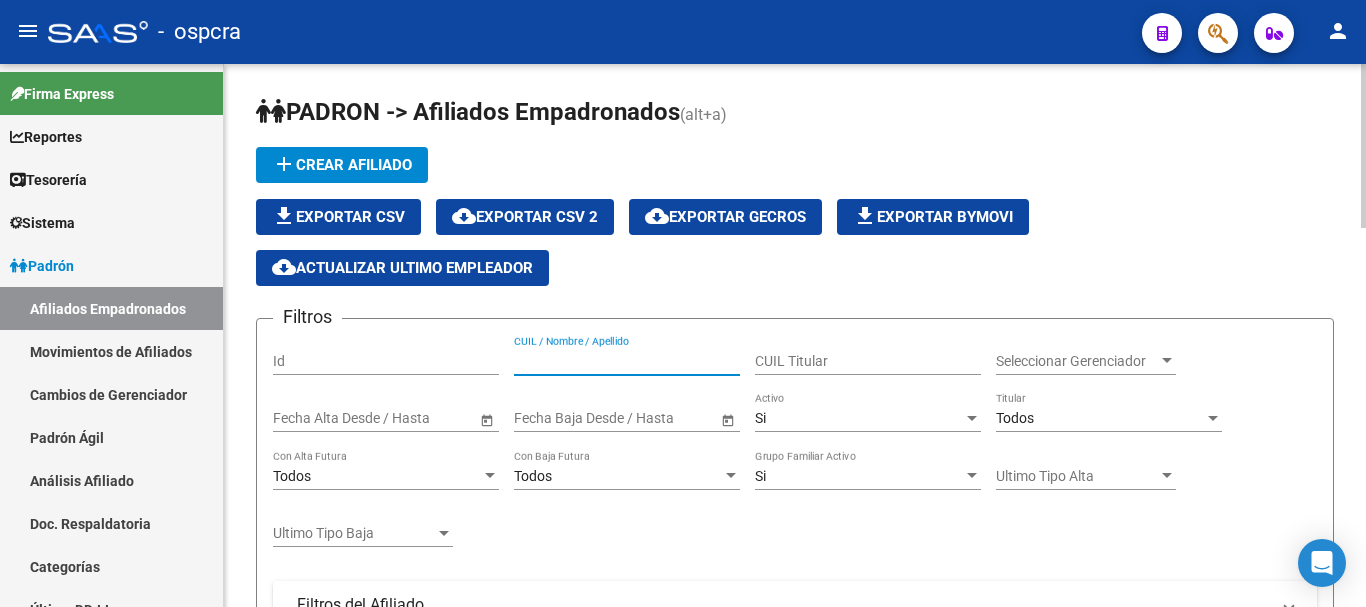 click on "CUIL / Nombre / Apellido" at bounding box center [627, 361] 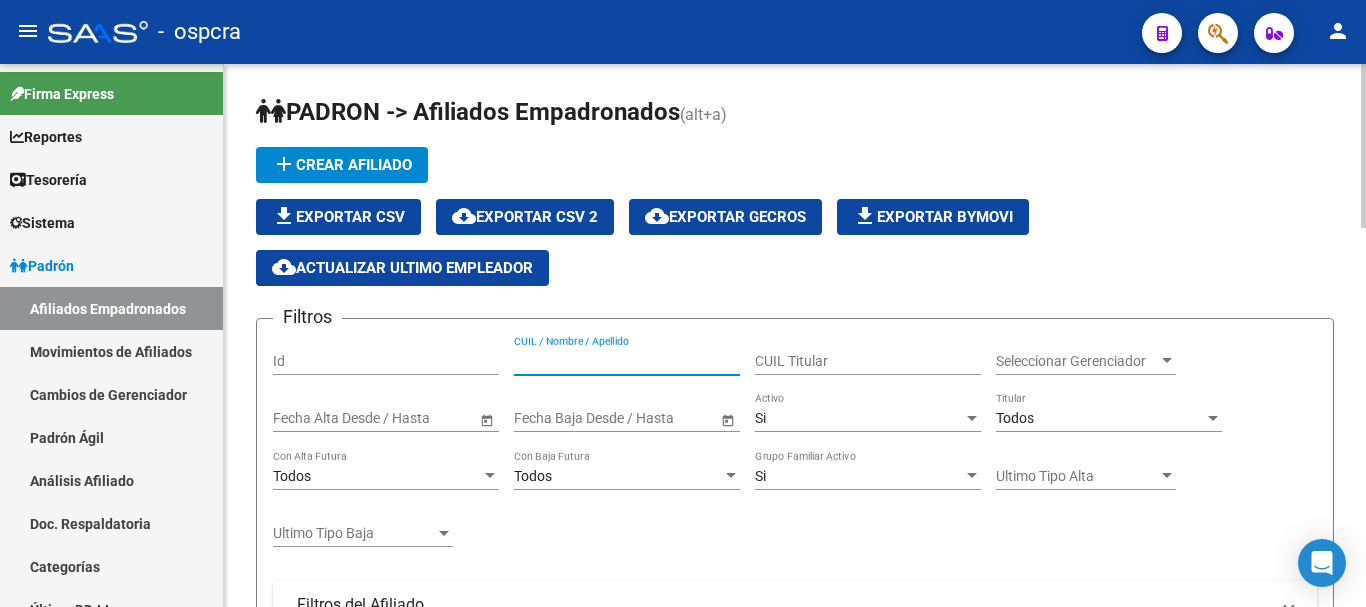click on "CUIL / Nombre / Apellido" at bounding box center (627, 361) 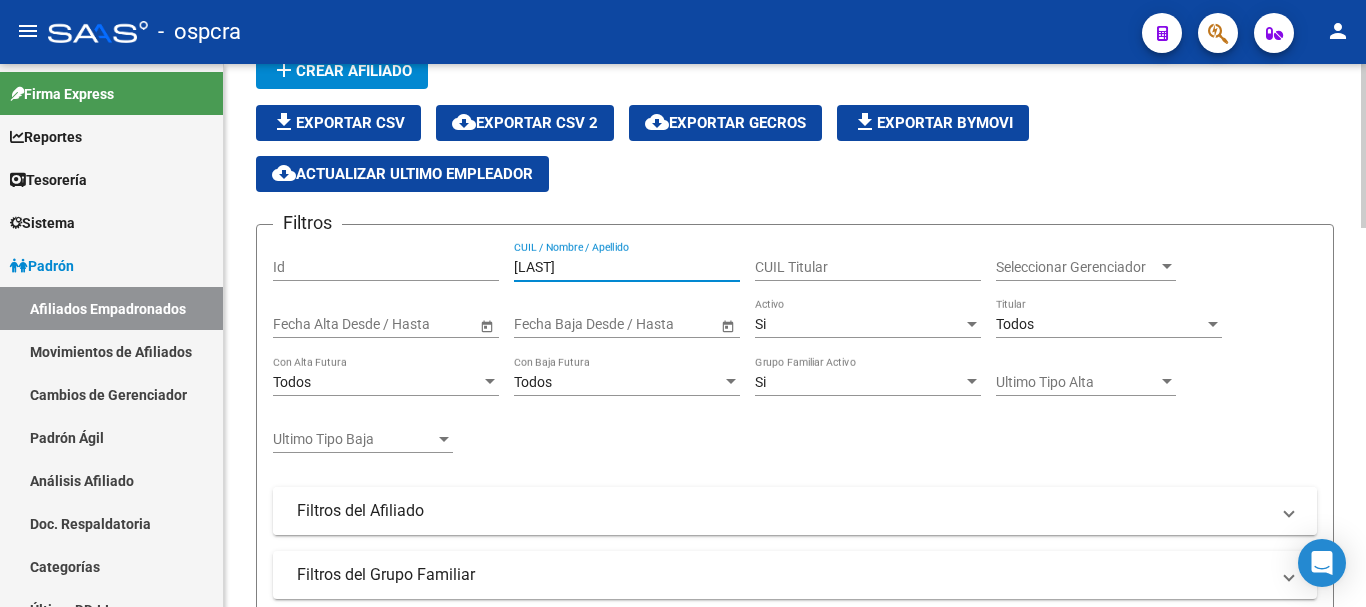 scroll, scrollTop: 400, scrollLeft: 0, axis: vertical 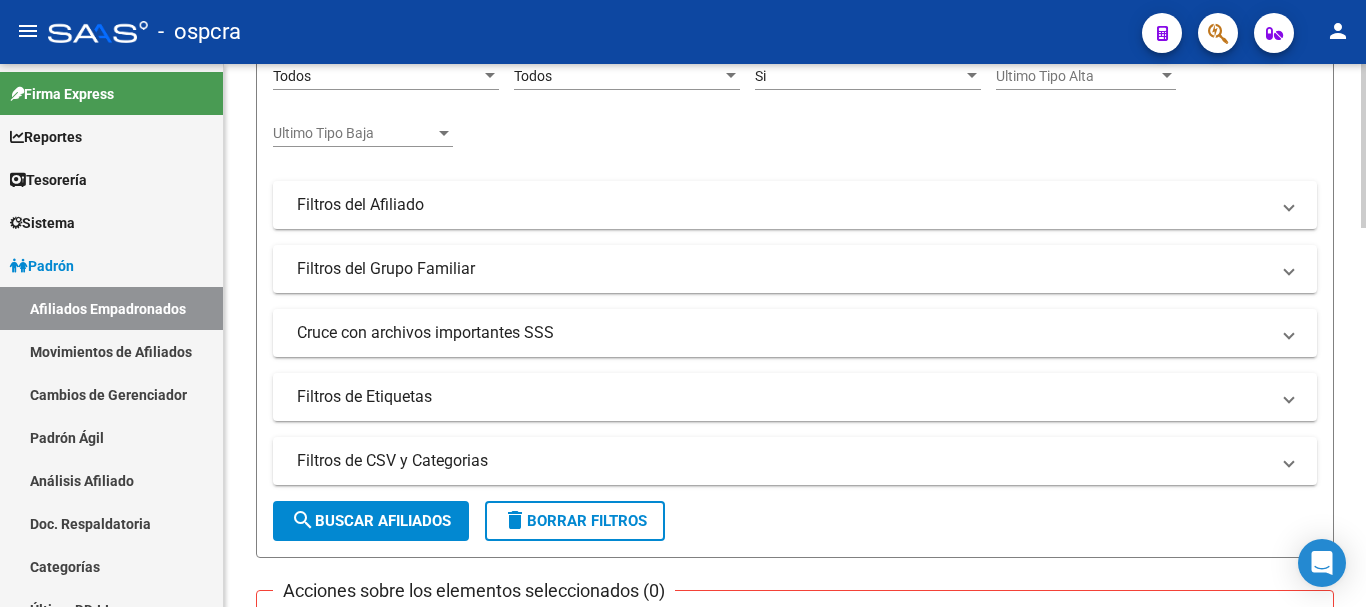 type on "[LAST]" 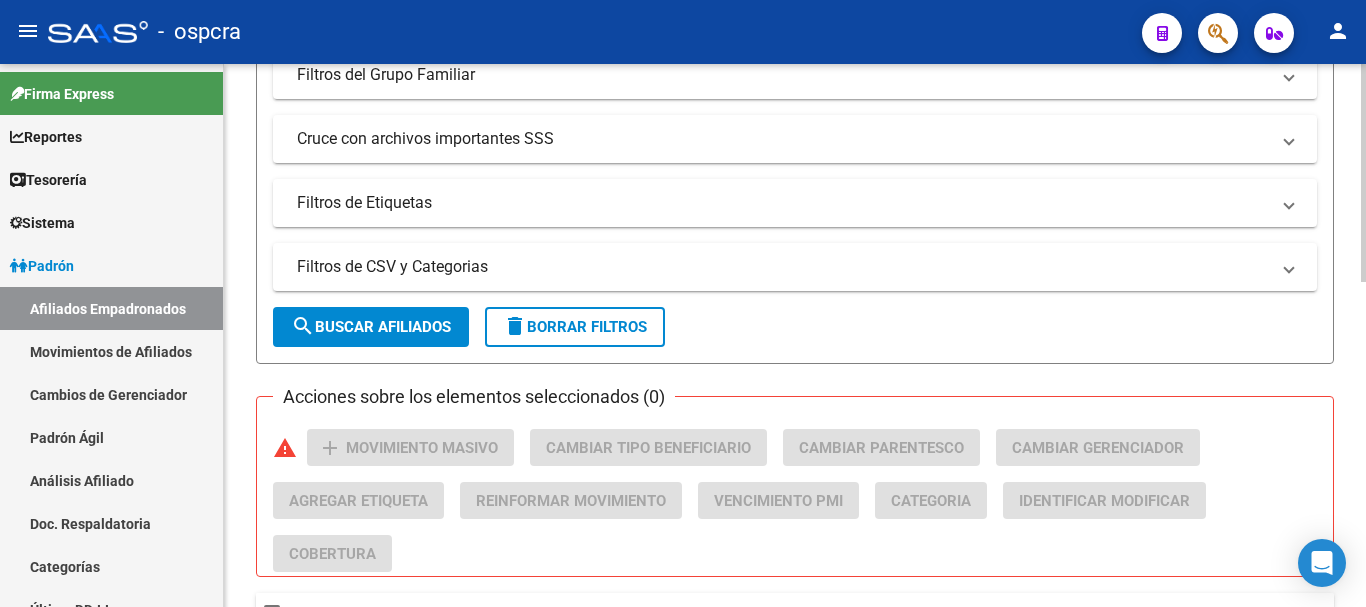 scroll, scrollTop: 810, scrollLeft: 0, axis: vertical 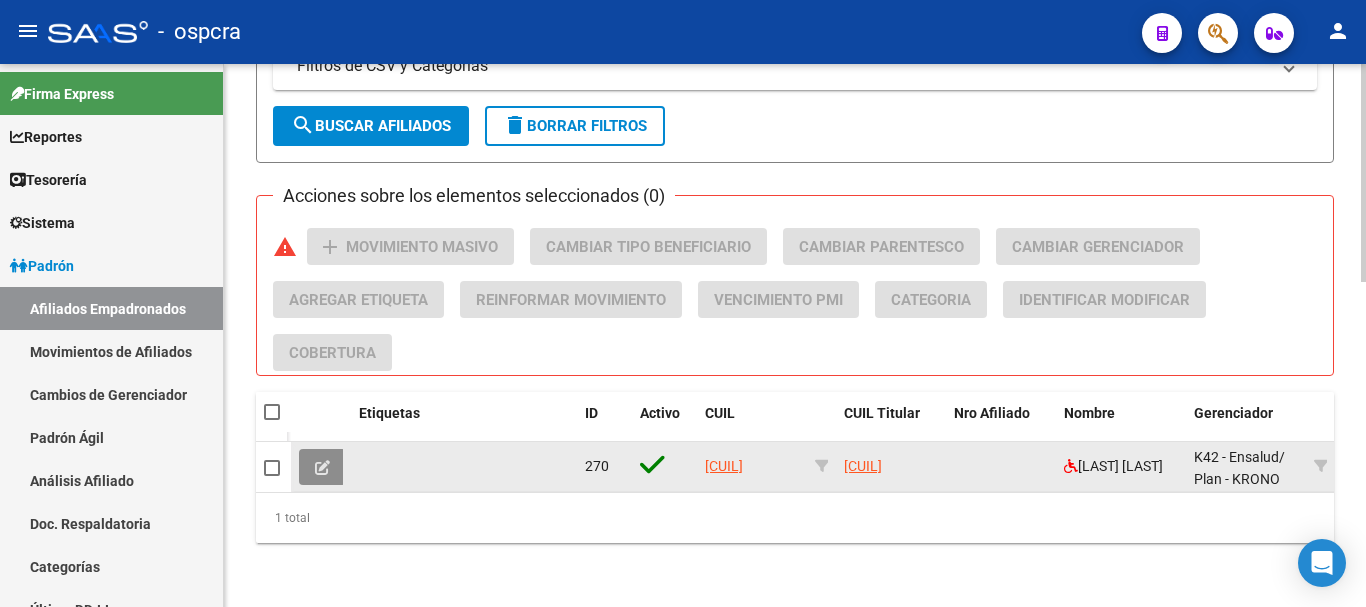 click 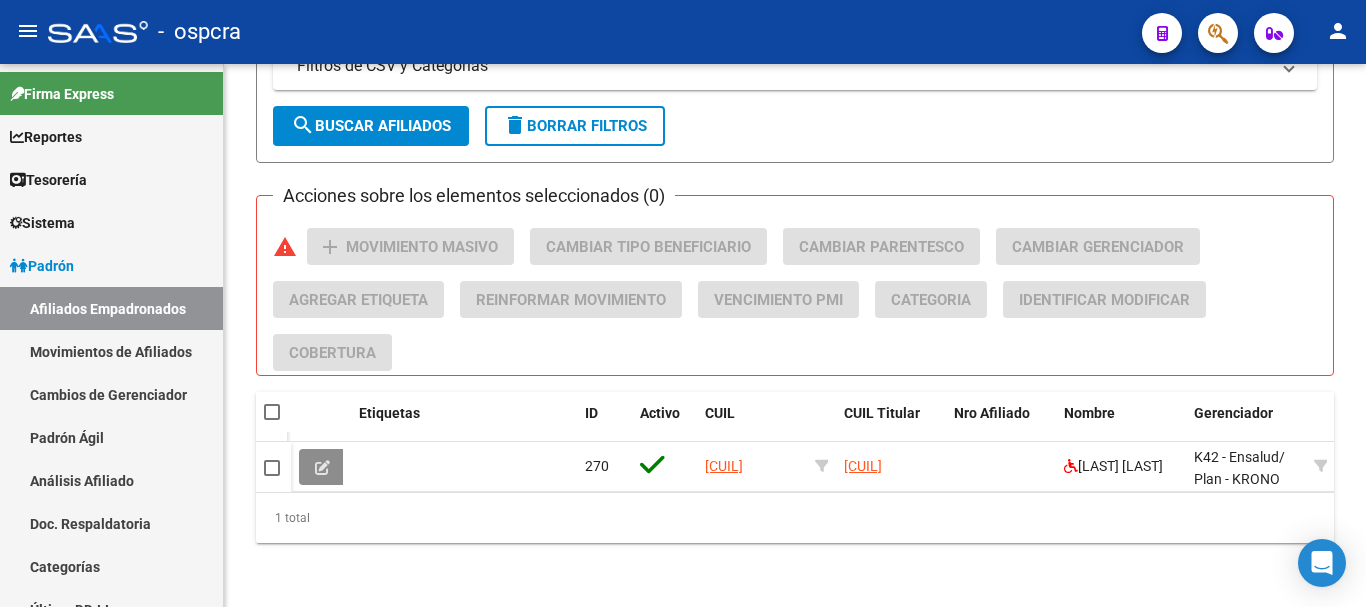 scroll, scrollTop: 0, scrollLeft: 0, axis: both 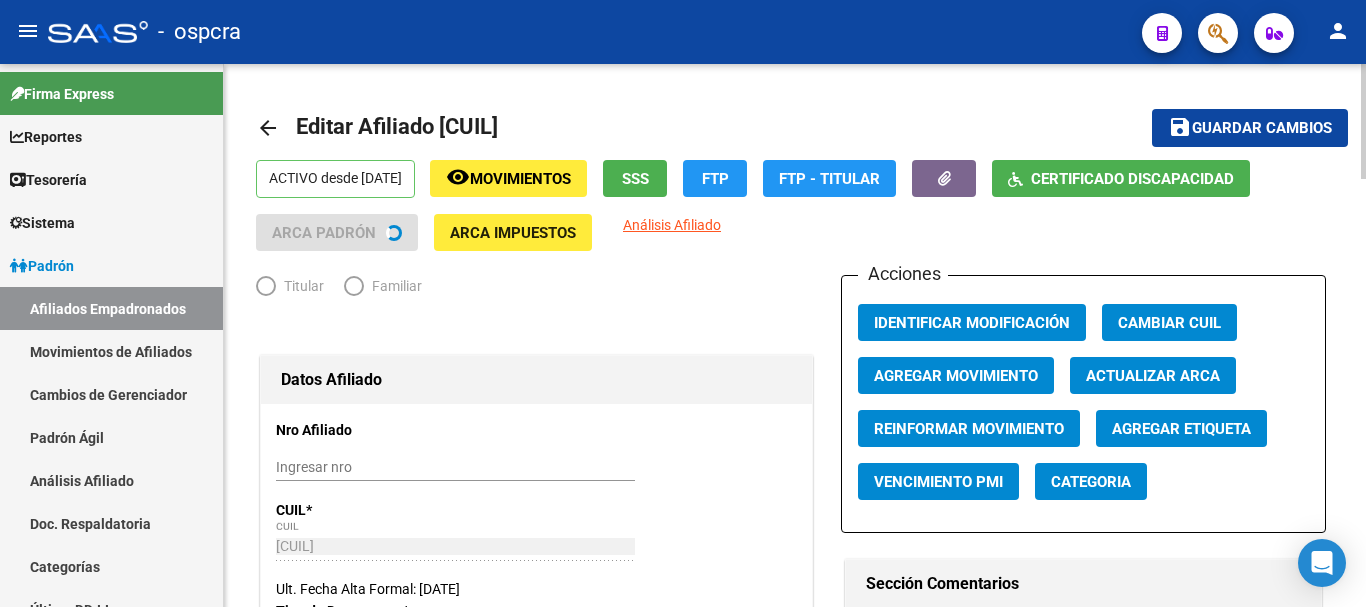 radio on "true" 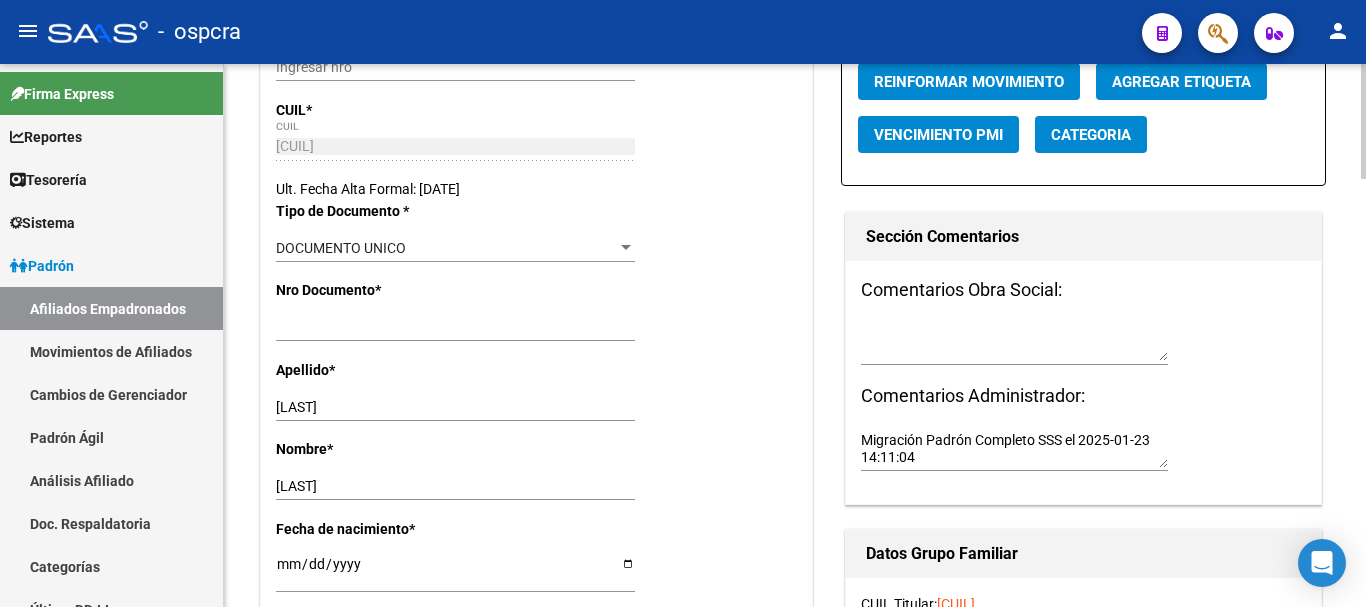scroll, scrollTop: 0, scrollLeft: 0, axis: both 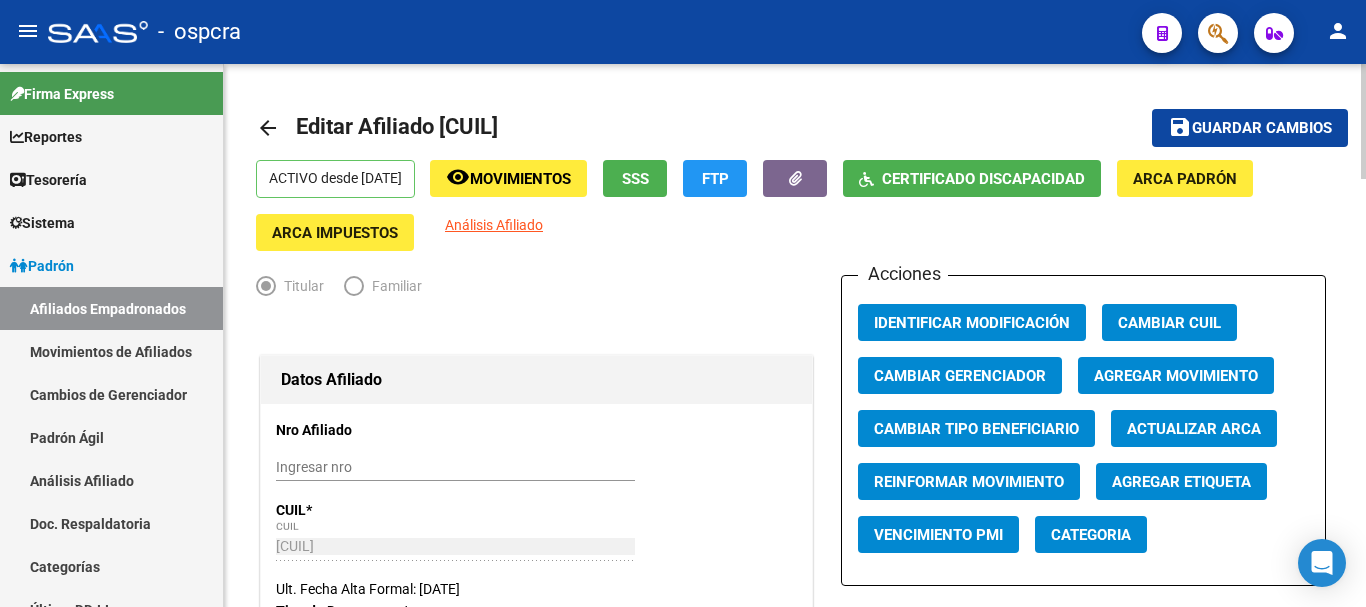 click on "SSS" 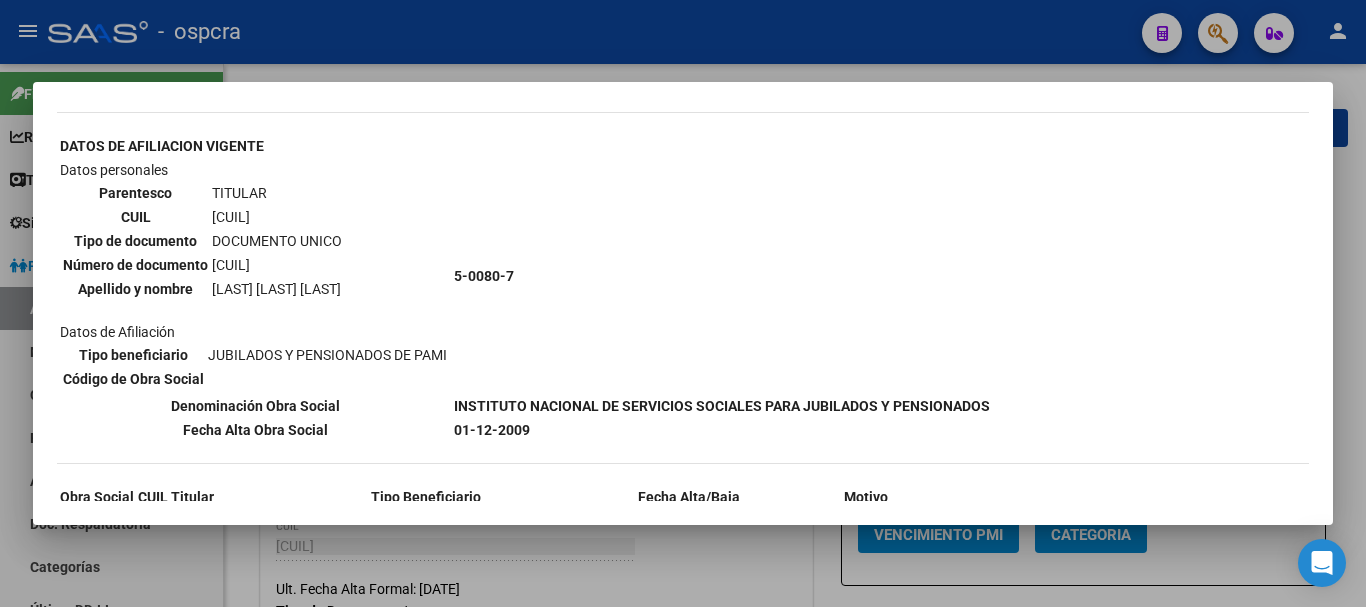 scroll, scrollTop: 300, scrollLeft: 0, axis: vertical 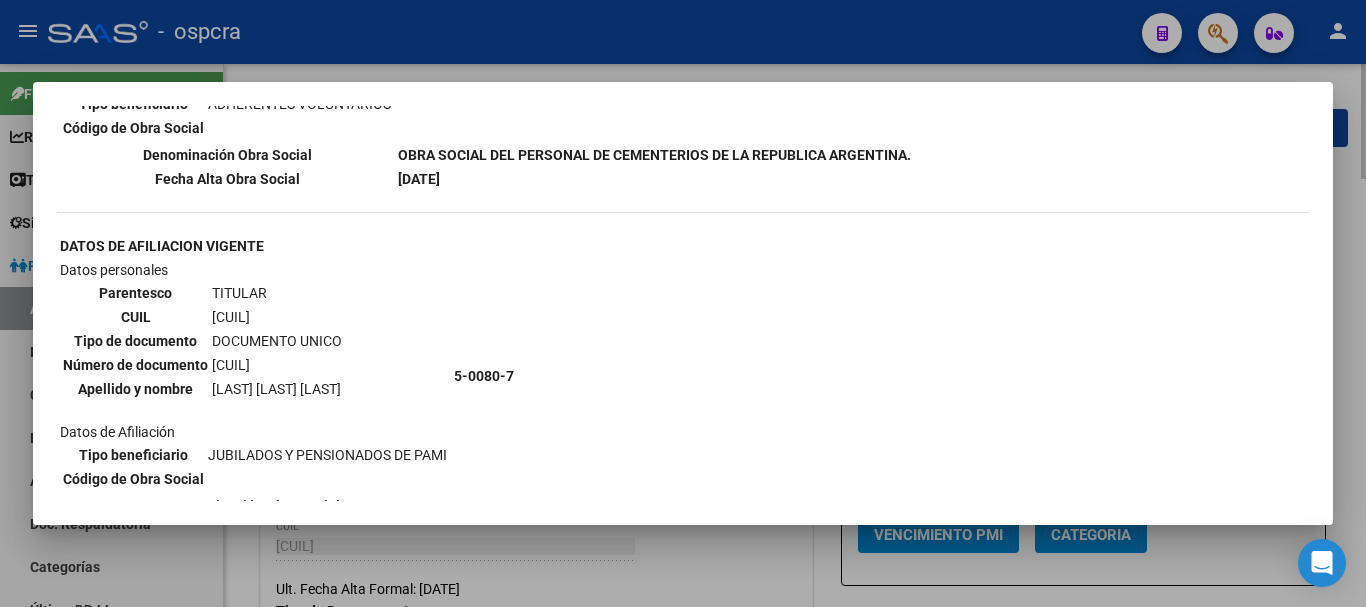 click at bounding box center [683, 303] 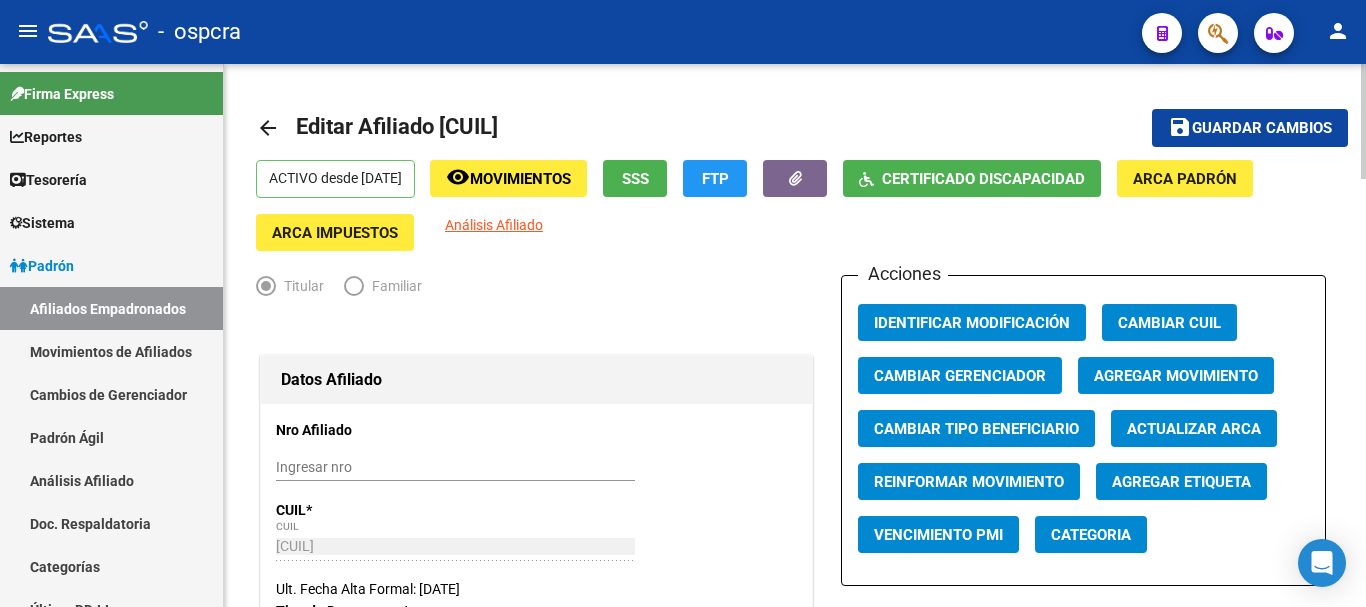 click on "arrow_back" 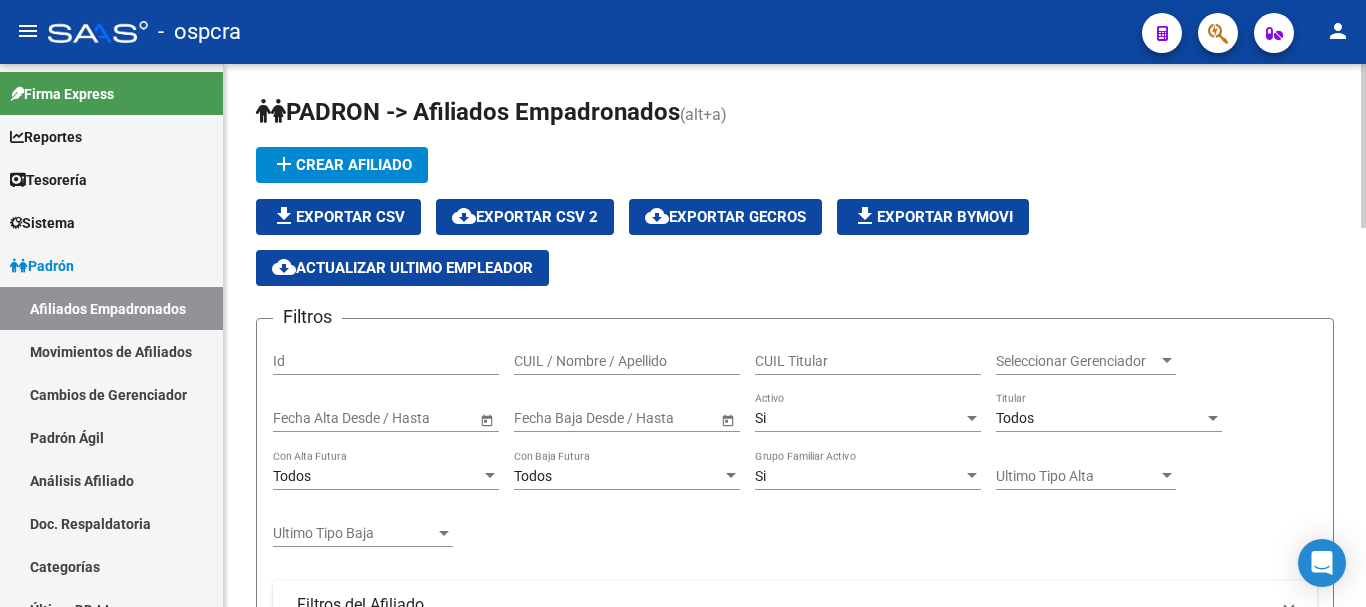 click on "CUIL / Nombre / Apellido" at bounding box center (627, 361) 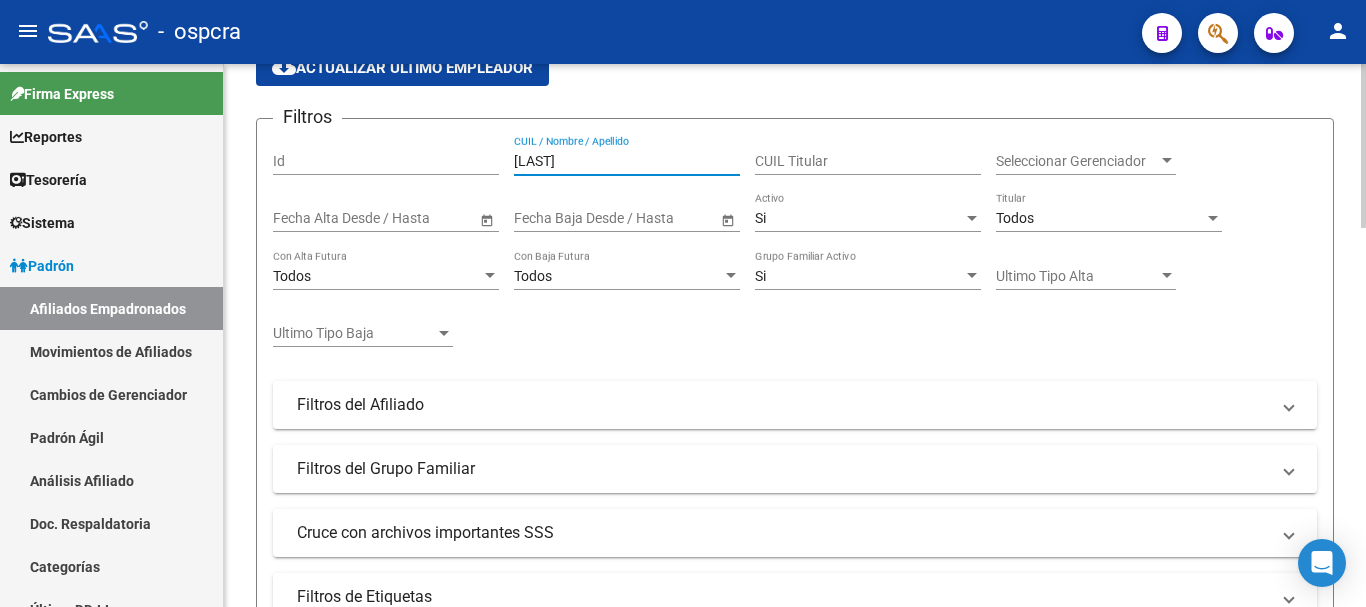 scroll, scrollTop: 600, scrollLeft: 0, axis: vertical 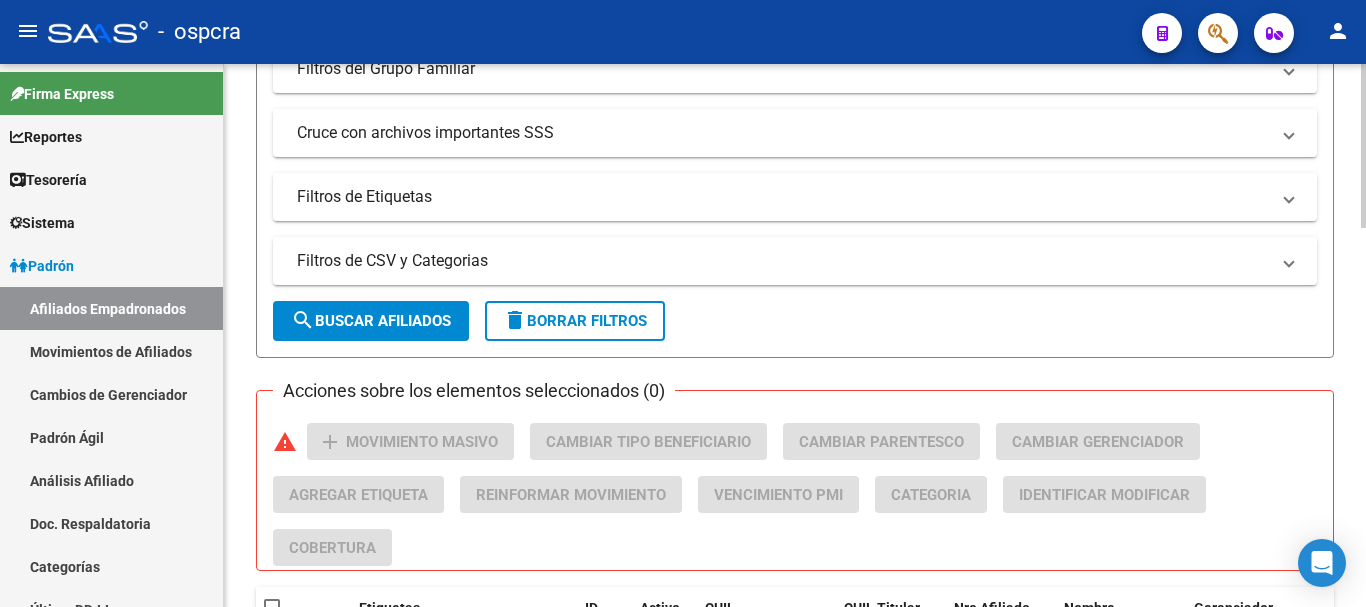 type on "[LAST]" 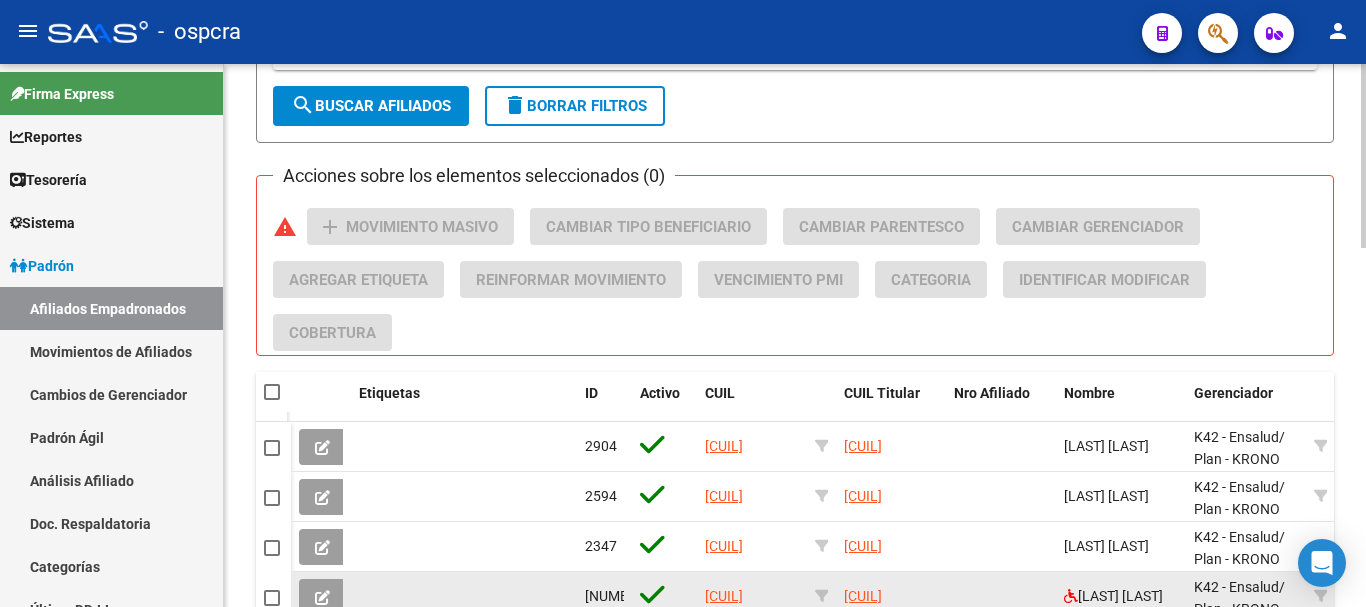 scroll, scrollTop: 1060, scrollLeft: 0, axis: vertical 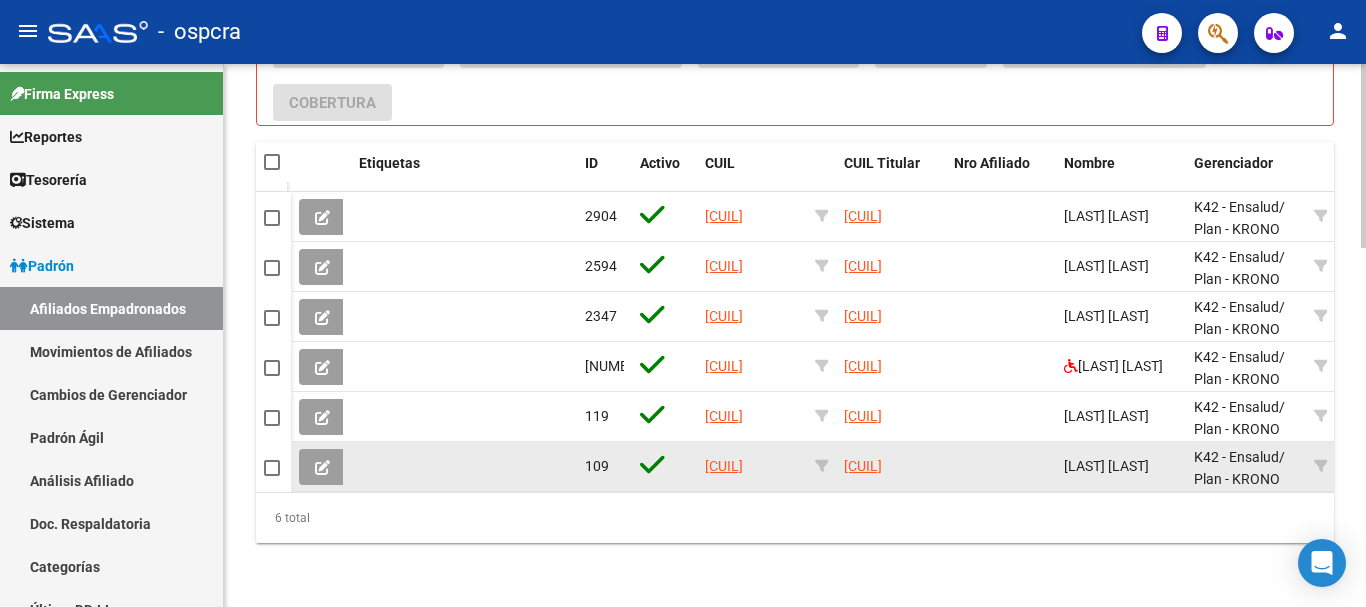 click 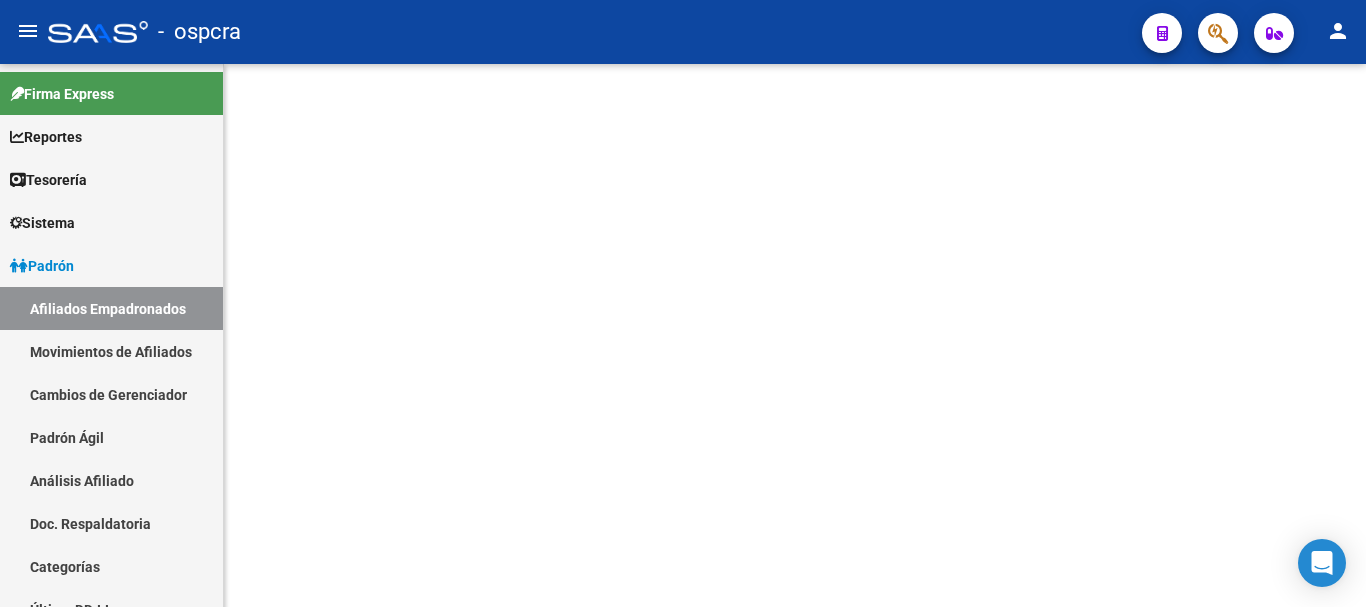 scroll, scrollTop: 0, scrollLeft: 0, axis: both 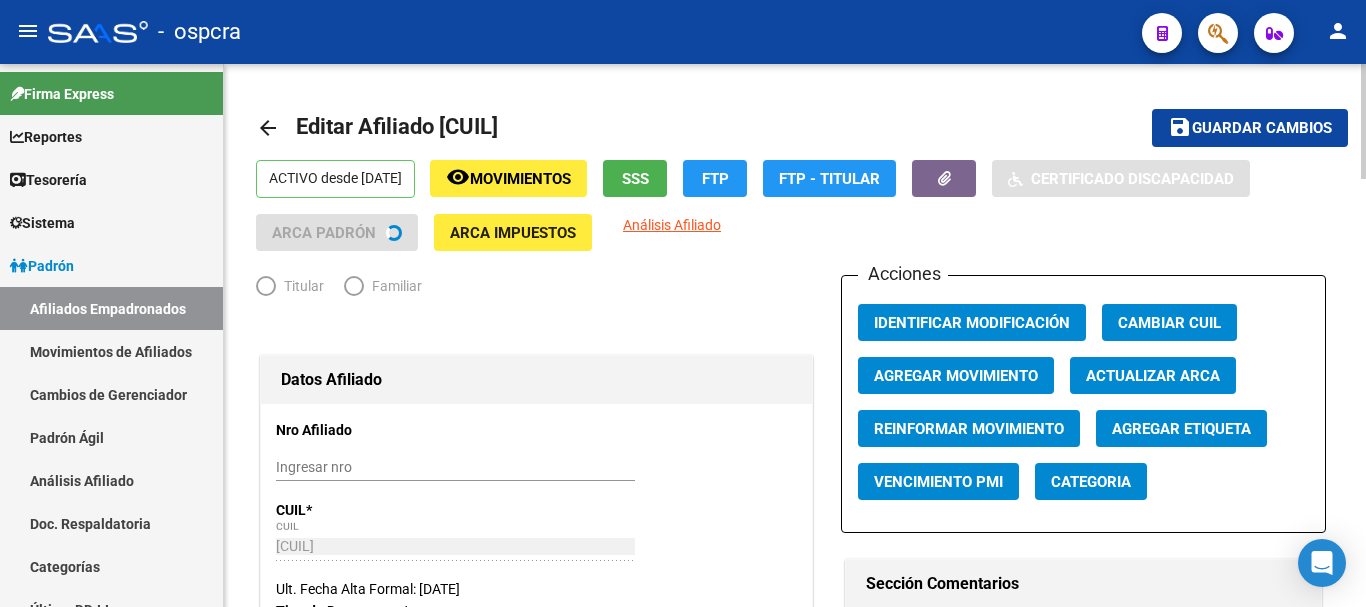 radio on "true" 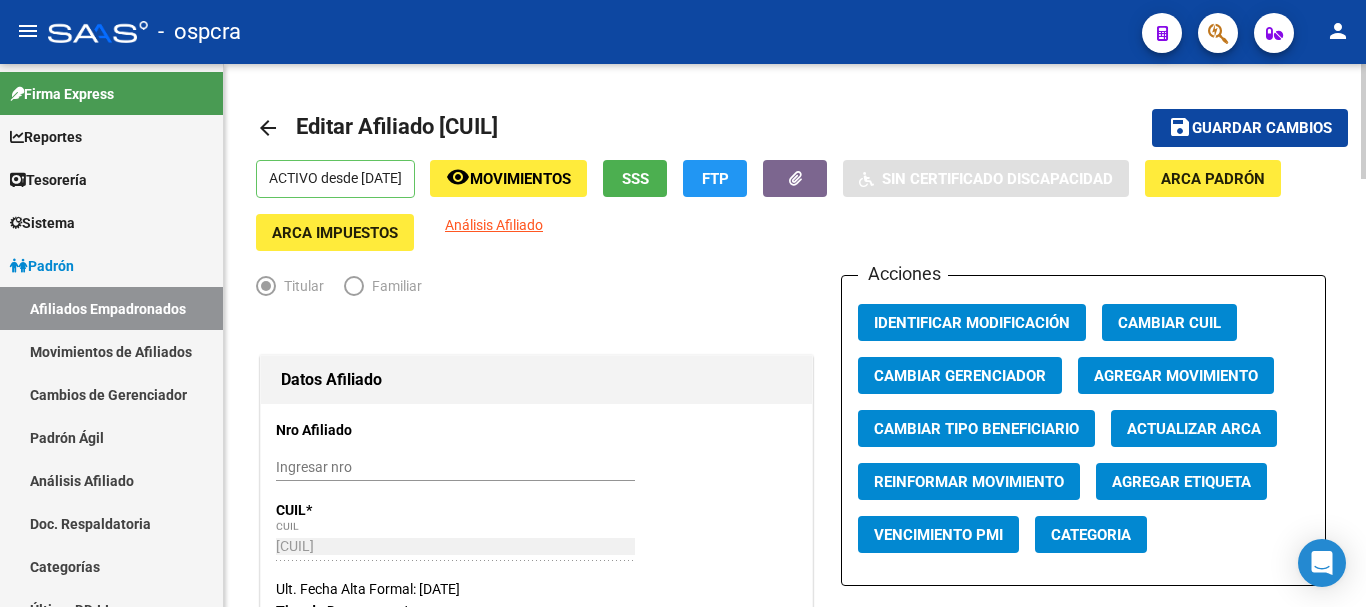 click on "SSS" 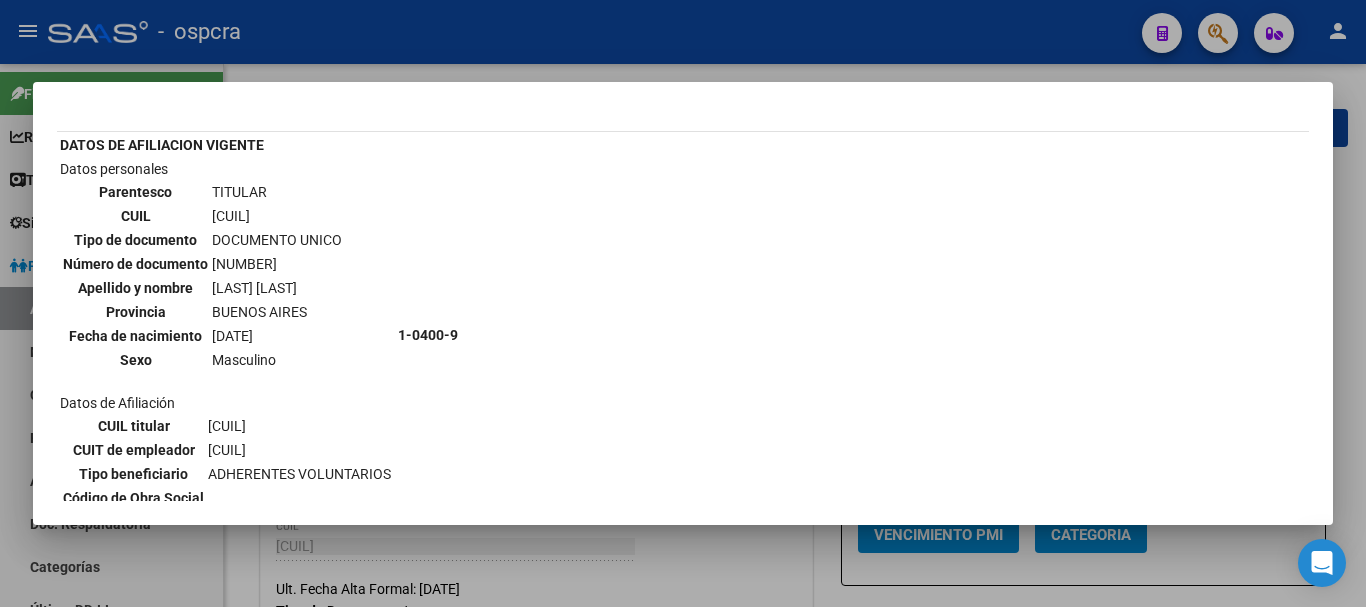 scroll, scrollTop: 0, scrollLeft: 0, axis: both 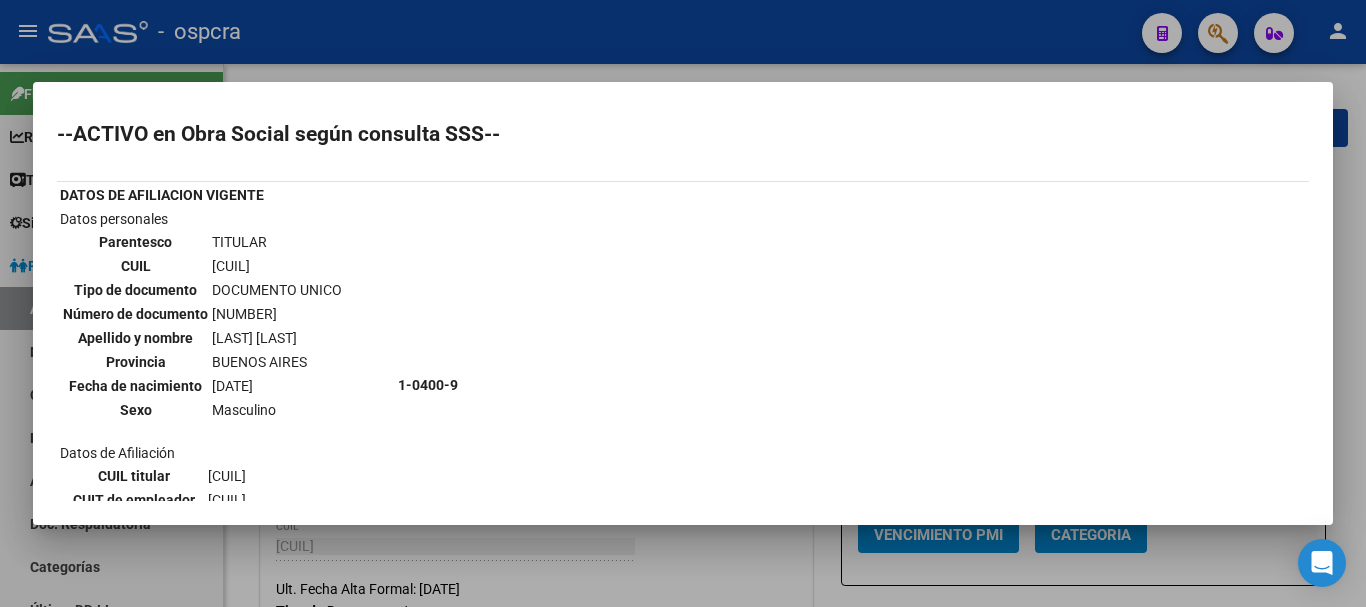 click at bounding box center (683, 303) 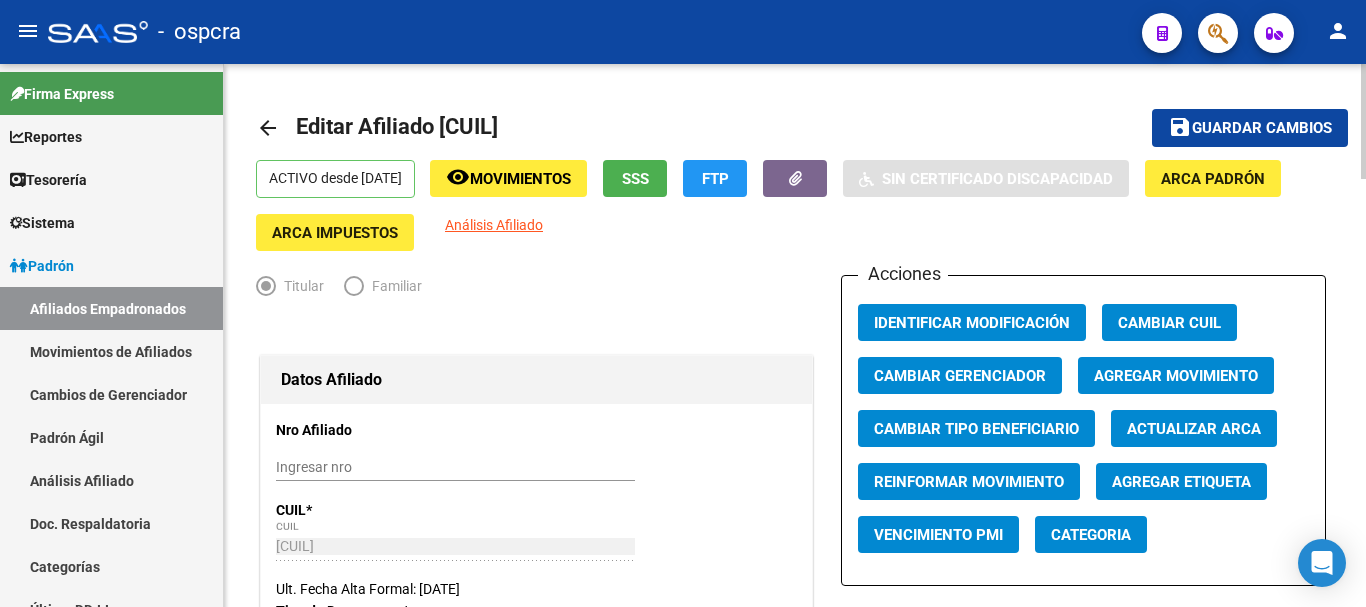 click on "arrow_back" 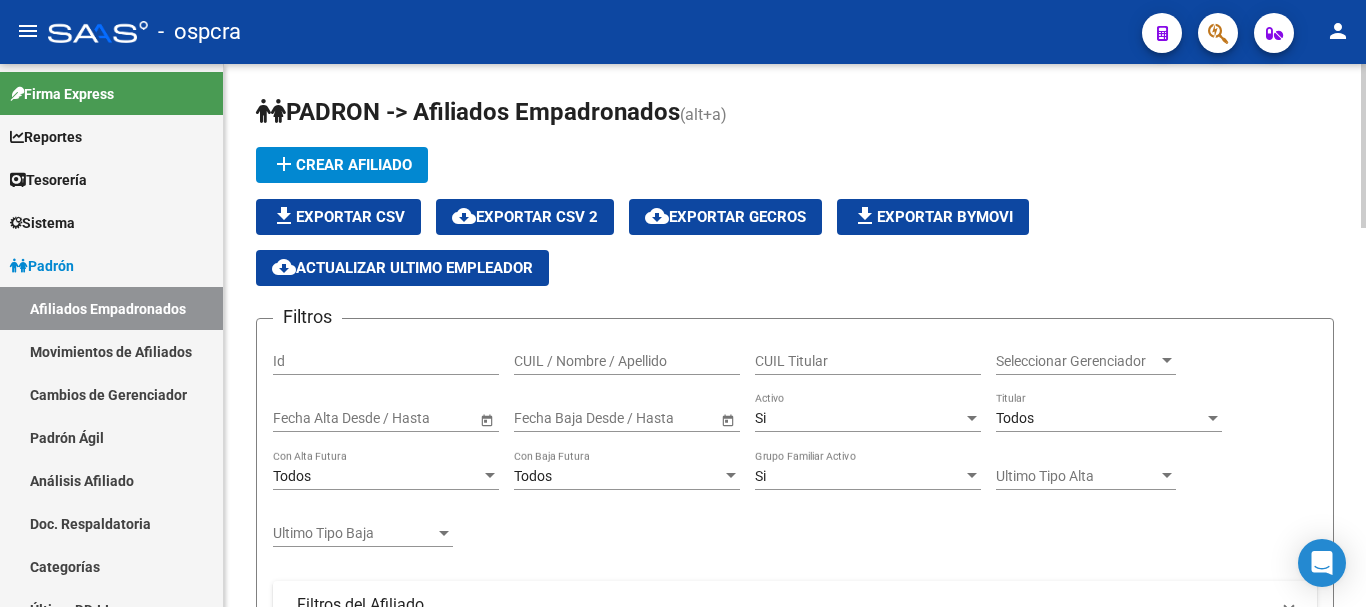 click on "CUIL / Nombre / Apellido" 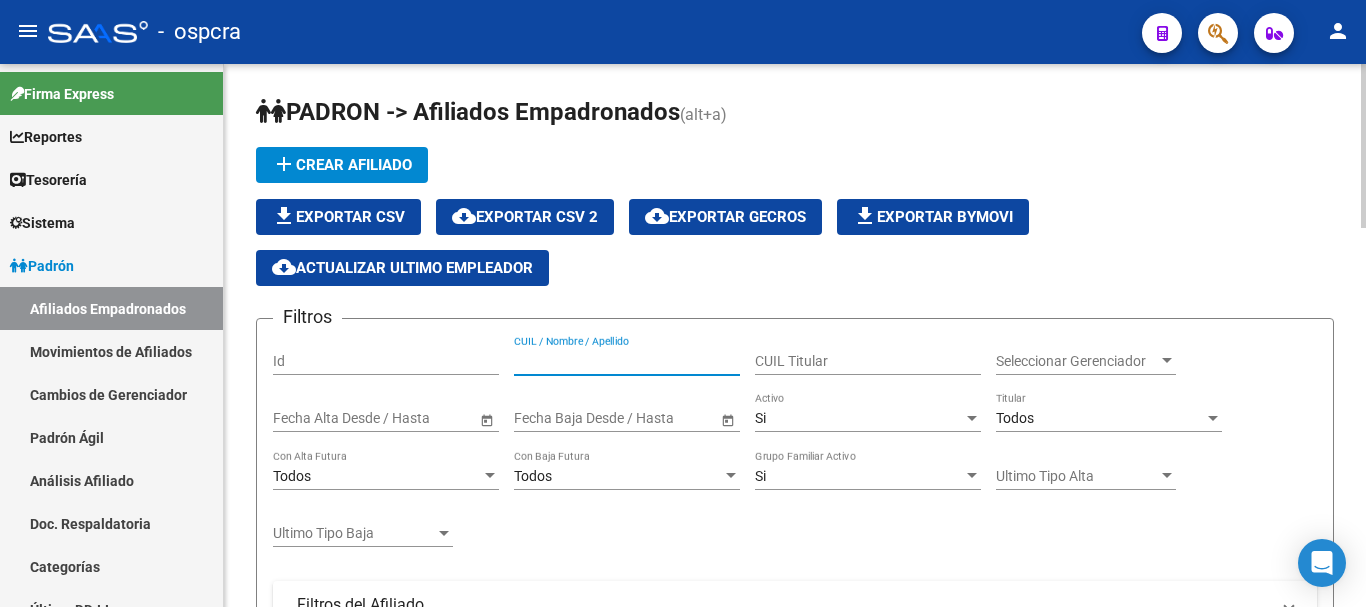 click on "CUIL / Nombre / Apellido" at bounding box center [627, 361] 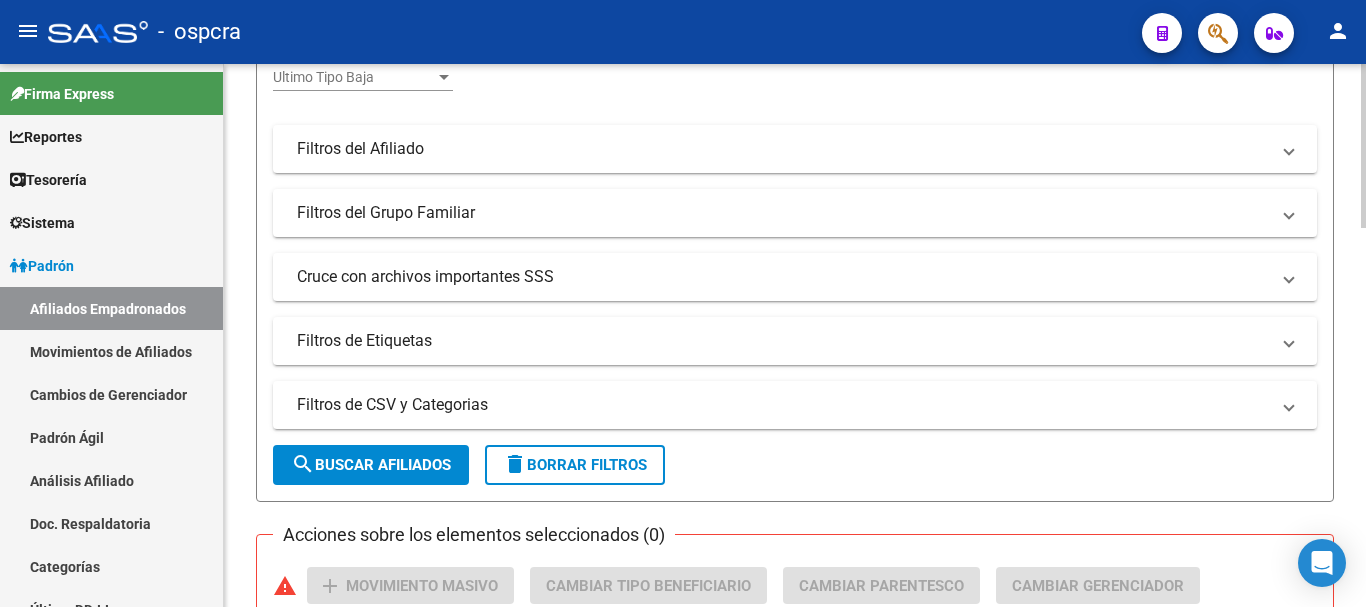 scroll, scrollTop: 500, scrollLeft: 0, axis: vertical 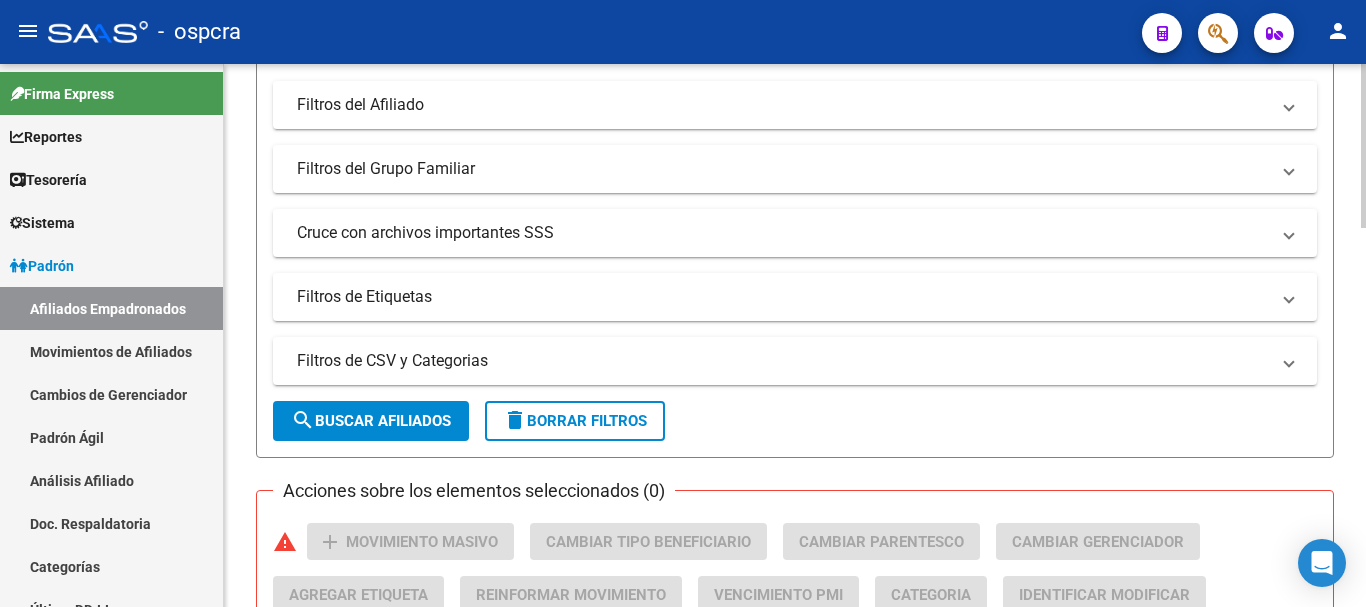 type on "[LAST]" 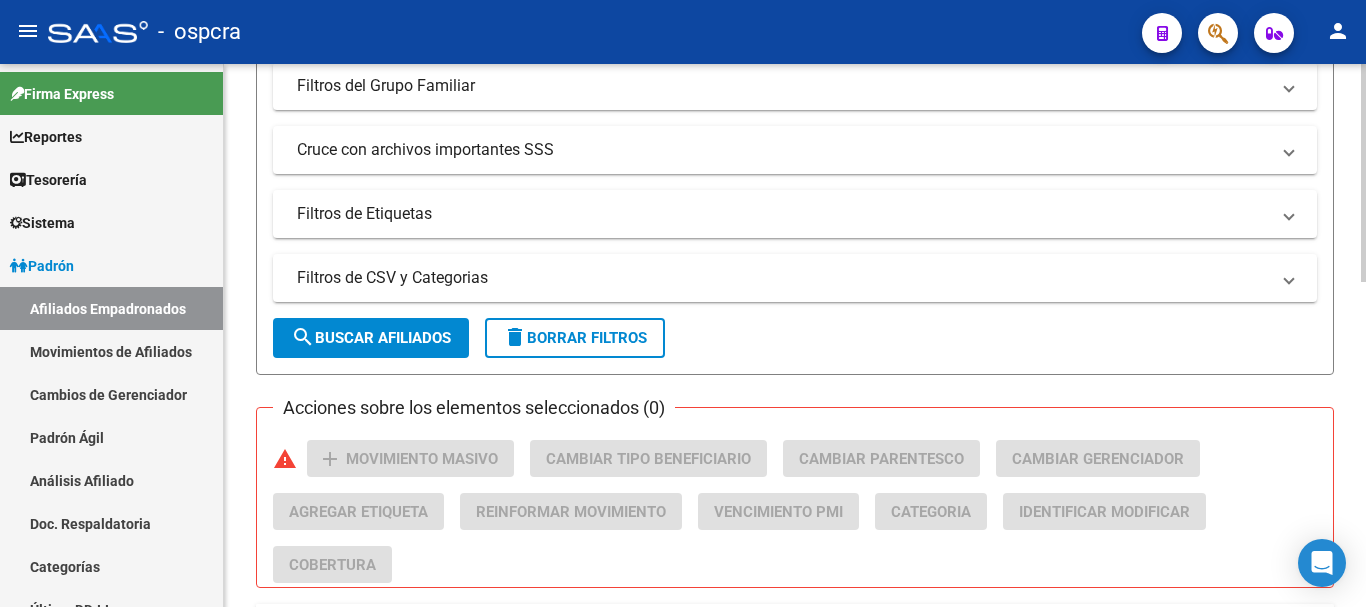 scroll, scrollTop: 810, scrollLeft: 0, axis: vertical 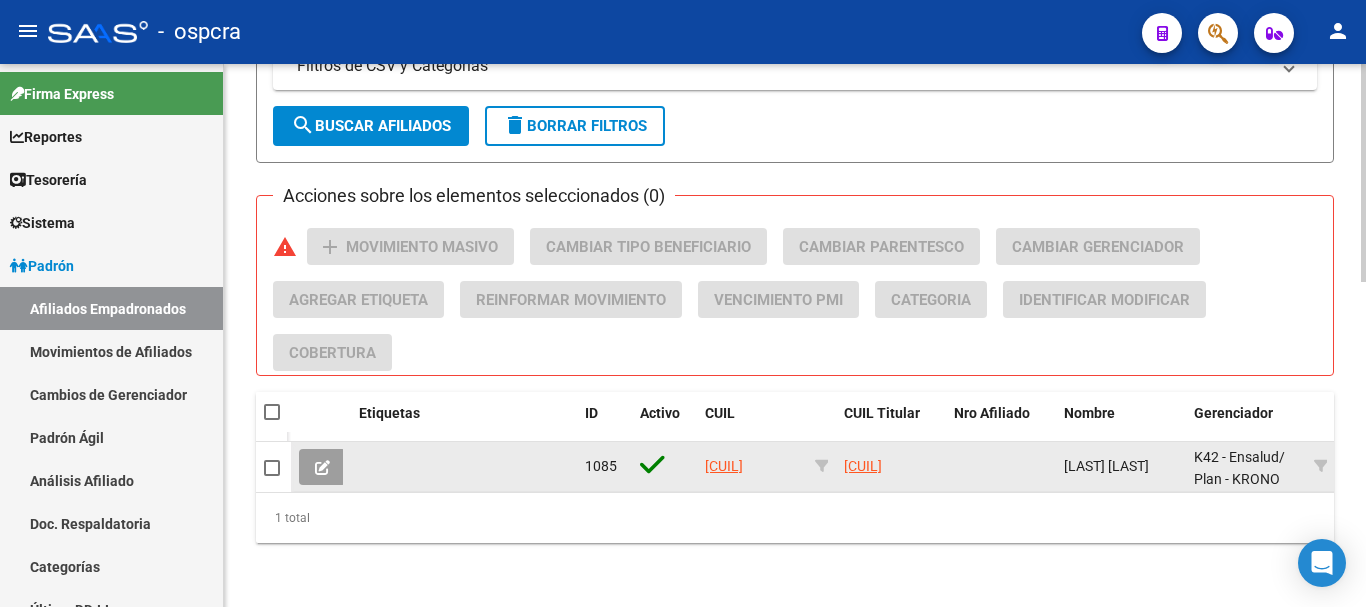 click 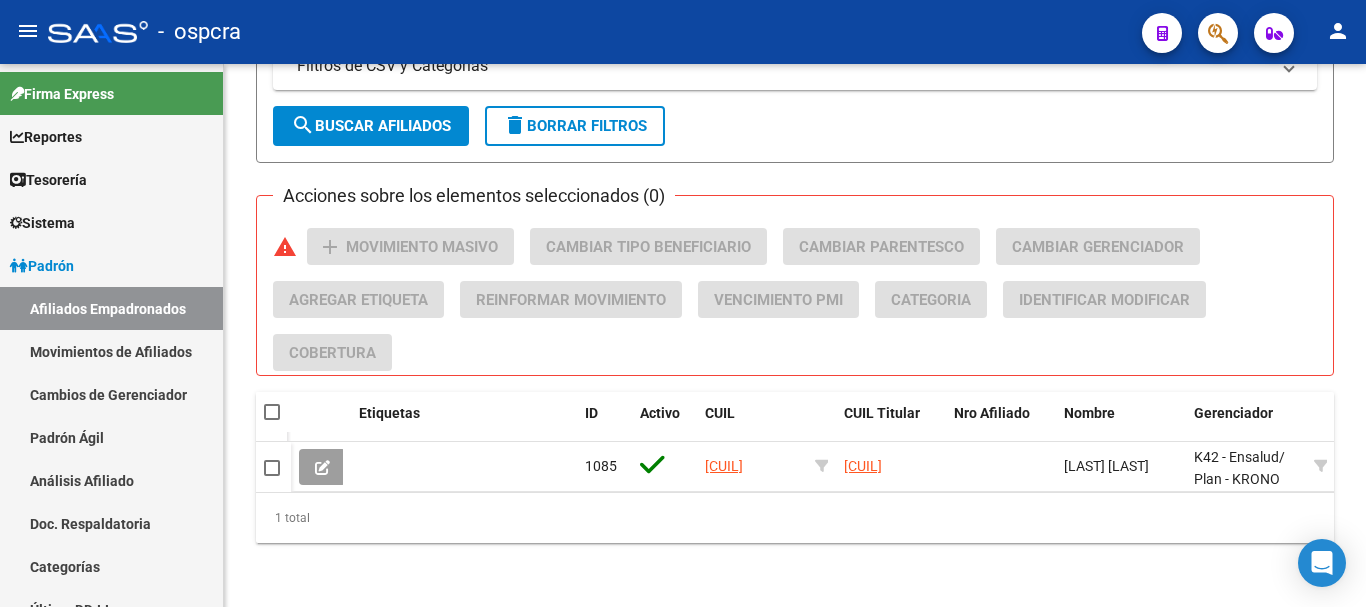 scroll, scrollTop: 0, scrollLeft: 0, axis: both 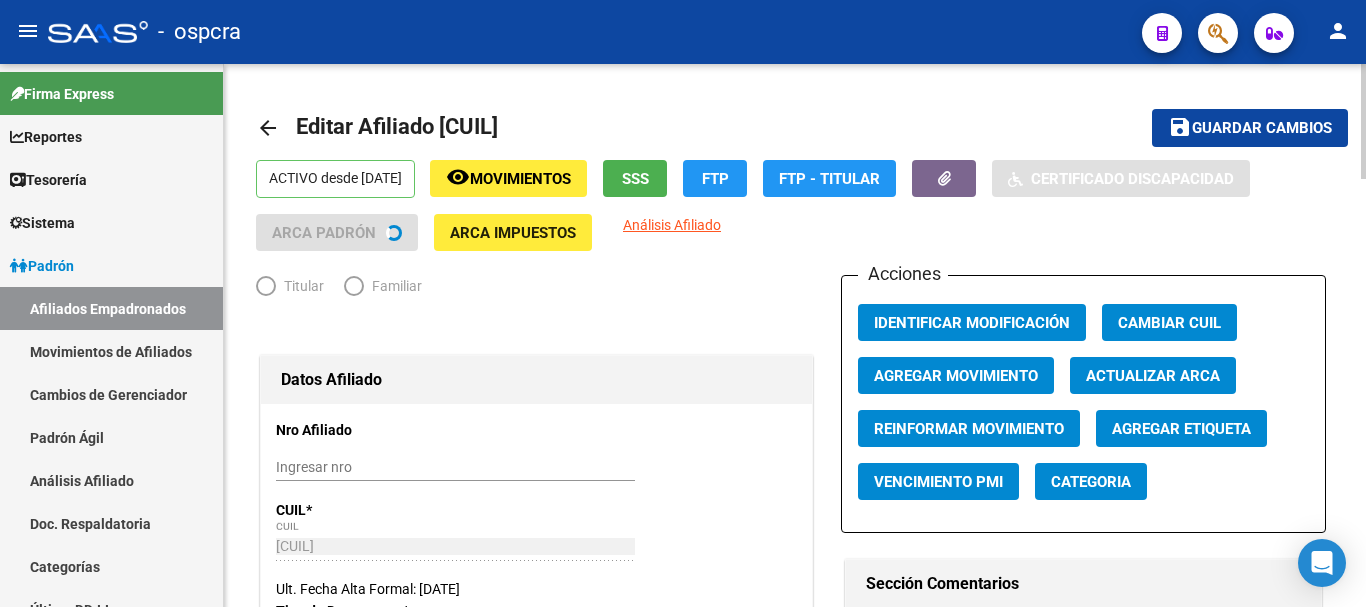 radio on "true" 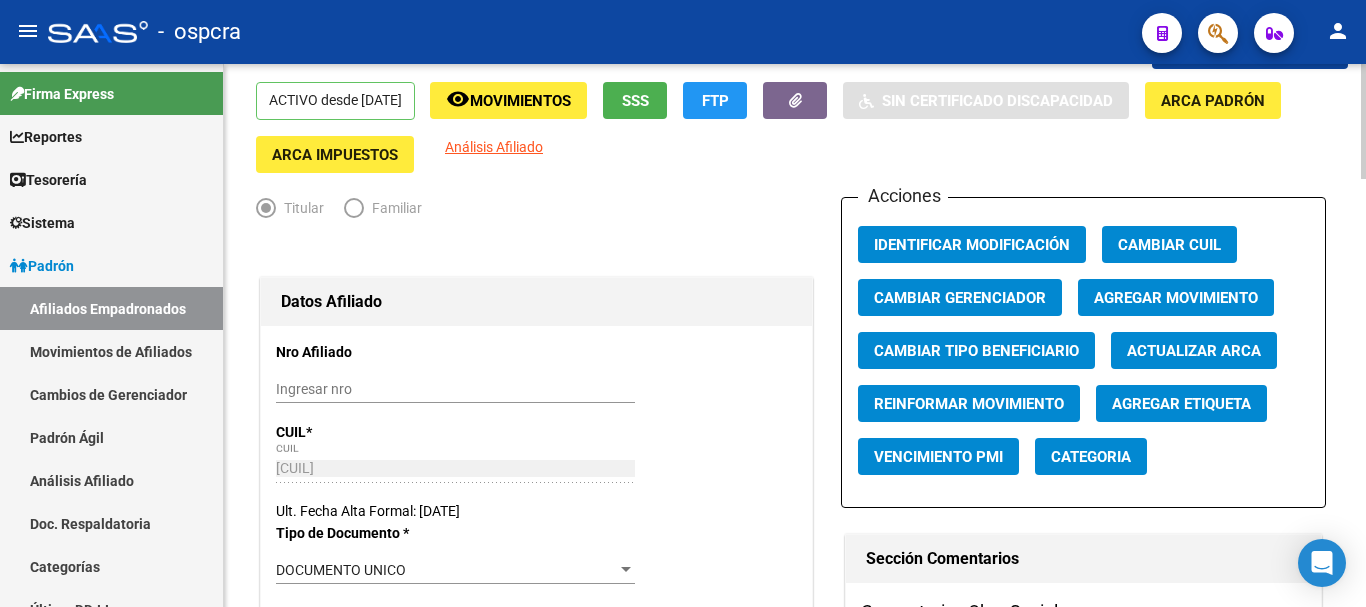 scroll, scrollTop: 0, scrollLeft: 0, axis: both 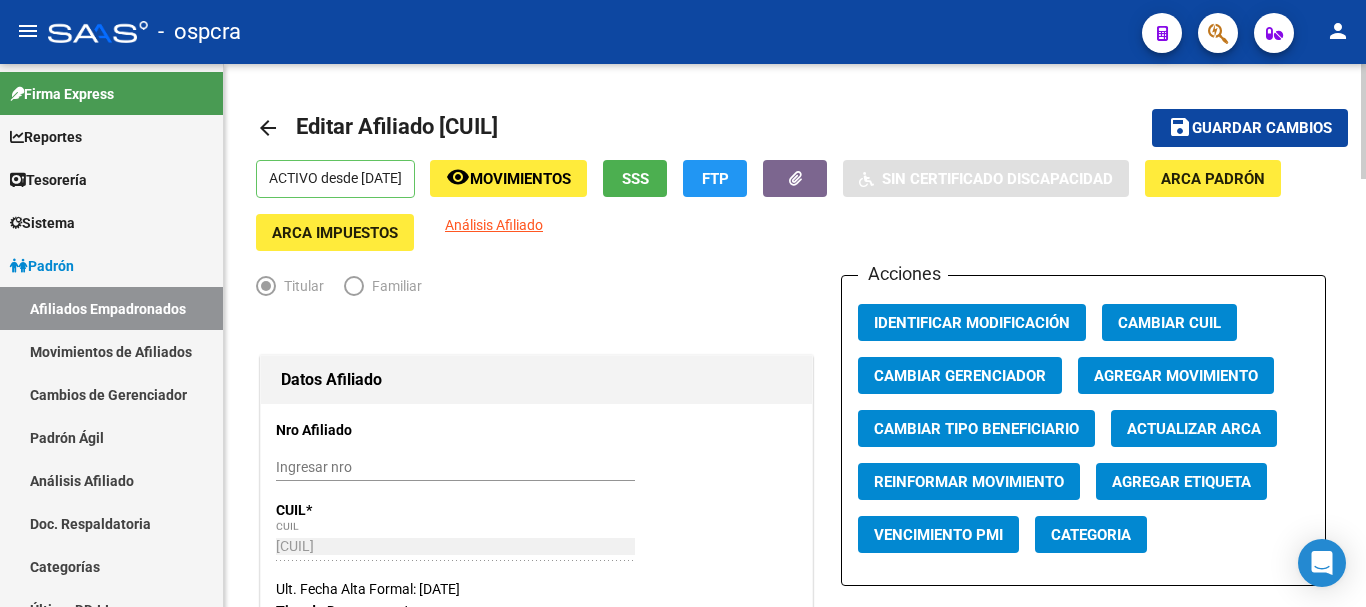 click on "SSS" 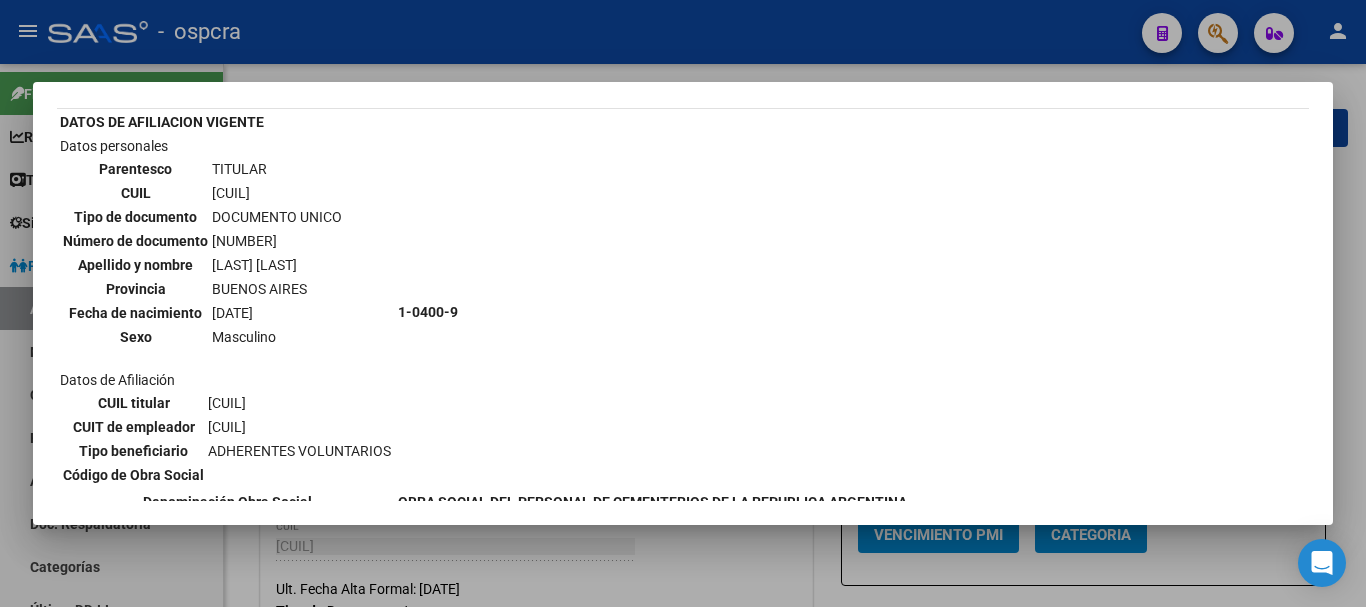 scroll, scrollTop: 0, scrollLeft: 0, axis: both 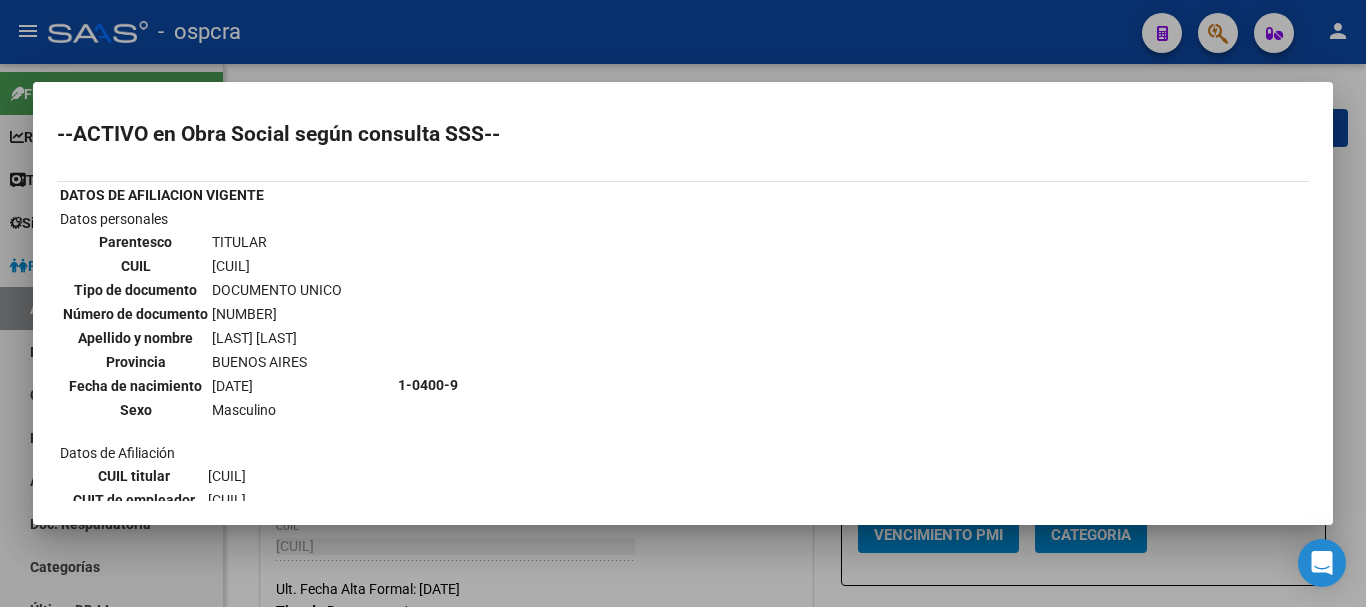 click at bounding box center (683, 303) 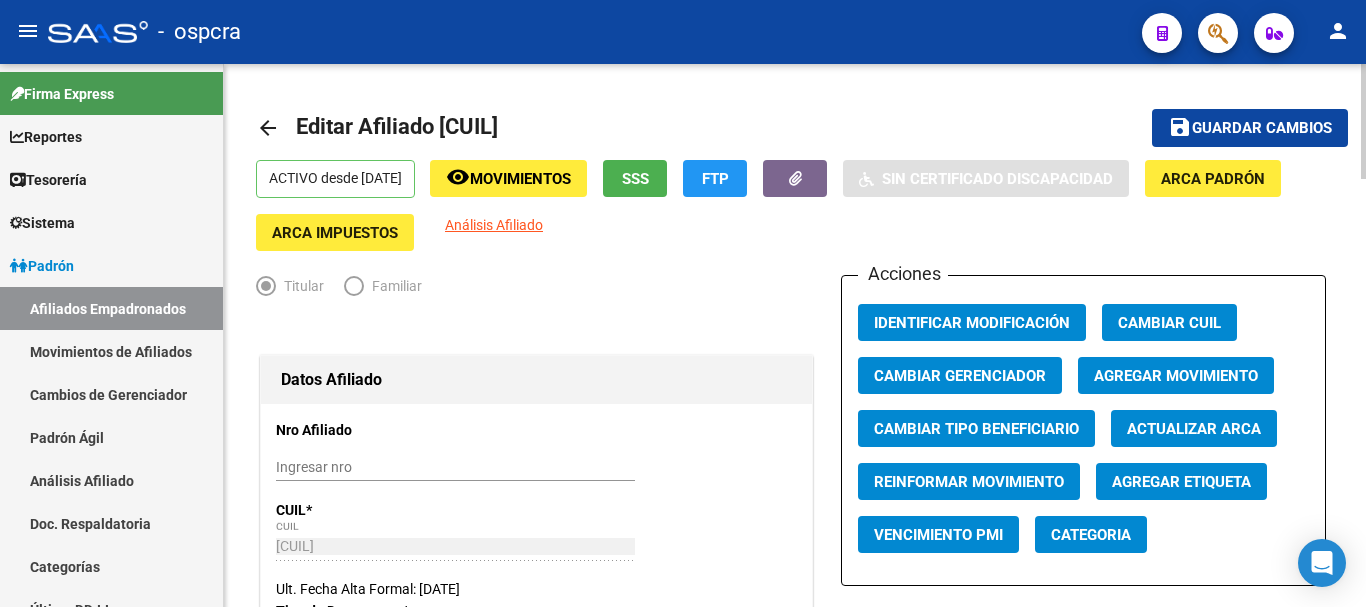 click on "Ult. Fecha Alta Formal: [DATE]  Tipo de Documento * DOCUMENTO UNICO Seleccionar tipo Nro Documento  *   [NUMBER] Ingresar nro  Apellido  *   [LAST] [LAST] Ingresar apellido  Nombre  *   Ingresar nombre  Fecha de nacimiento  *   [DATE] Ingresar fecha   Parentesco * Titular Seleccionar parentesco  Estado Civil * Casado Seleccionar tipo  Sexo * Masculino Seleccionar sexo  Nacionalidad * ITALIA Seleccionar tipo  Discapacitado * No incapacitado Seleccionar tipo Vencimiento Certificado Estudio    Ingresar fecha   Tipo domicilio * Domicilio Completo Seleccionar tipo domicilio  Provincia * Buenos Aires Seleccionar provincia Localidad  *   VILLA BOSCH -[POSTAL_CODE]- Ingresar el nombre  Codigo Postal  *" 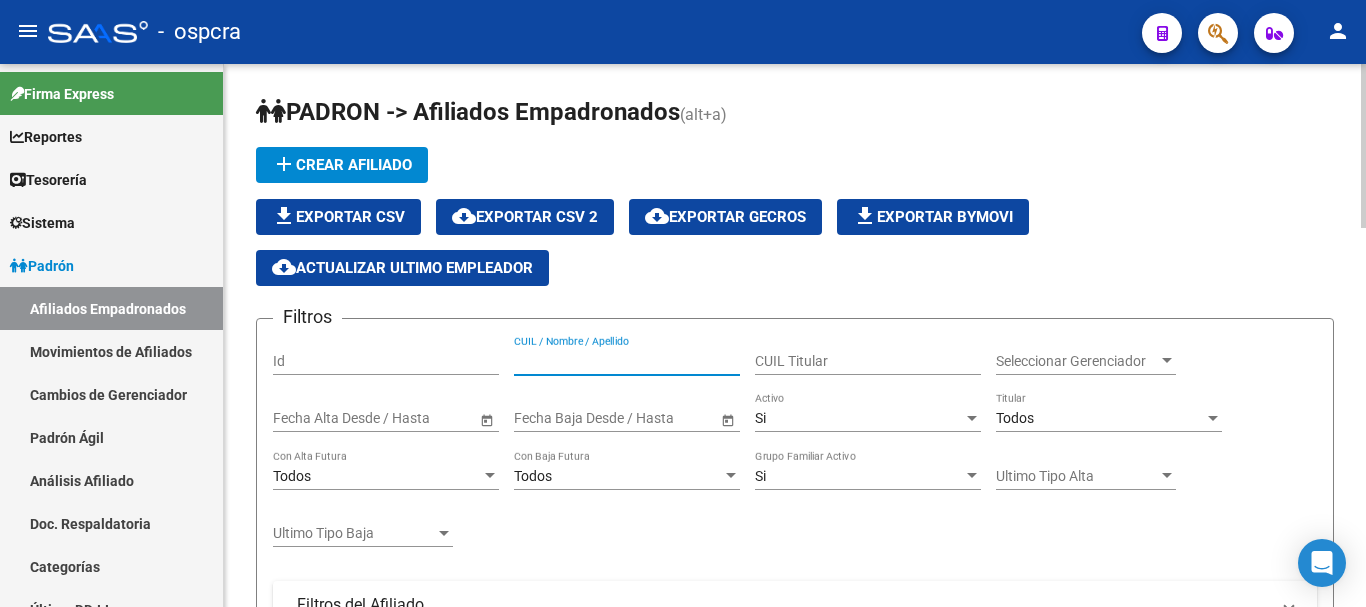 click on "CUIL / Nombre / Apellido" at bounding box center [627, 361] 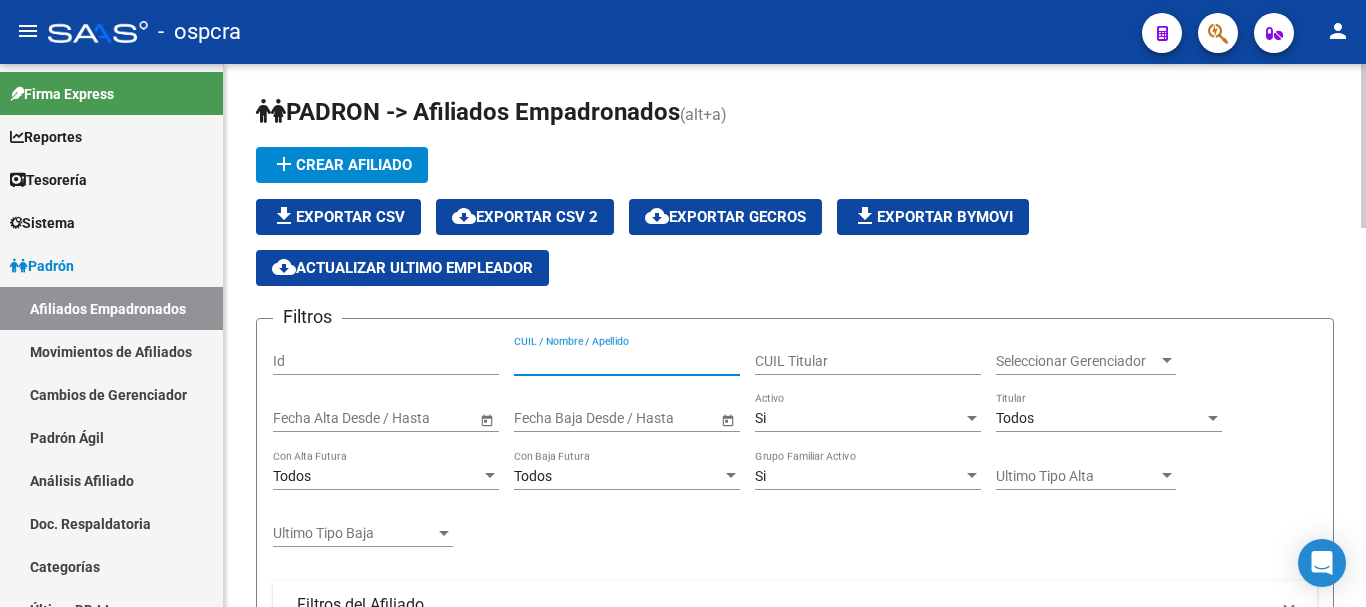 click on "CUIL / Nombre / Apellido" at bounding box center [627, 361] 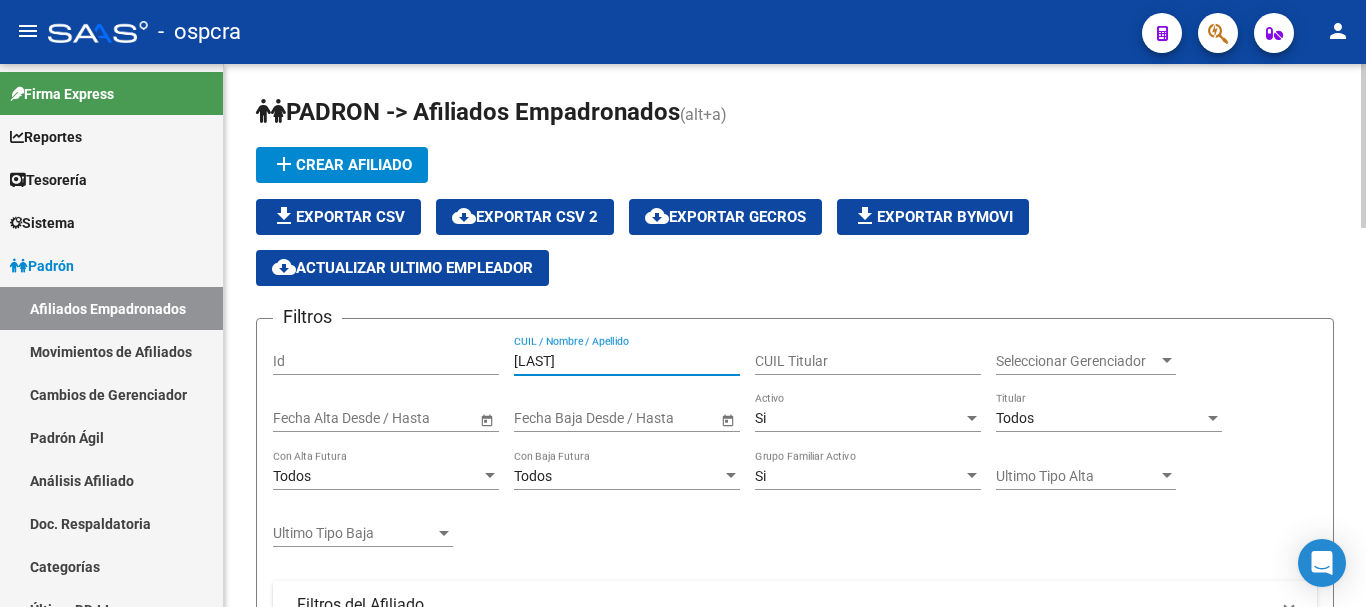 scroll, scrollTop: 400, scrollLeft: 0, axis: vertical 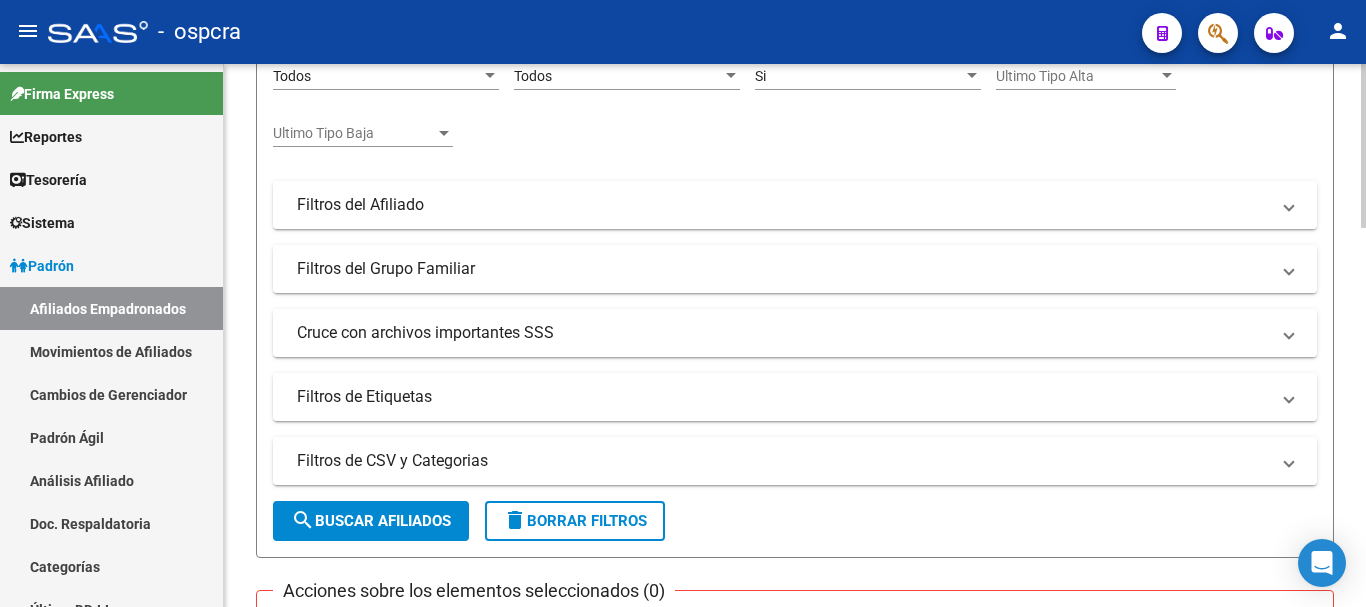 type on "[LAST]" 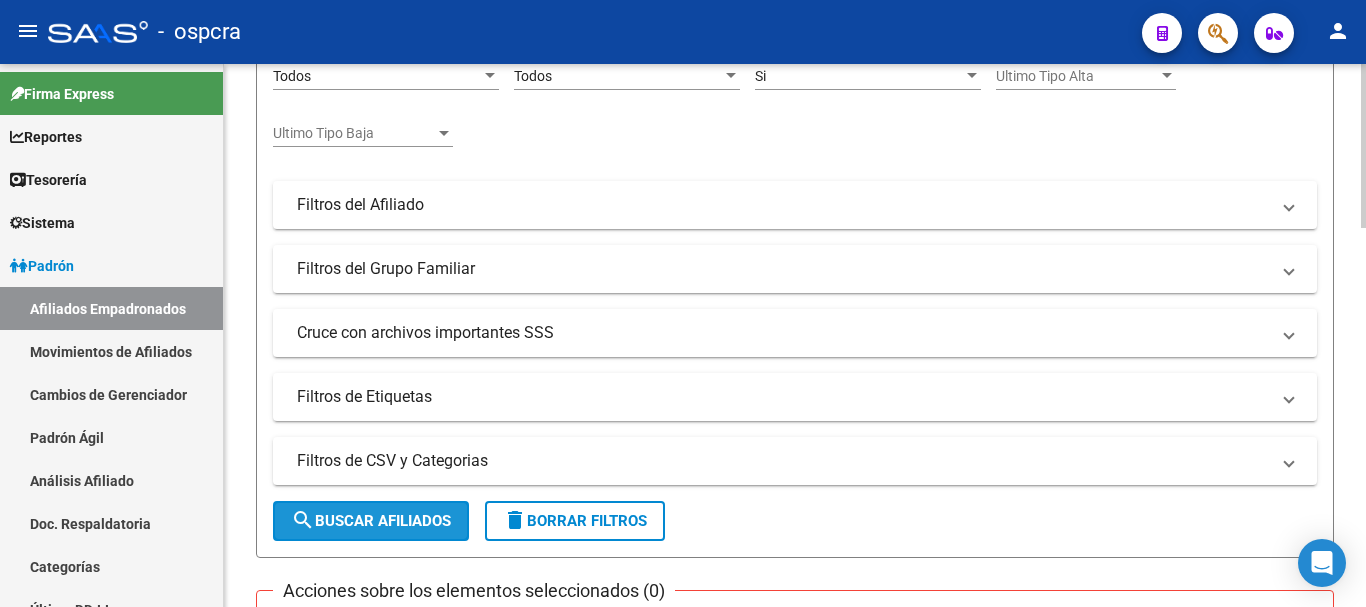 click on "search  Buscar Afiliados" 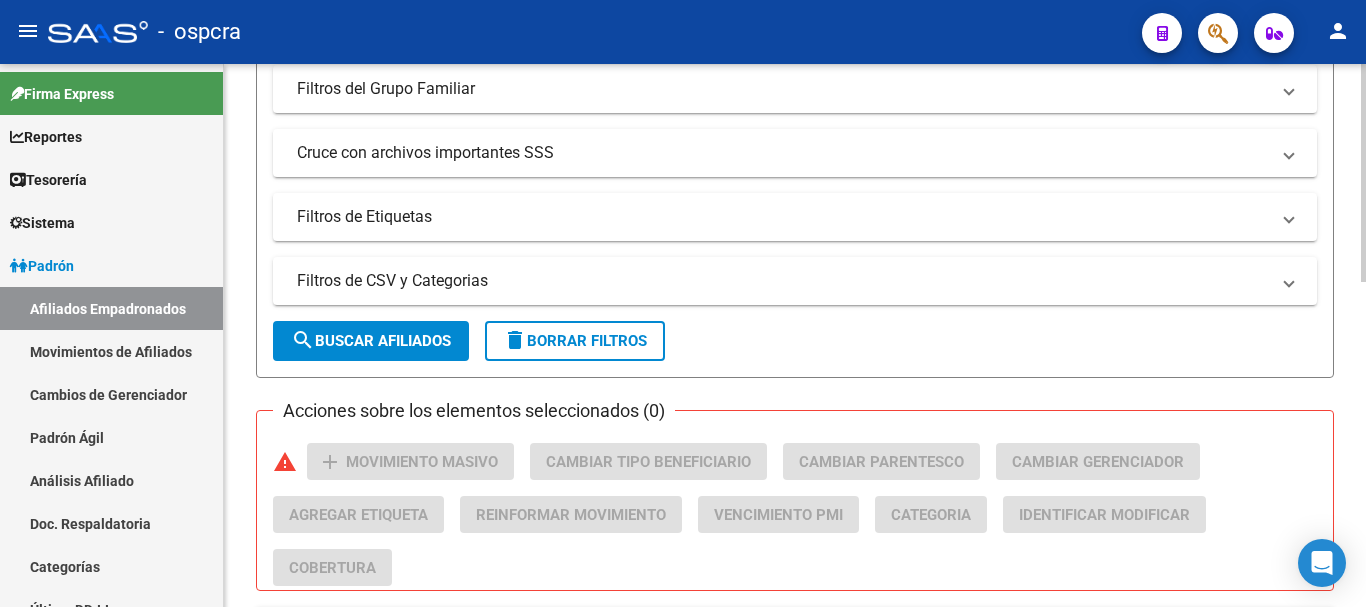 scroll, scrollTop: 810, scrollLeft: 0, axis: vertical 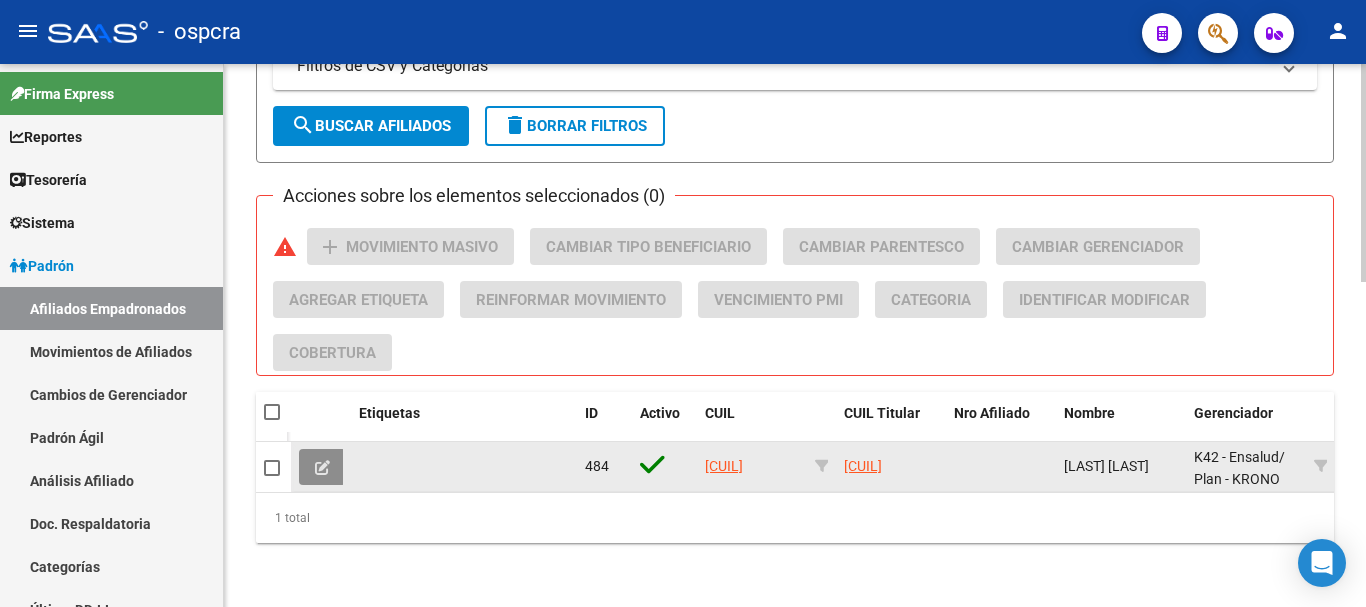 click 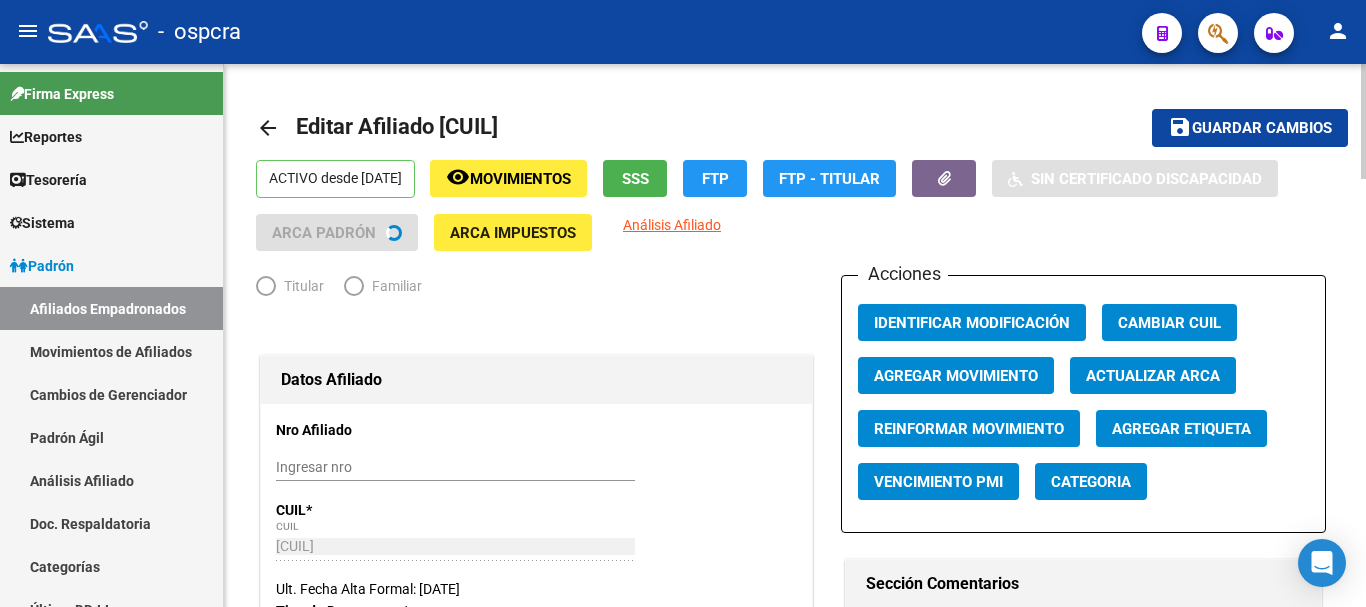 radio on "true" 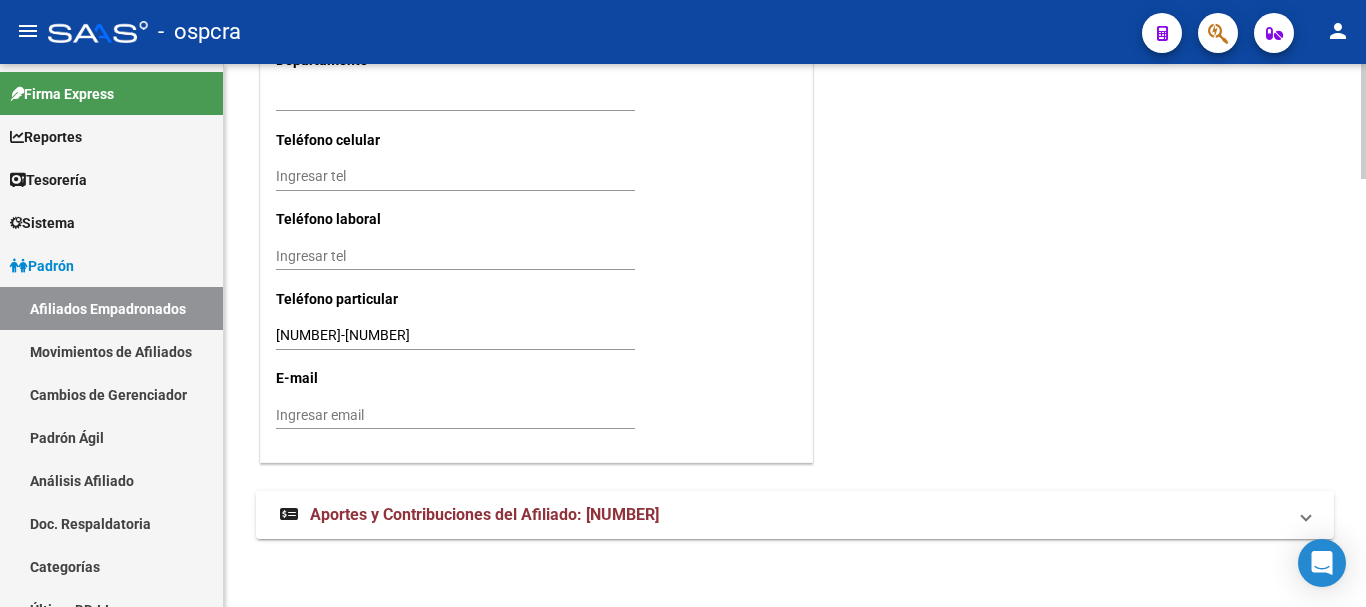 scroll, scrollTop: 2031, scrollLeft: 0, axis: vertical 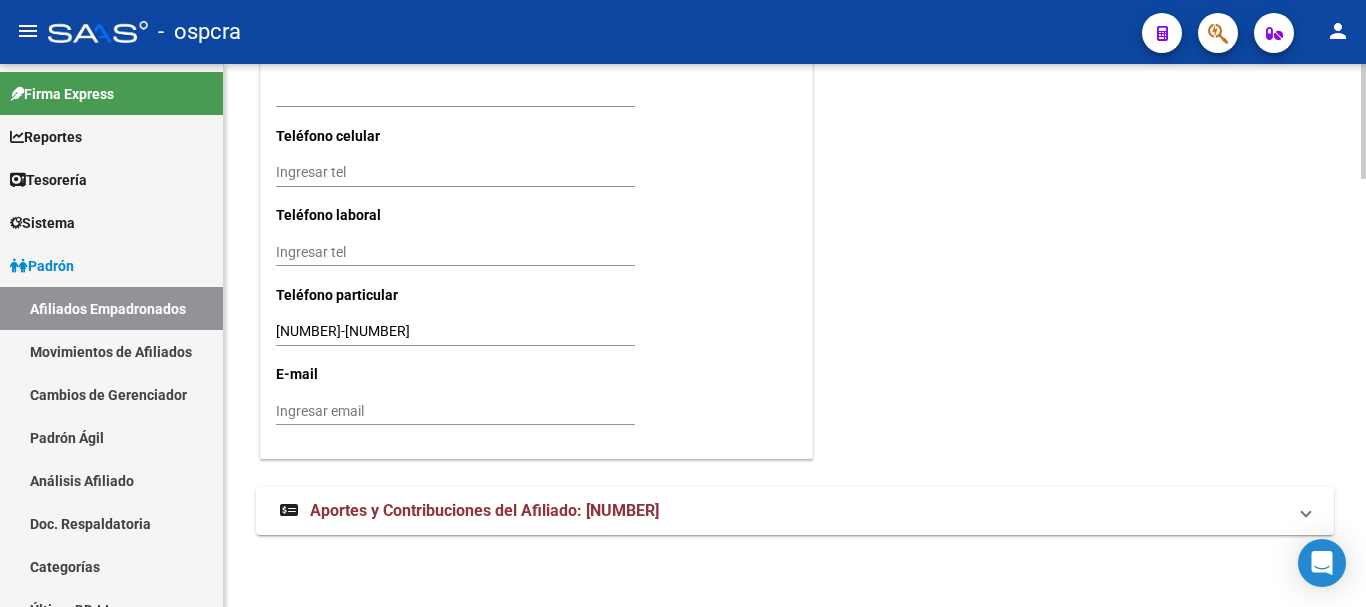 click on "ACTIVO desde [DATE]  remove_red_eye Movimientos SSS FTP    Sin Certificado Discapacidad ARCA Padrón ARCA Impuestos Análisis Afiliado   Titular   Familiar Datos Afiliado Nro Afiliado    Ingresar nro  CUIL  *   [CUIL] CUIL  ARCA Padrón  Ult. Fecha Alta Formal: [DATE]  Tipo de Documento * [STATE] Seleccionar tipo Nro Documento  *   [CUIL] Ingresar nro  Apellido  *   [LAST] Ingresar apellido  Nombre  *   [FIRST] Ingresar nombre  Fecha de nacimiento  *   [YEAR]-[MONTH]-[DATE] Ingresar fecha   Parentesco * Titular Seleccionar parentesco  Estado Civil * Casado Seleccionar tipo  Sexo * Masculino Seleccionar sexo  Nacionalidad * ITALIA Seleccionar tipo  Discapacitado * No incapacitado Seleccionar tipo Vencimiento Certificado Estudio    Ingresar fecha   Tipo domicilio * Domicilio Completo Seleccionar tipo domicilio  Provincia * [STATE] Seleccionar provincia Localidad  *   [CITY] -[POSTAL_CODE]- Ingresar el nombre  Codigo Postal  *   [POSTAL_CODE] Ingresar el codigo  Calle  *   [LAST] Ingresar calle  Numero" 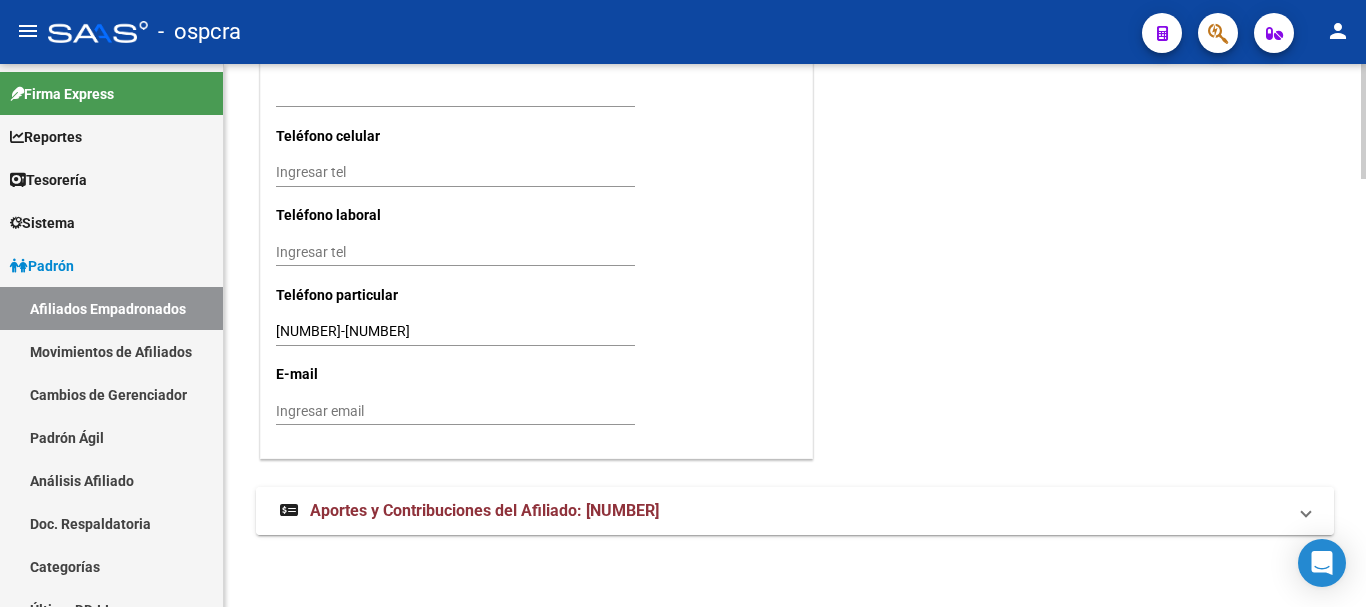 click on "Aportes y Contribuciones del Afiliado: [NUMBER]" at bounding box center [469, 511] 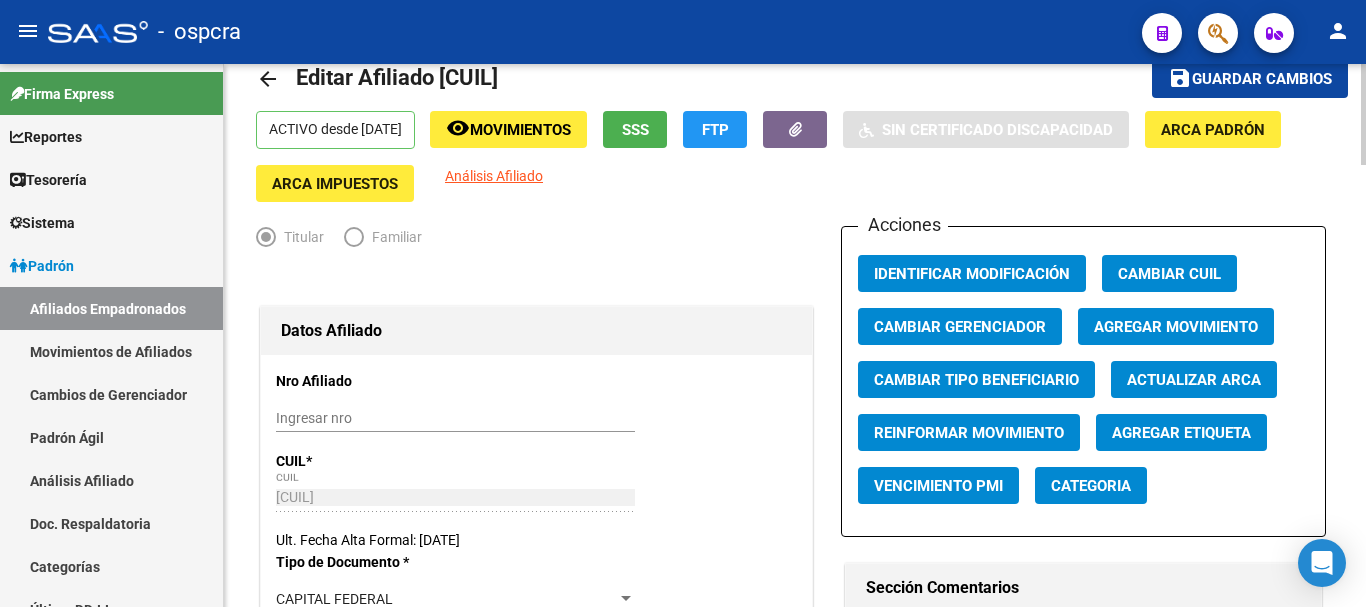 scroll, scrollTop: 0, scrollLeft: 0, axis: both 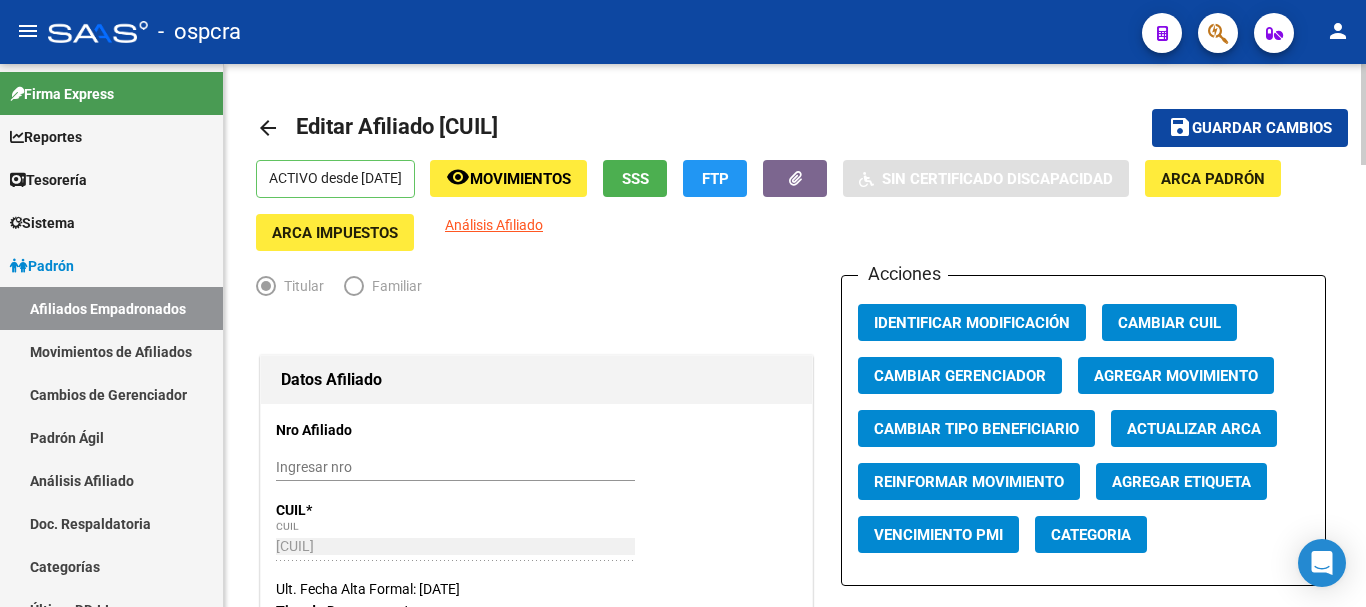 click on "arrow_back" 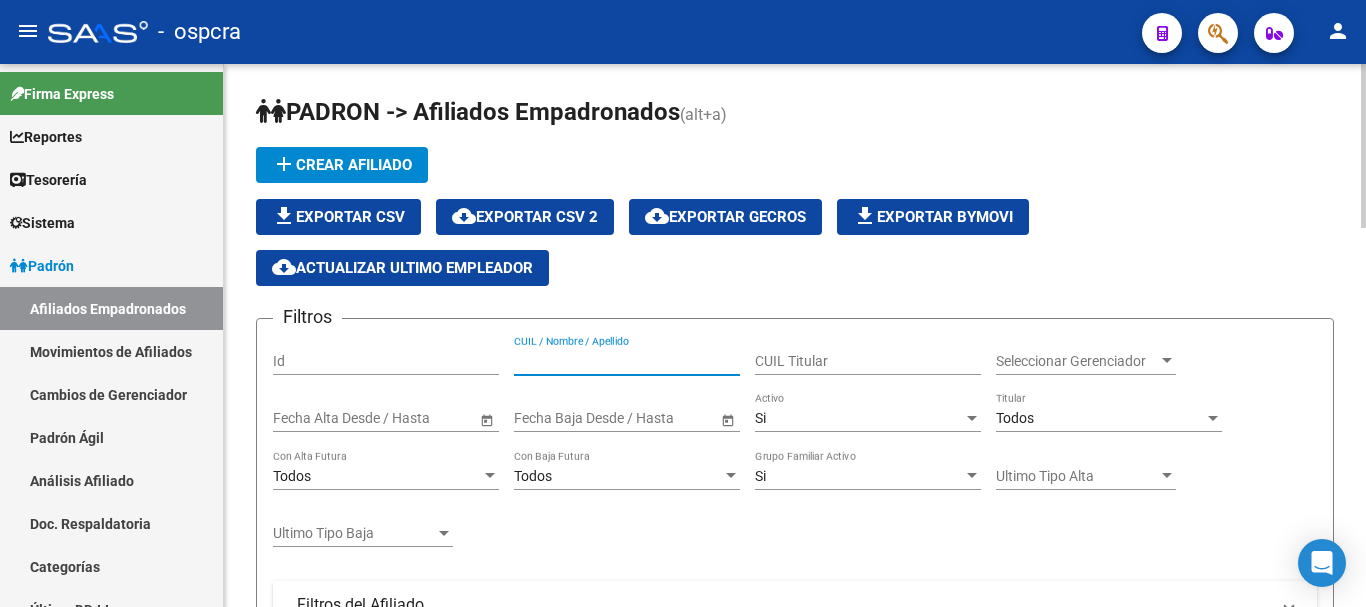click on "CUIL / Nombre / Apellido" at bounding box center (627, 361) 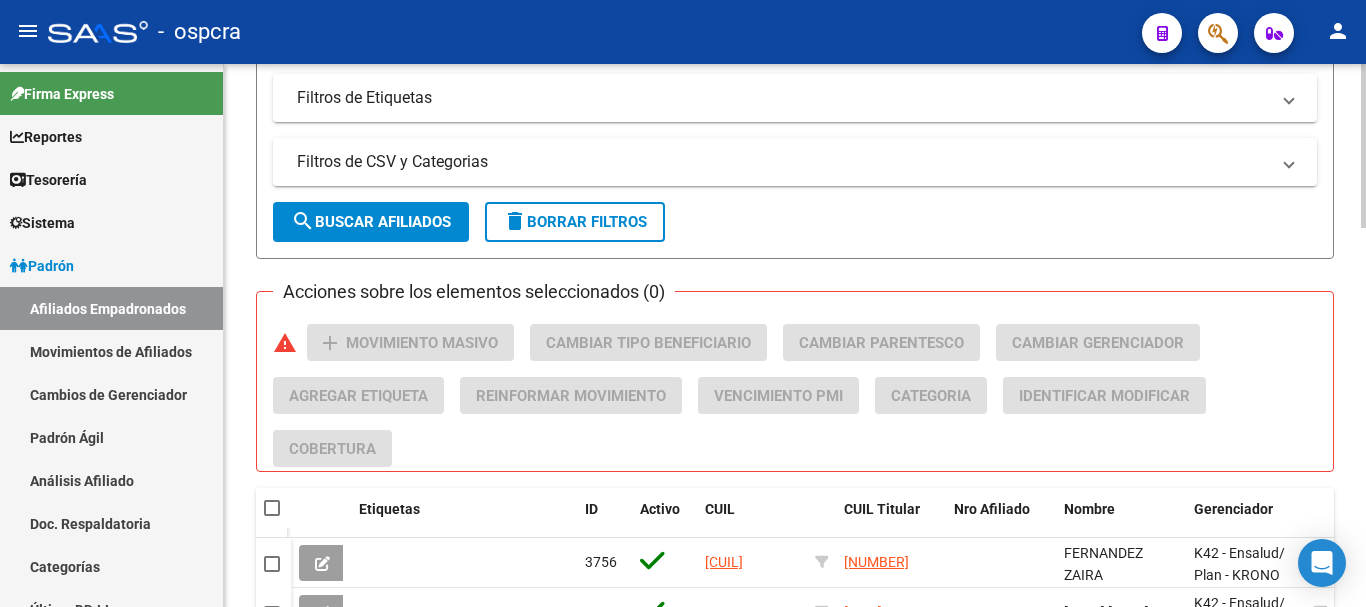scroll, scrollTop: 700, scrollLeft: 0, axis: vertical 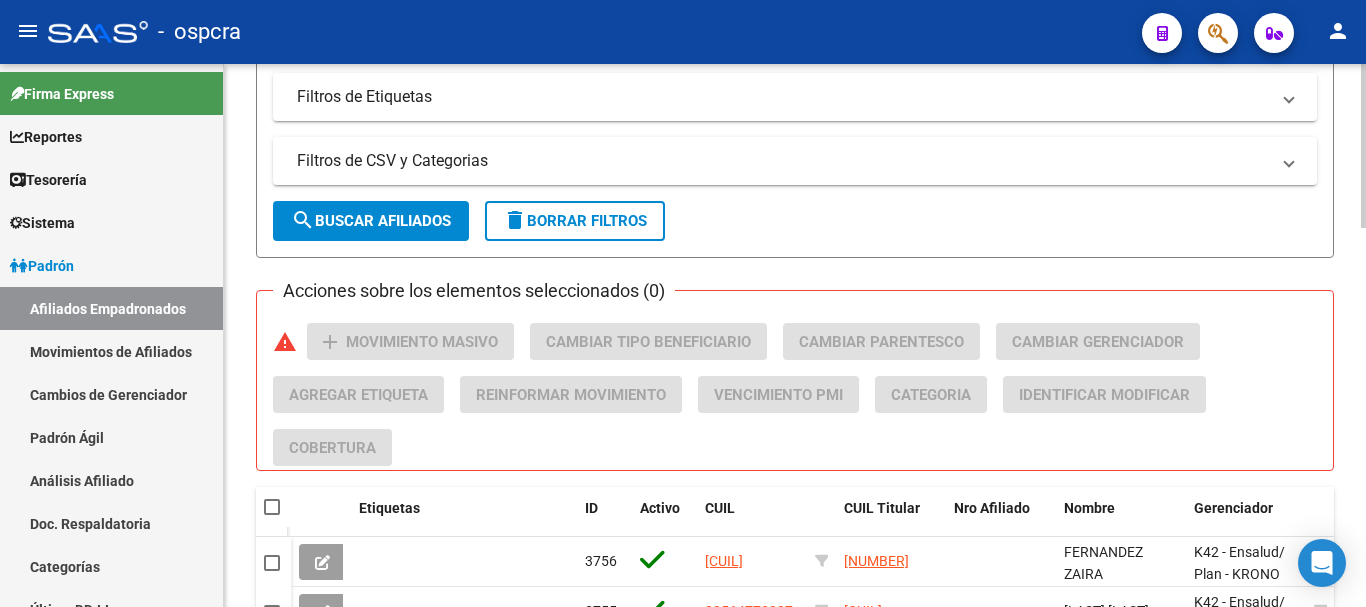 type on "[LAST]" 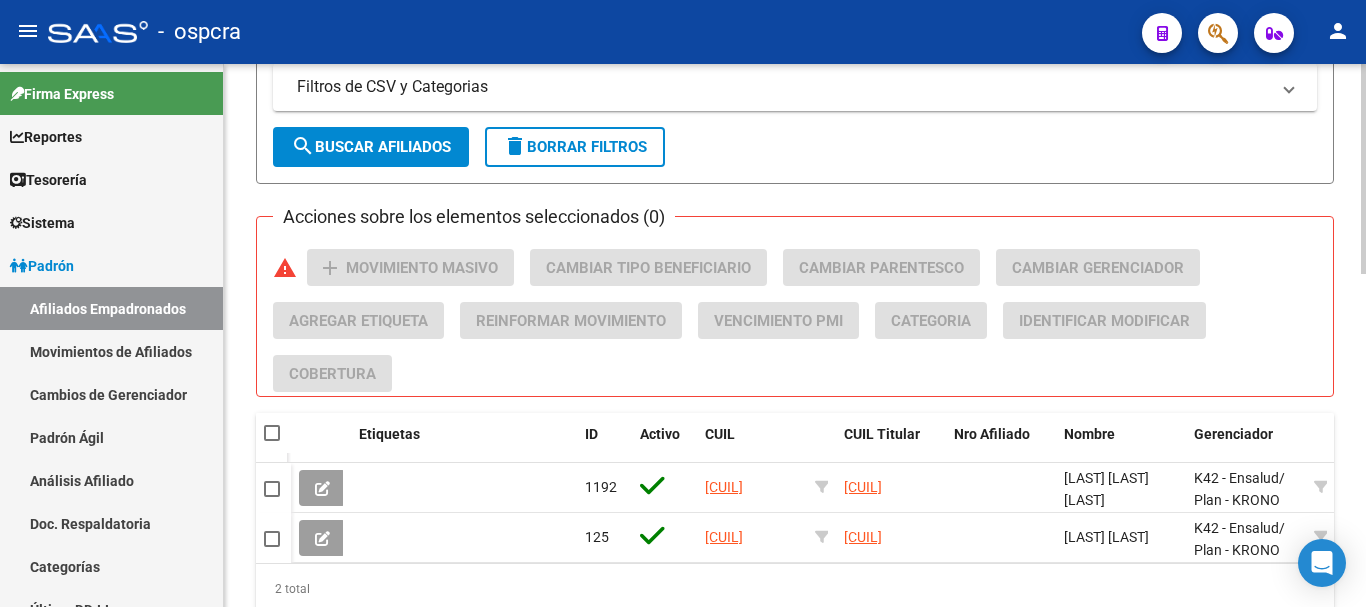 scroll, scrollTop: 860, scrollLeft: 0, axis: vertical 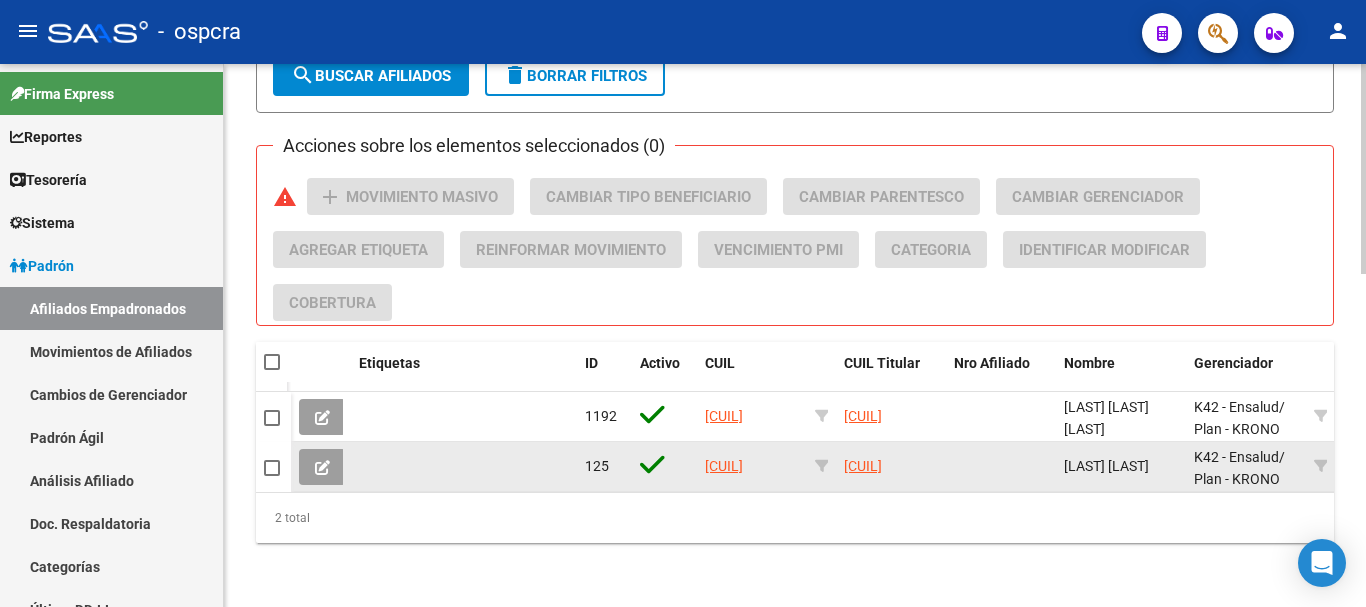 click 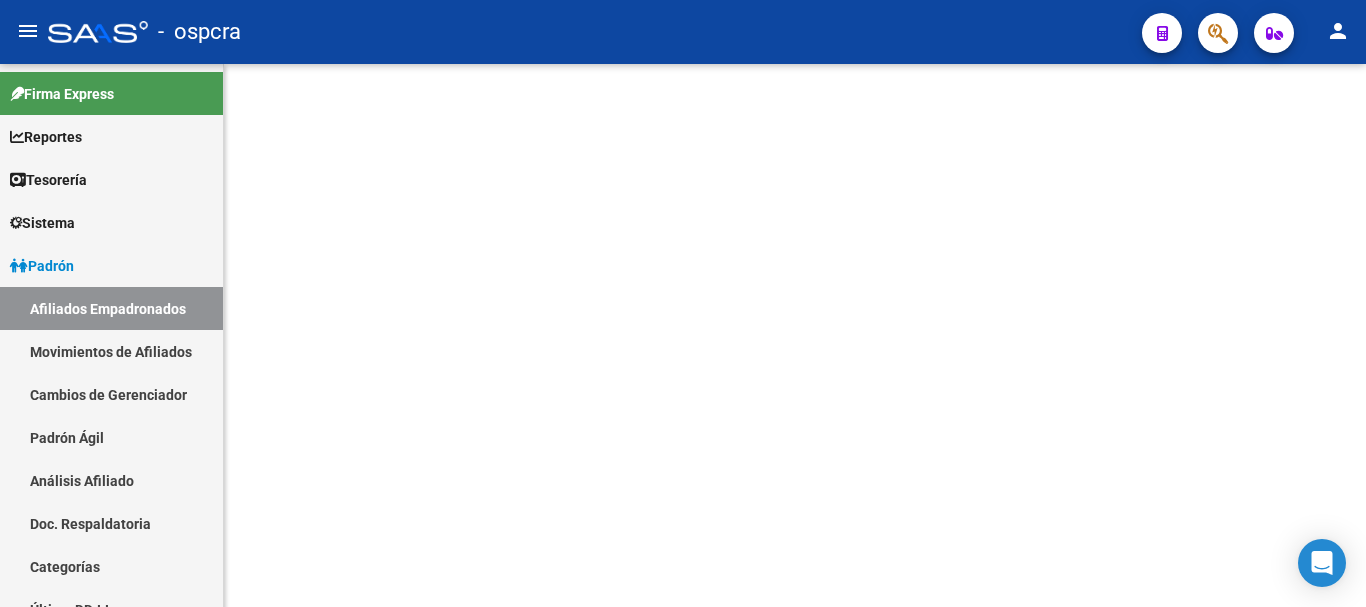 scroll, scrollTop: 0, scrollLeft: 0, axis: both 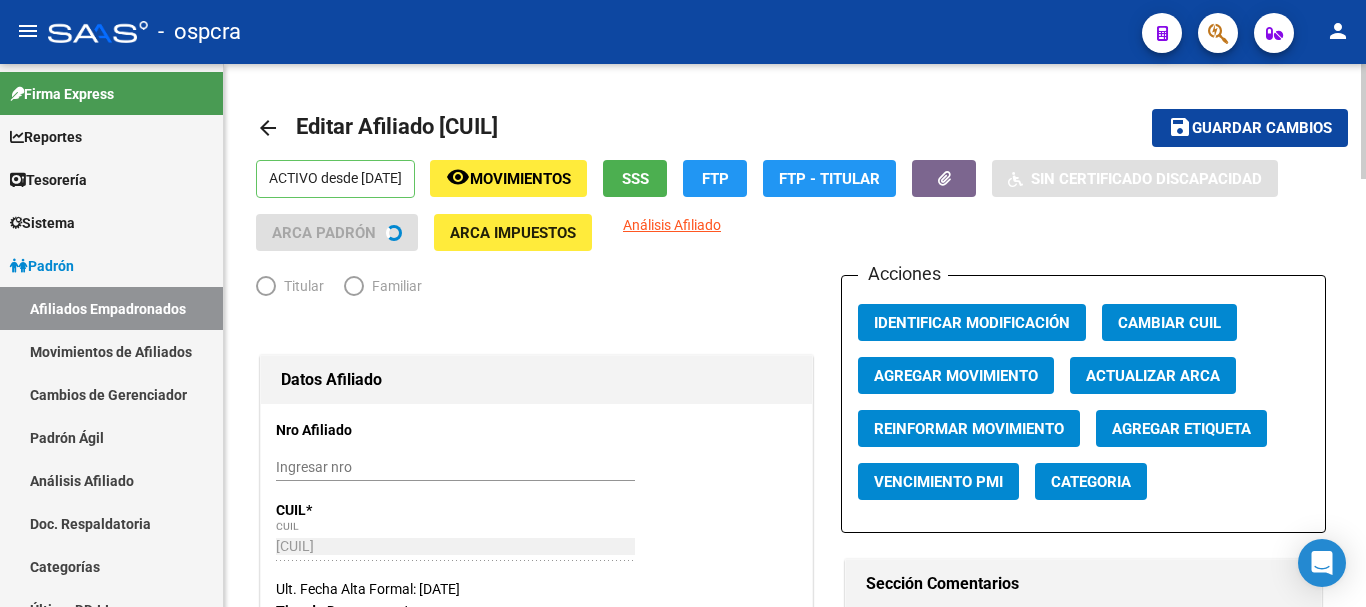 radio on "true" 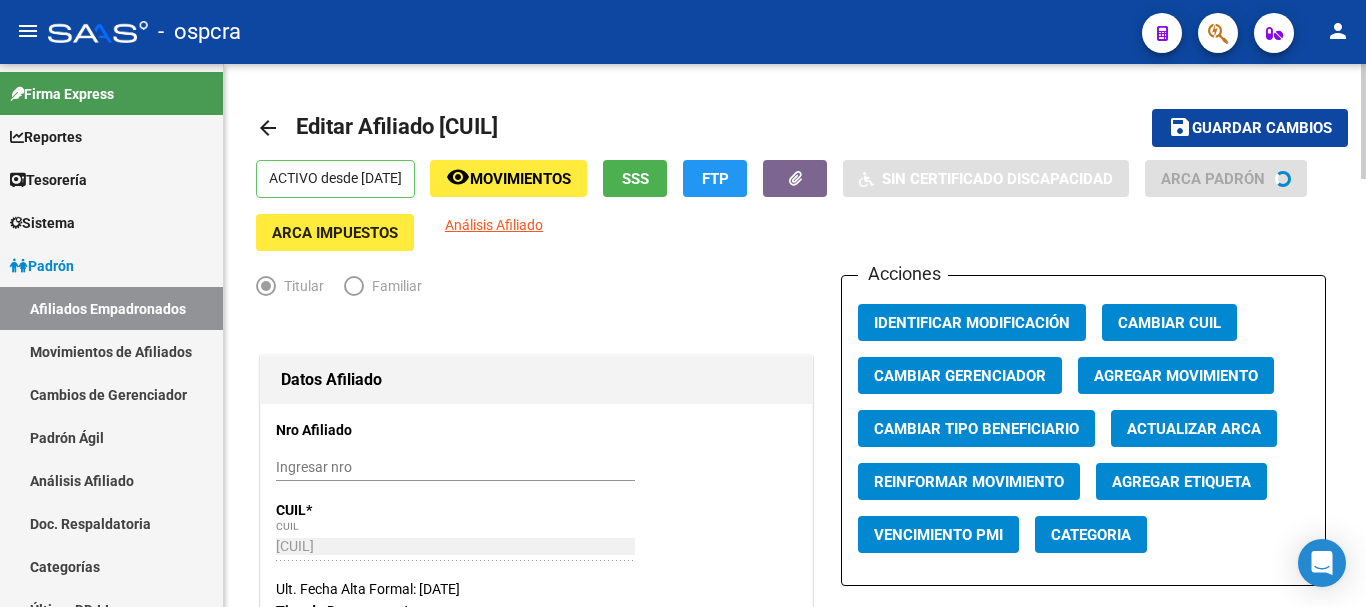 click on "SSS" 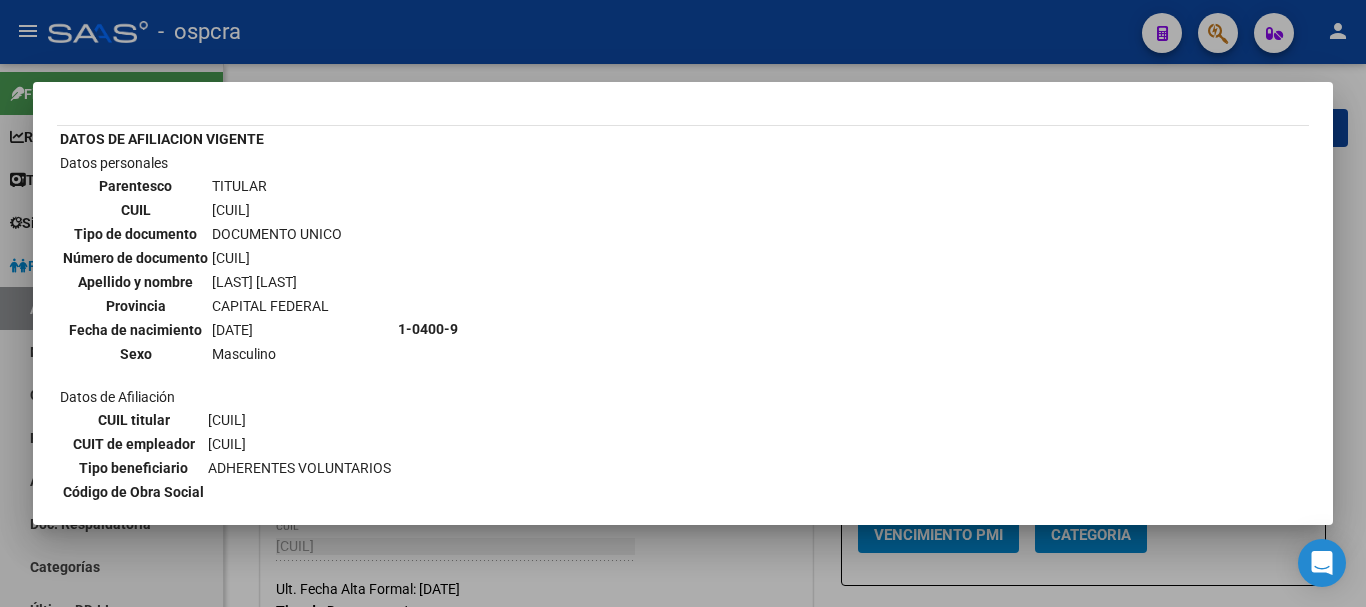 scroll, scrollTop: 0, scrollLeft: 0, axis: both 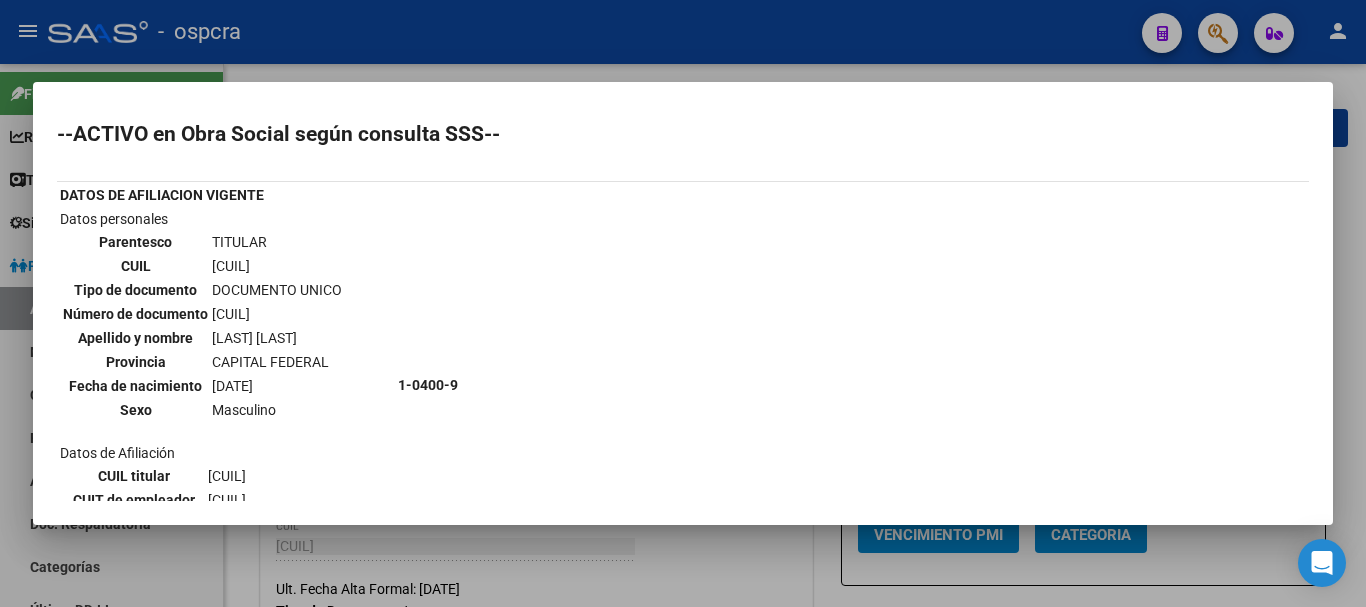click at bounding box center [683, 303] 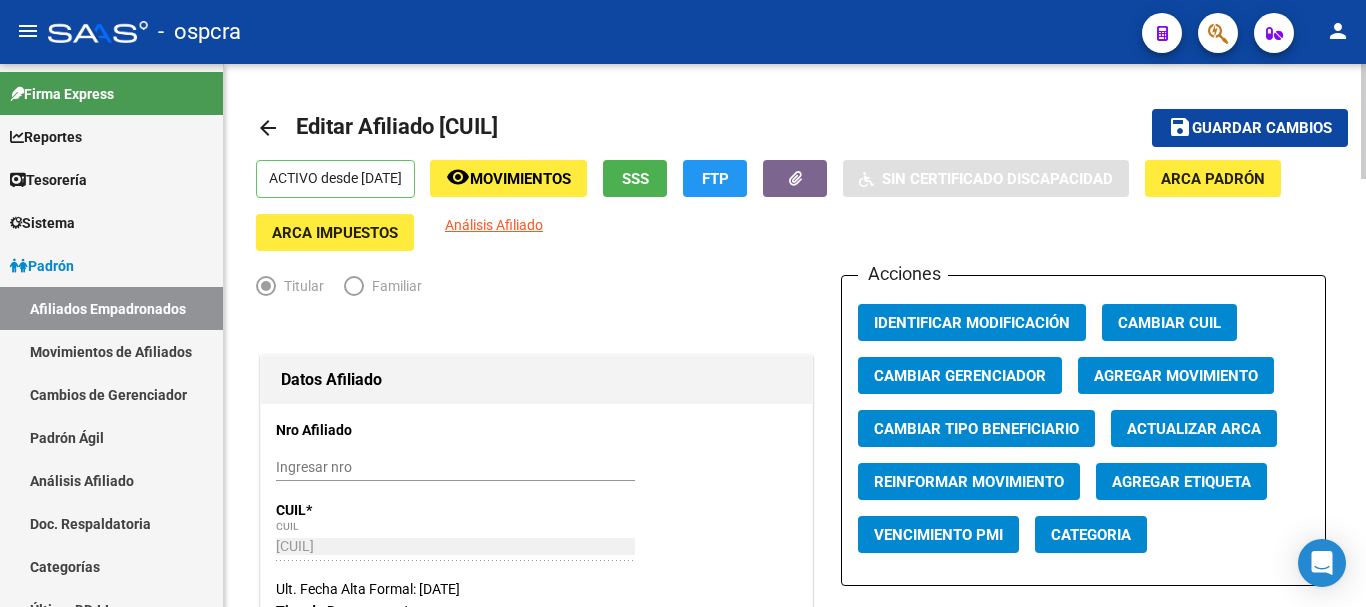 click on "Nro Afiliado    Ingresar nro  CUIL  *   [CUIL] CUIL  ARCA Padrón  Ult. Fecha Alta Formal: [DATE]  Tipo de Documento * [STATE] Seleccionar tipo Nro Documento  *   [CUIL] Ingresar nro  Apellido  *   [LAST] Ingresar apellido  Nombre  *   [FIRST] Ingresar nombre  Fecha de nacimiento  *   [YEAR]-[MONTH]-[DATE] Ingresar fecha   Parentesco * Titular Seleccionar parentesco  Estado Civil * Casado Seleccionar tipo  Sexo * Masculino Seleccionar sexo  Nacionalidad * ARGENTINA Seleccionar tipo  Discapacitado * No incapacitado Seleccionar tipo Vencimiento Certificado Estudio    Ingresar fecha   Tipo domicilio * Domicilio Completo Seleccionar tipo domicilio  Provincia * [STATE] Seleccionar provincia Localidad  *   [CITY] [POSTAL_CODE]- Ingresar el nombre  Codigo Postal  *   [POSTAL_CODE] Ingresar el codigo  Calle  *   [LAST] Ingresar calle  Numero  *   [NUMBER] Ingresar nro  Piso    Ingresar piso  Departamento    Ingresar depto  Teléfono celular    Ingresar tel  Teléfono laboral    Ingresar tel    [NUMBER]-[NUMBER] E-mail" 